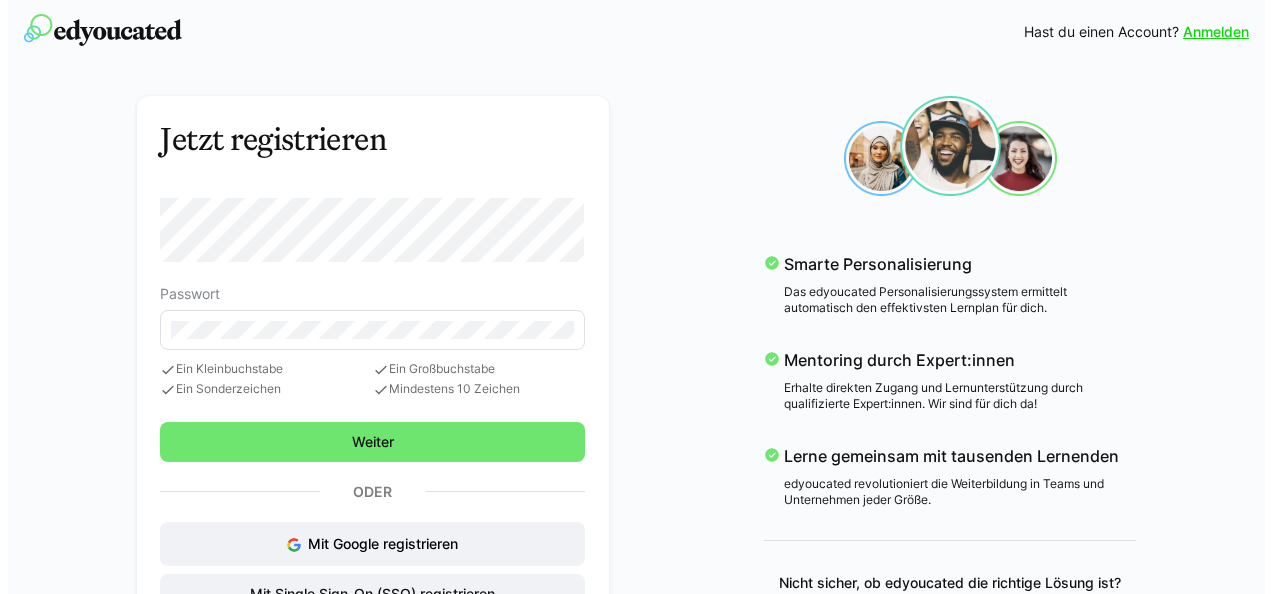 scroll, scrollTop: 0, scrollLeft: 0, axis: both 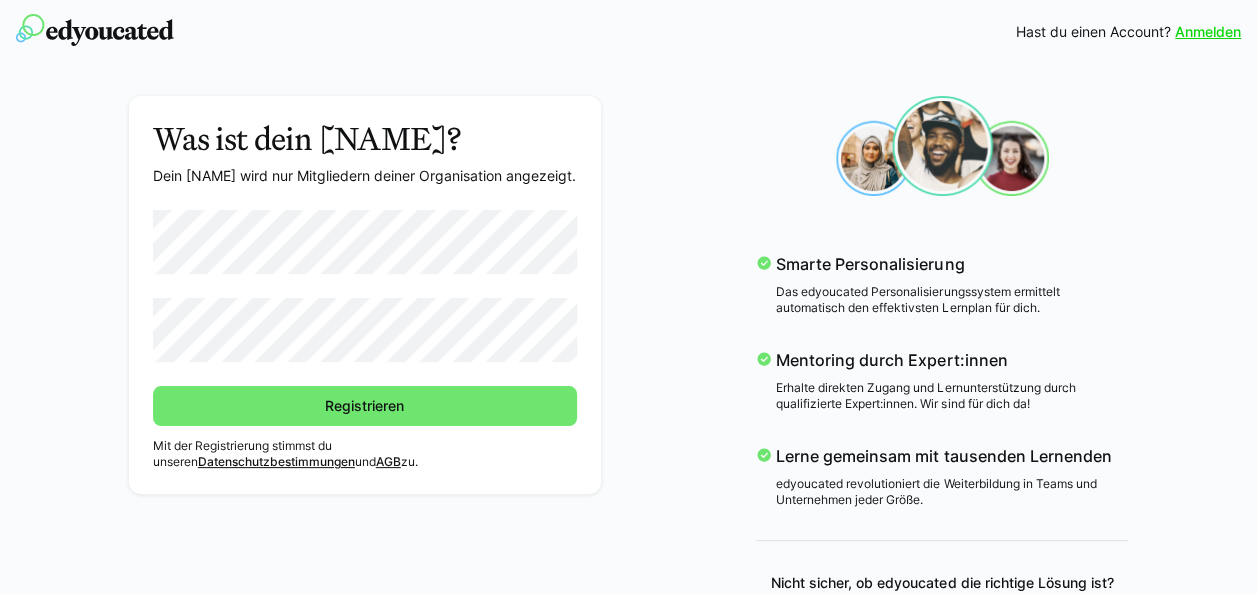 click on "Was ist dein [NAME]? Dein [NAME] wird nur Mitgliedern deiner Organisation angezeigt. Registrieren" 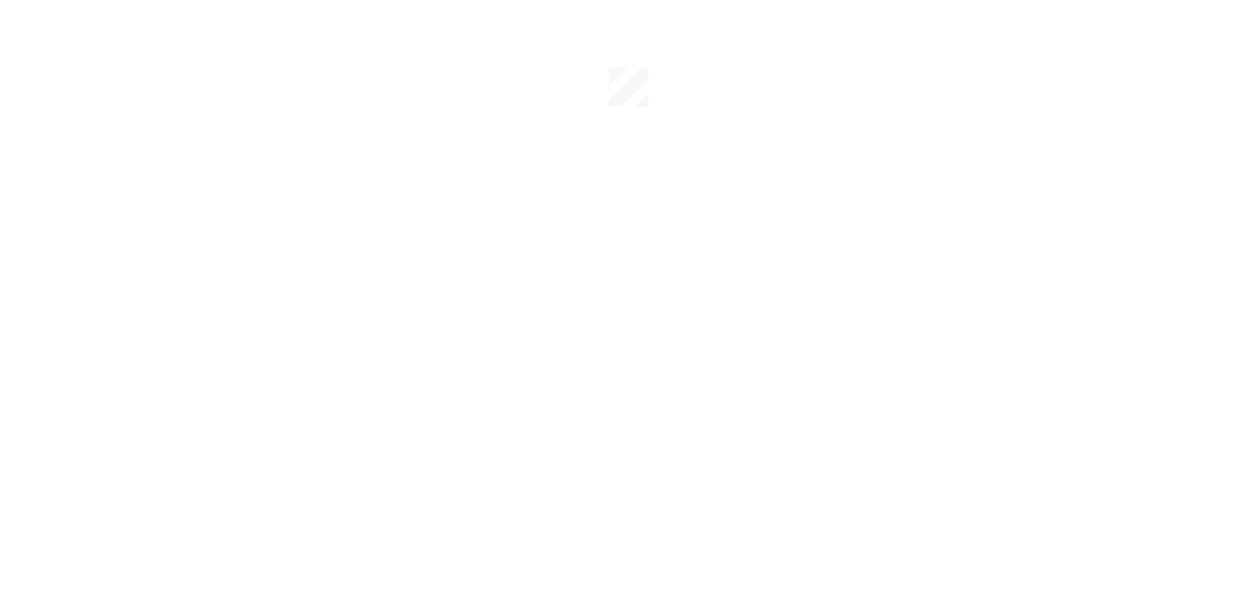 scroll, scrollTop: 0, scrollLeft: 0, axis: both 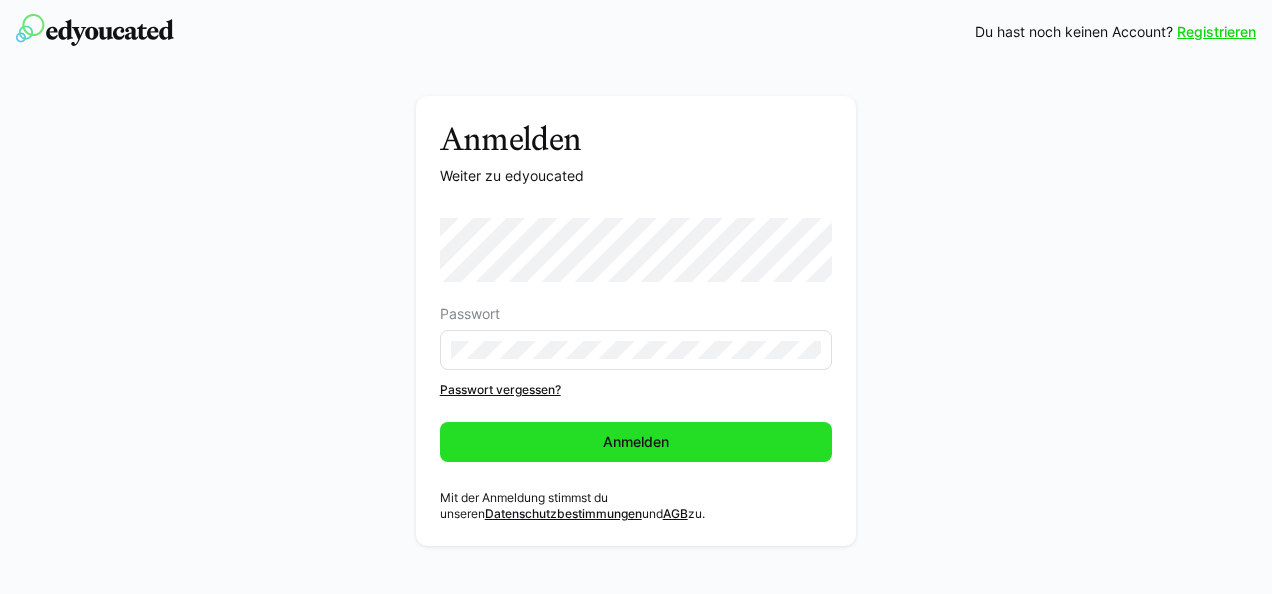 click on "Anmelden" 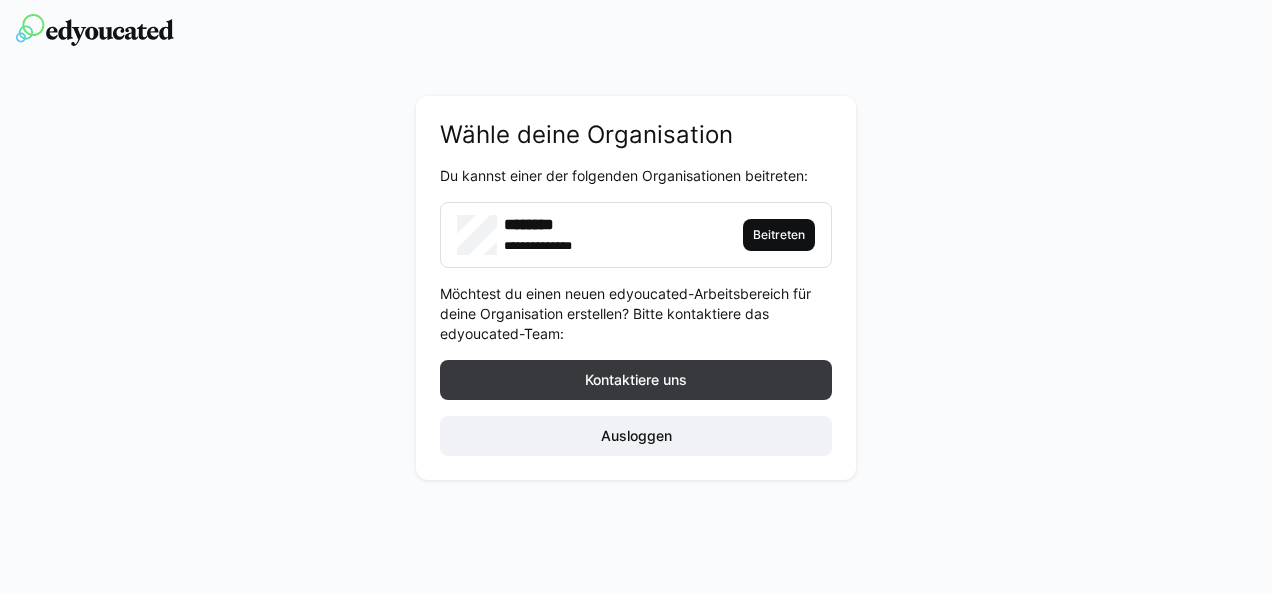 click on "Beitreten" 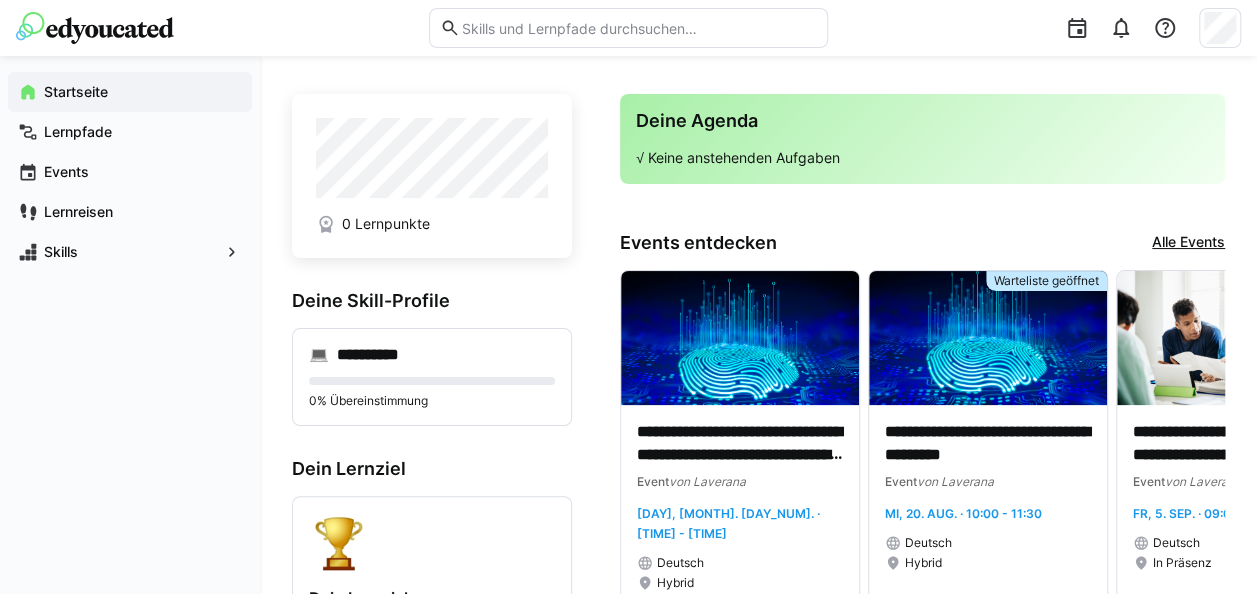 click 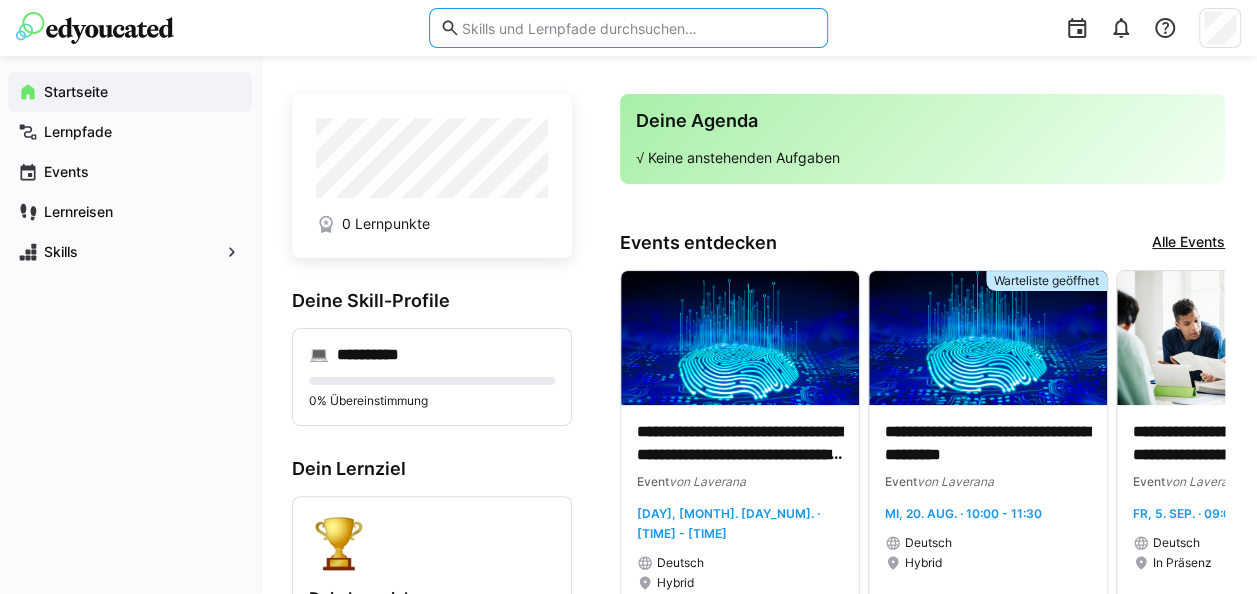 click 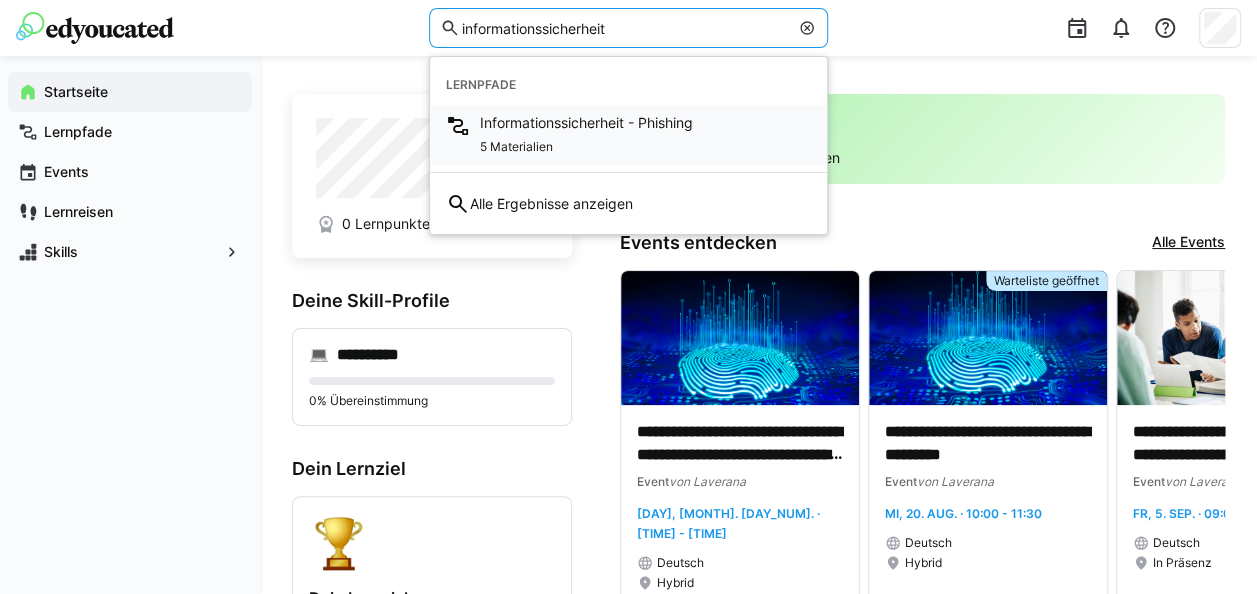 type on "informationssicherheit" 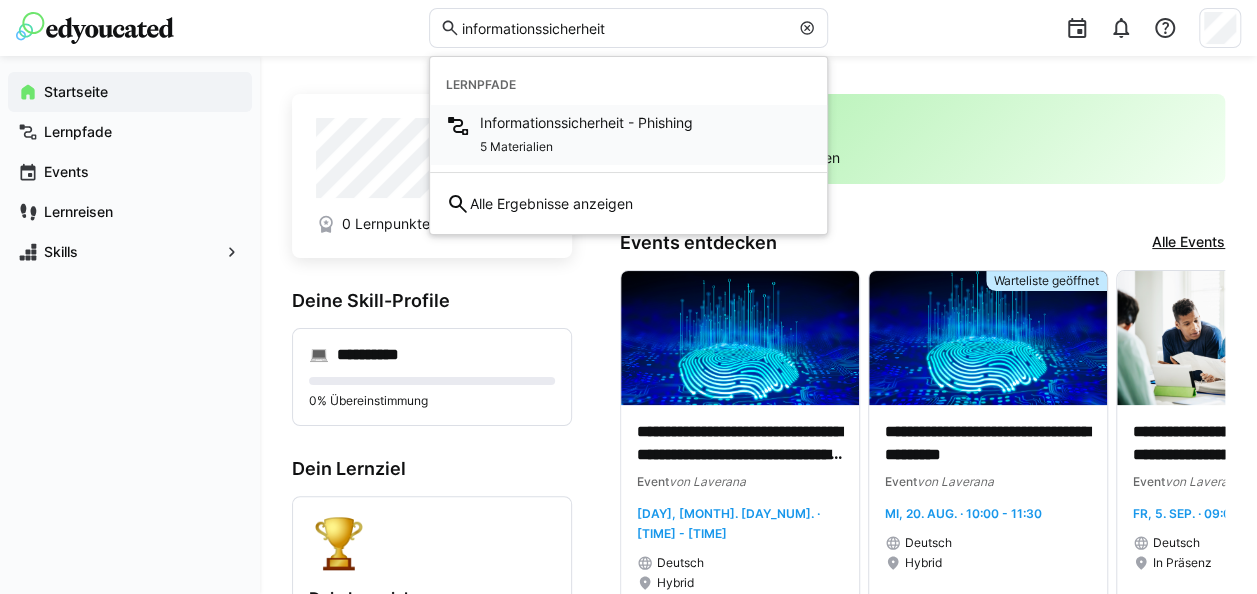 click on "Informationssicherheit - Phishing" 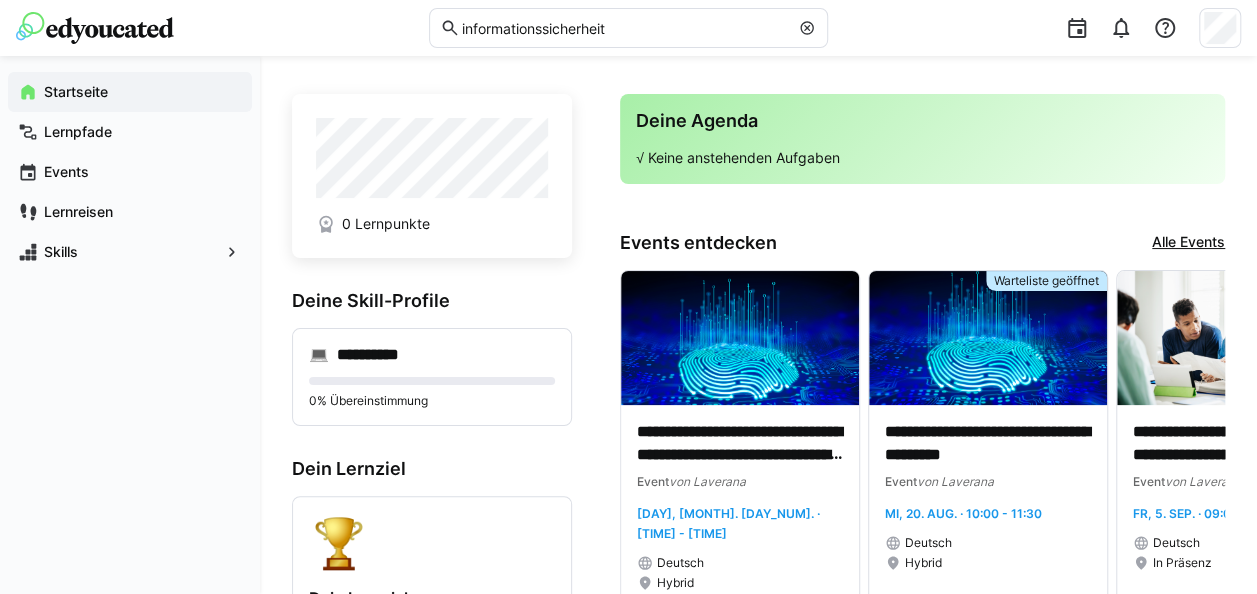 type 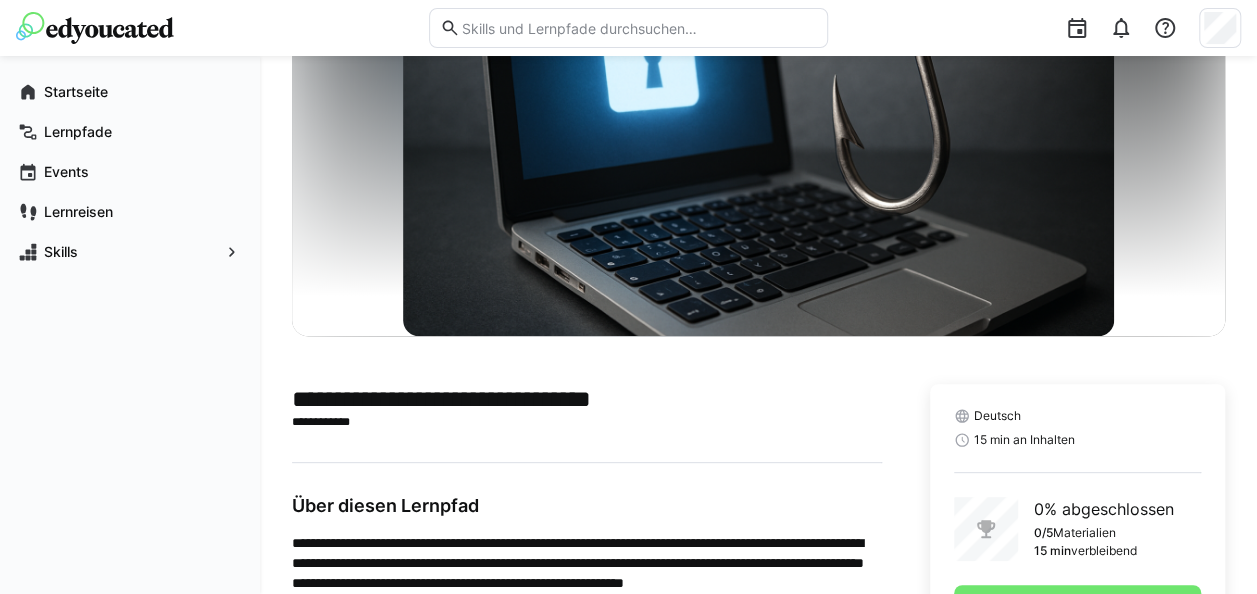 scroll, scrollTop: 238, scrollLeft: 0, axis: vertical 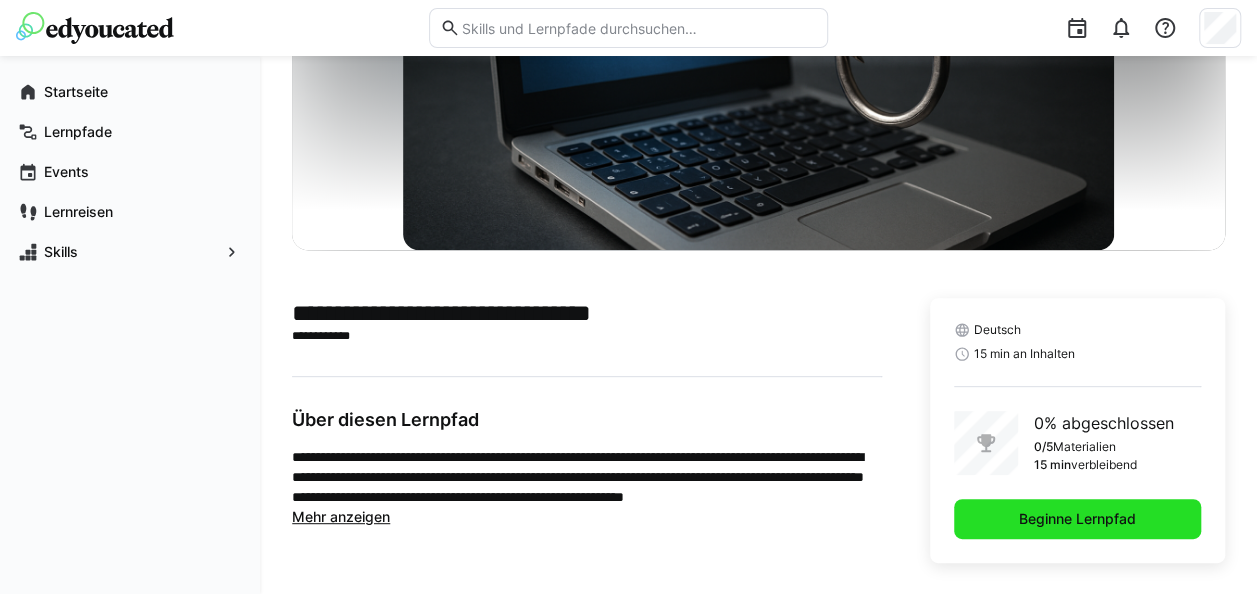 click on "Beginne Lernpfad" 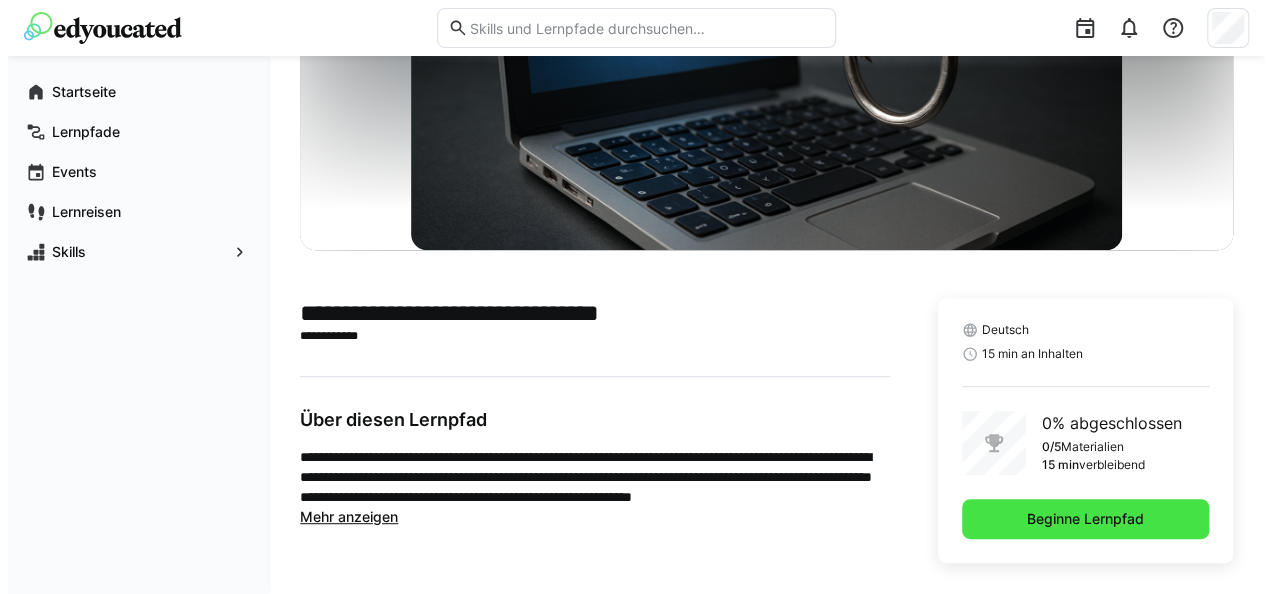 scroll, scrollTop: 0, scrollLeft: 0, axis: both 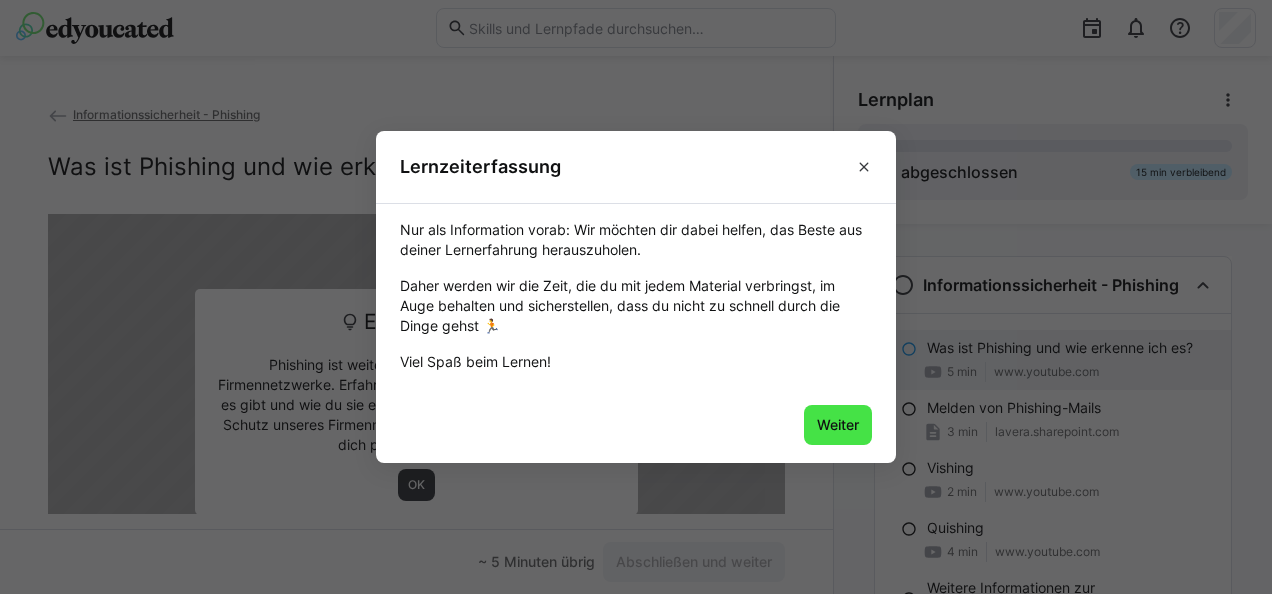 click on "Weiter" 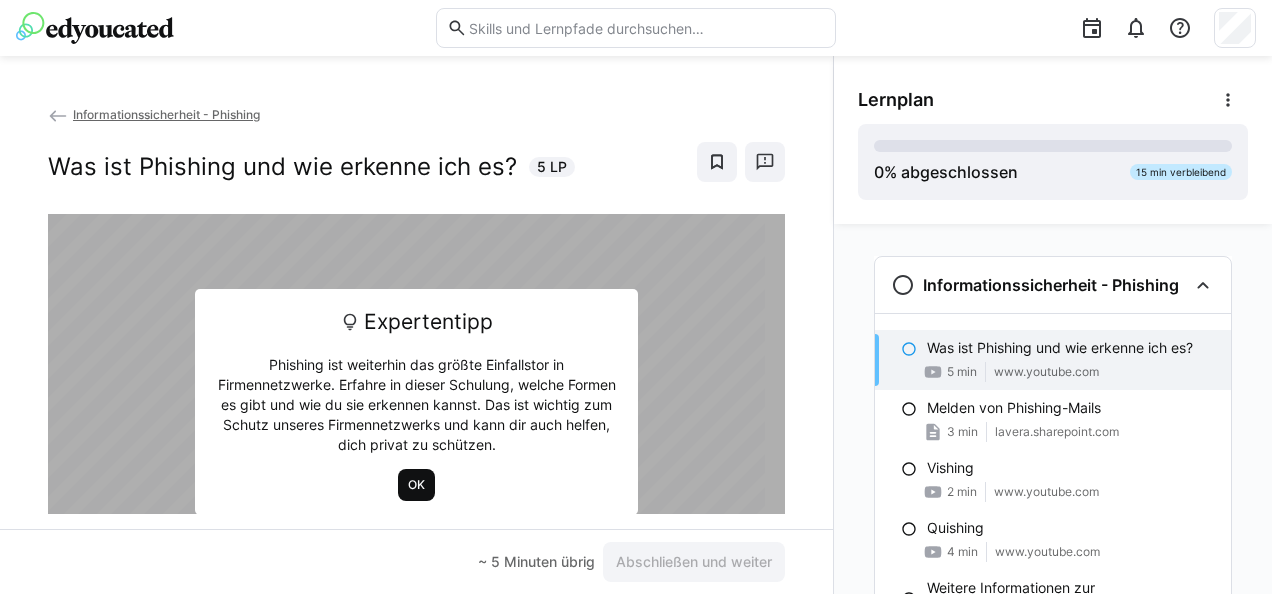 click on "OK" 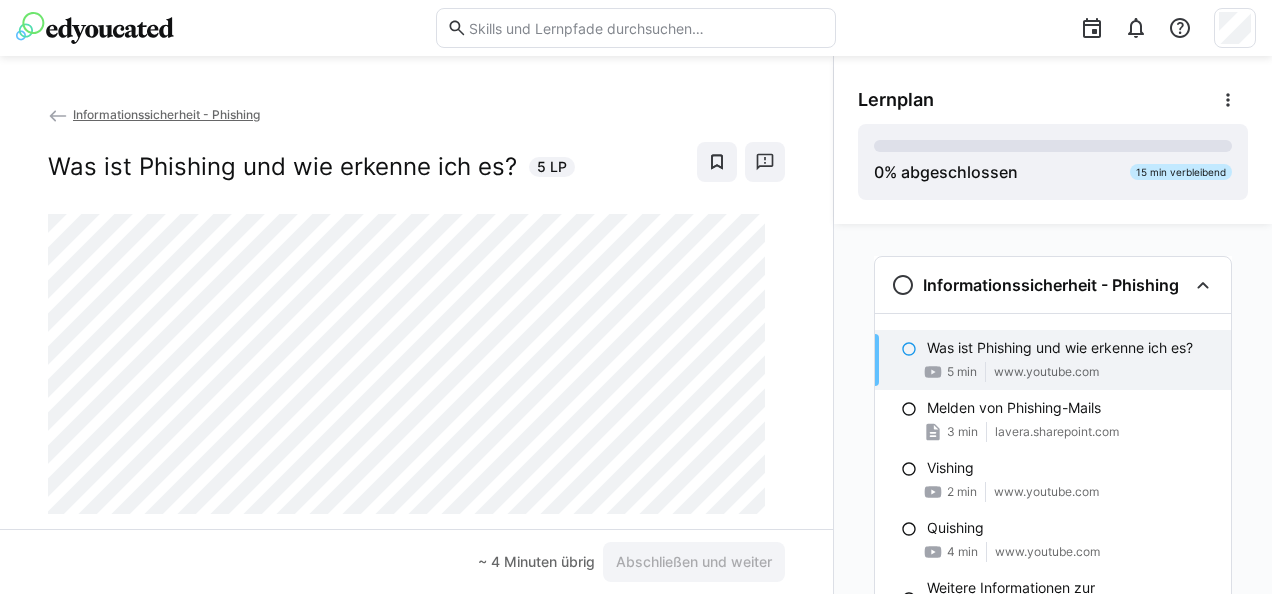 click on "~ 4 Minuten übrig  Abschließen und weiter" 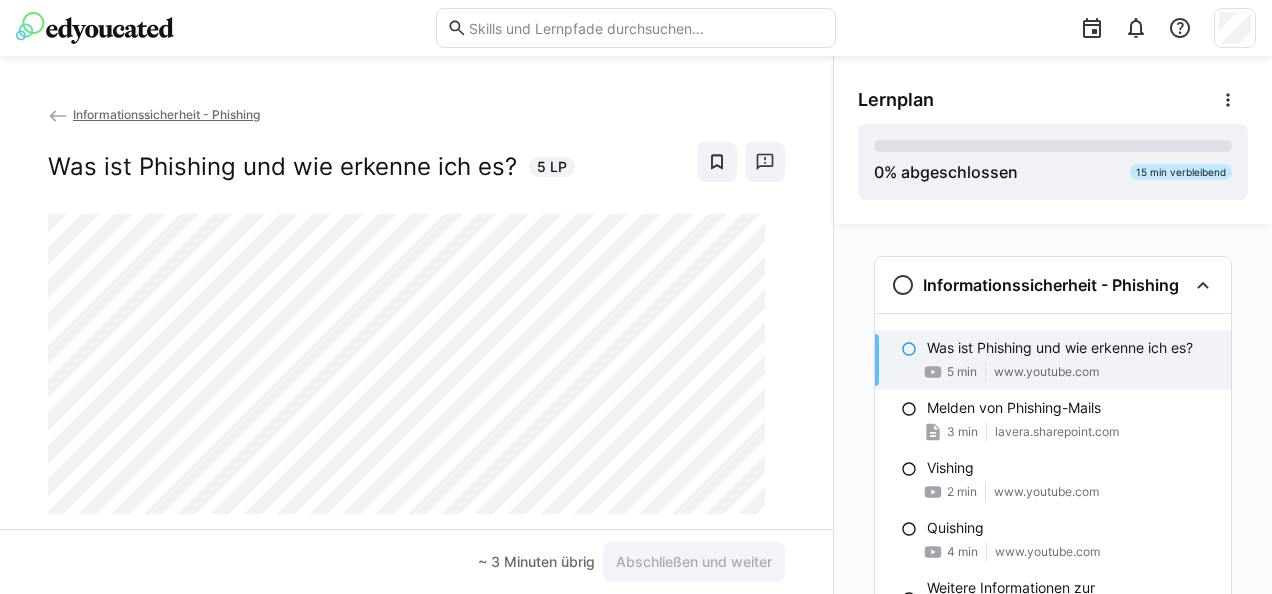 click on "Informationssicherheit - Phishing Was ist Phishing und wie erkenne ich es? 5 LP" 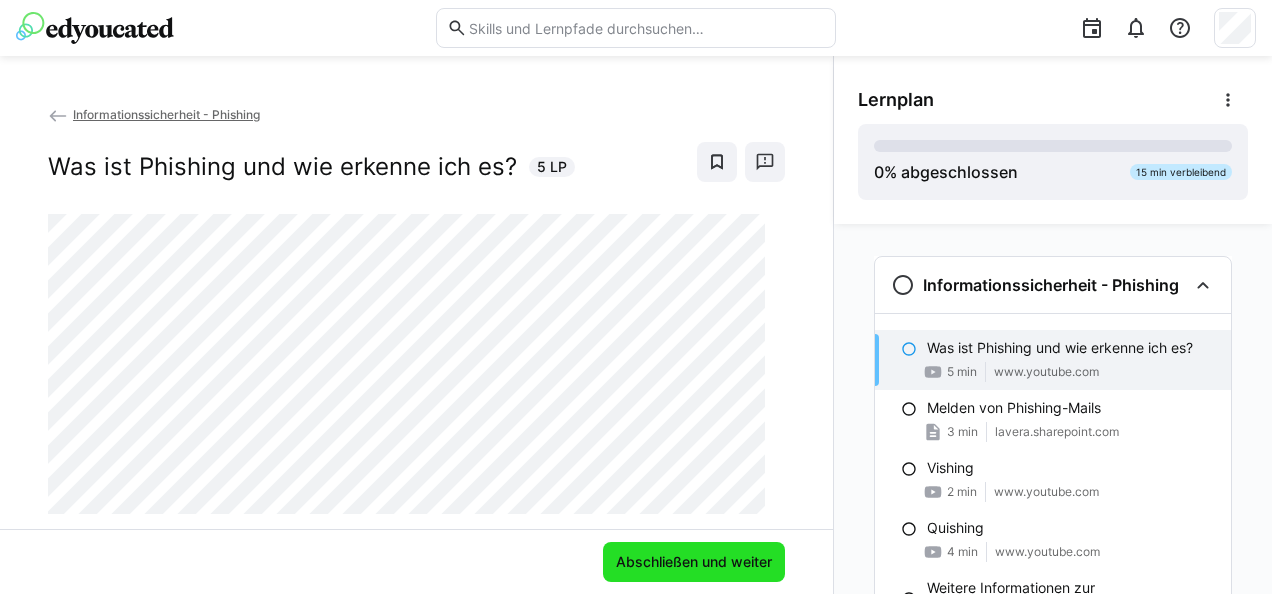 click on "Abschließen und weiter" 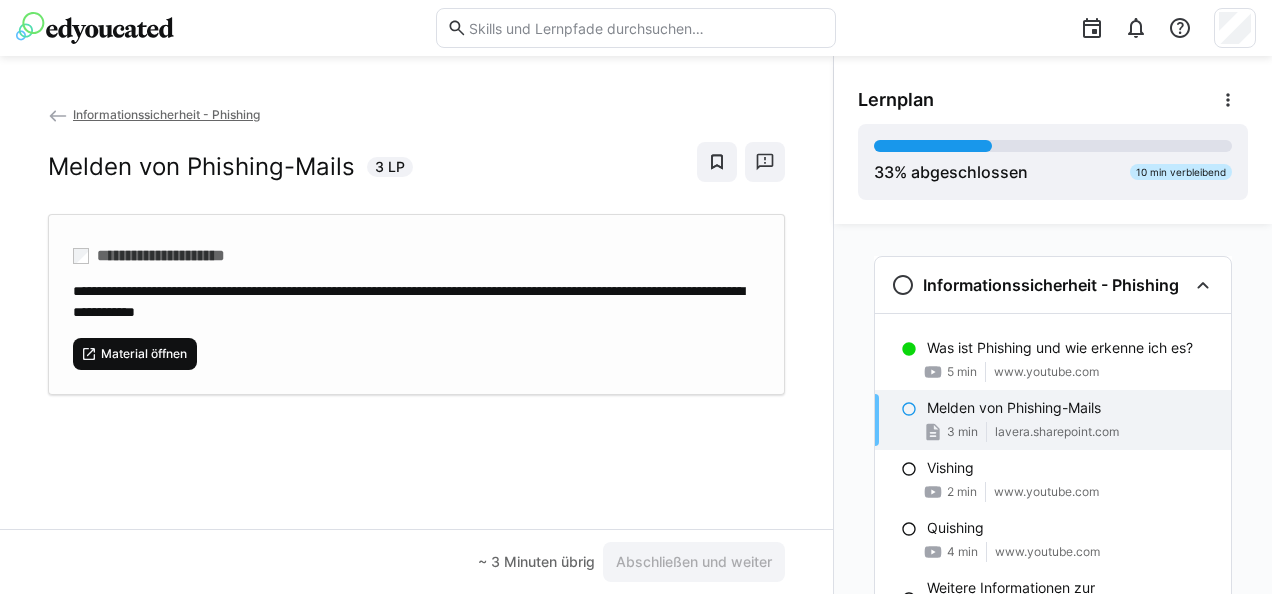 click on "Material öffnen" 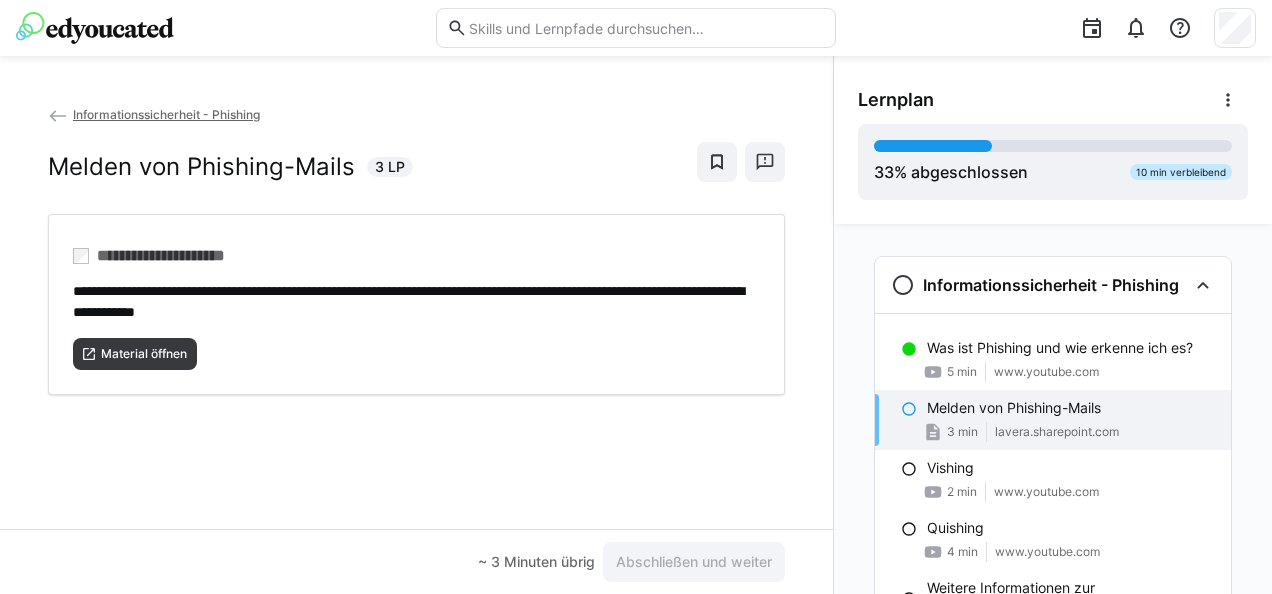 click on "Melden von Phishing-Mails
3 min lavera.sharepoint.com" 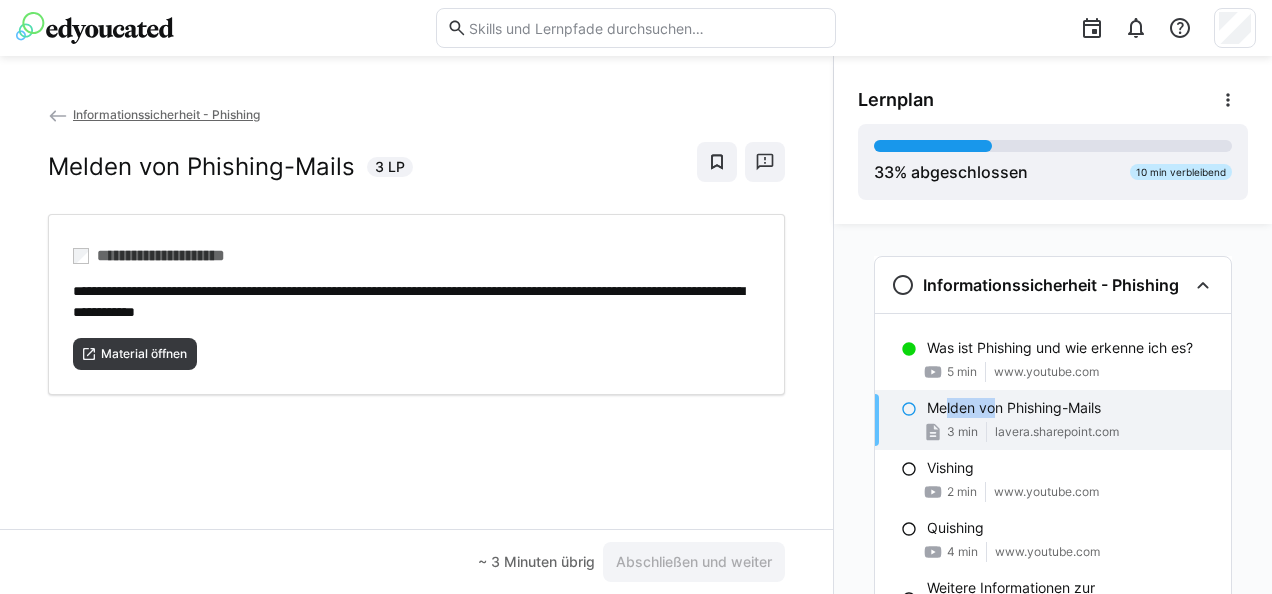 click 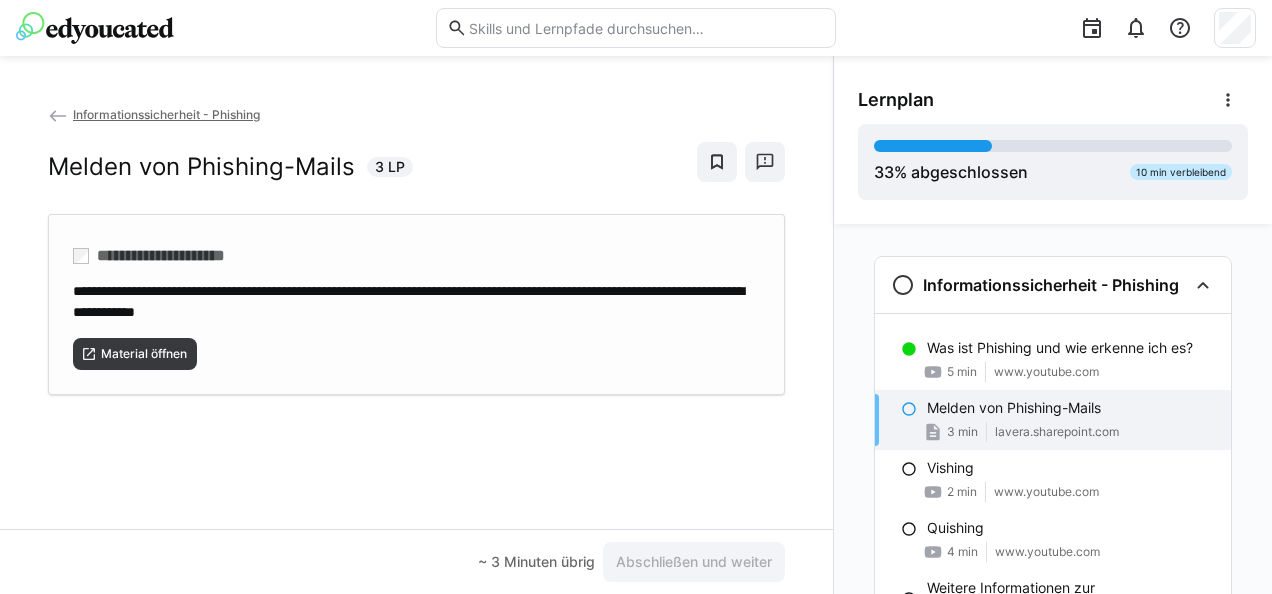 click on "**********" 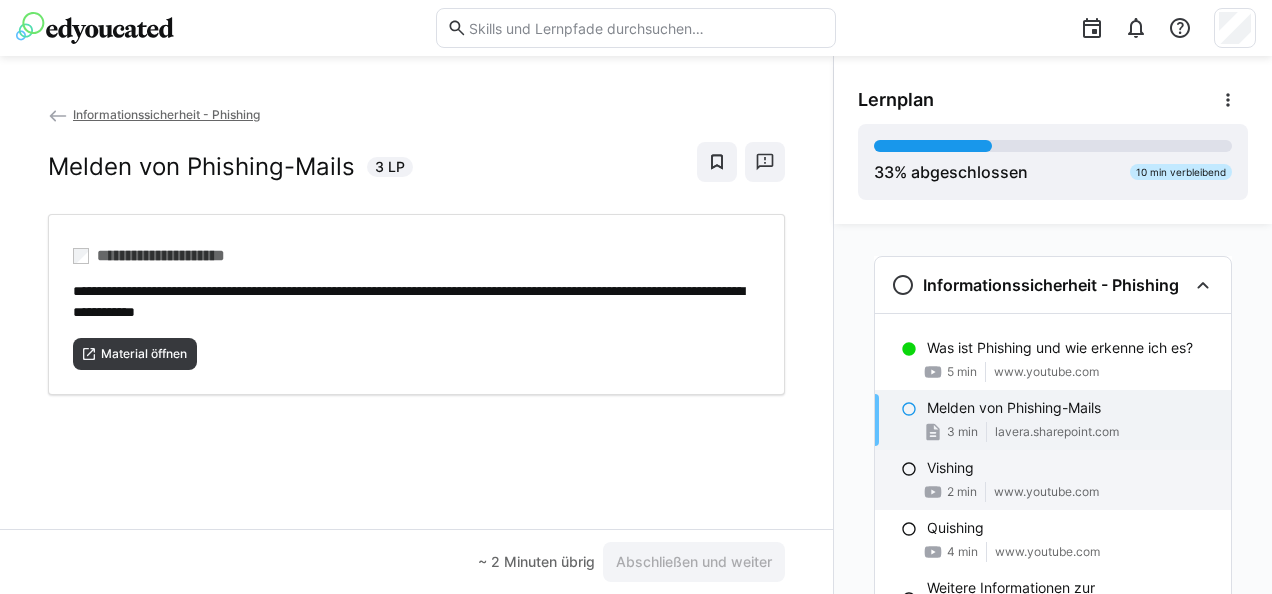 click on "Vishing
2 min www.youtube.com" 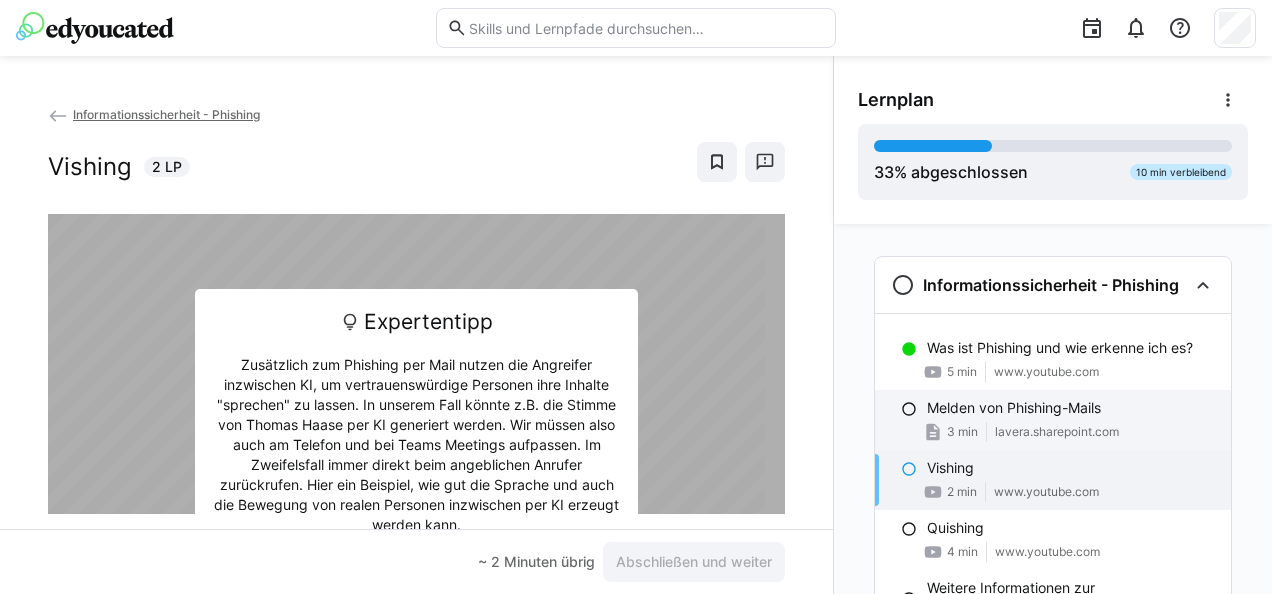 click on "Melden von Phishing-Mails
3 min lavera.sharepoint.com" 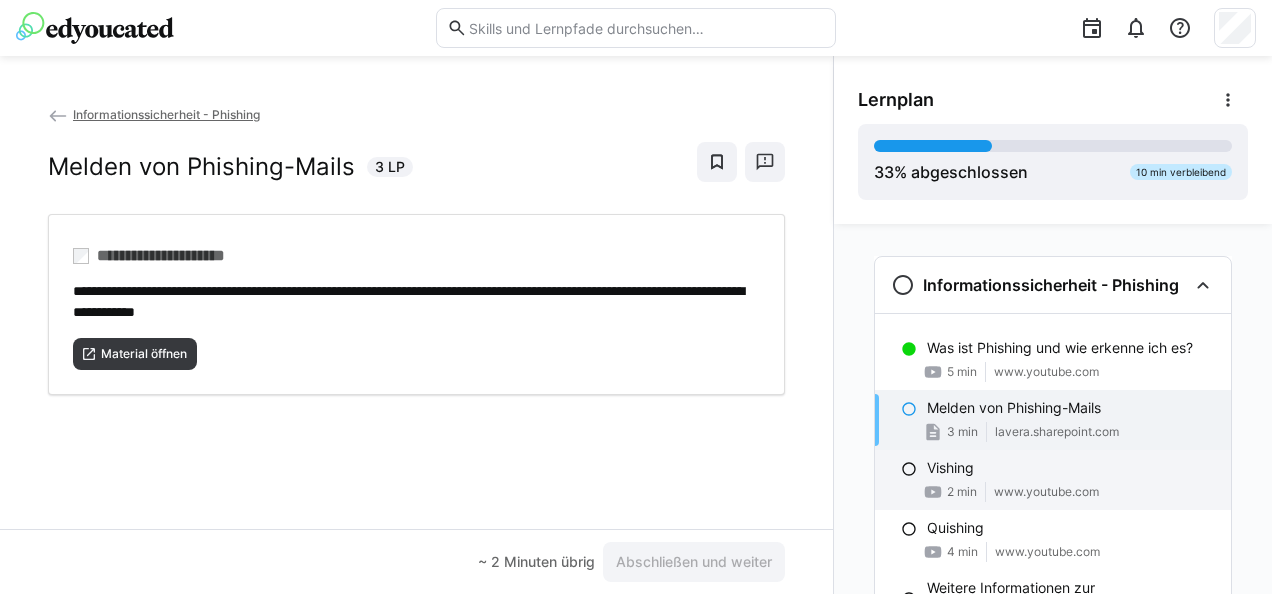 click 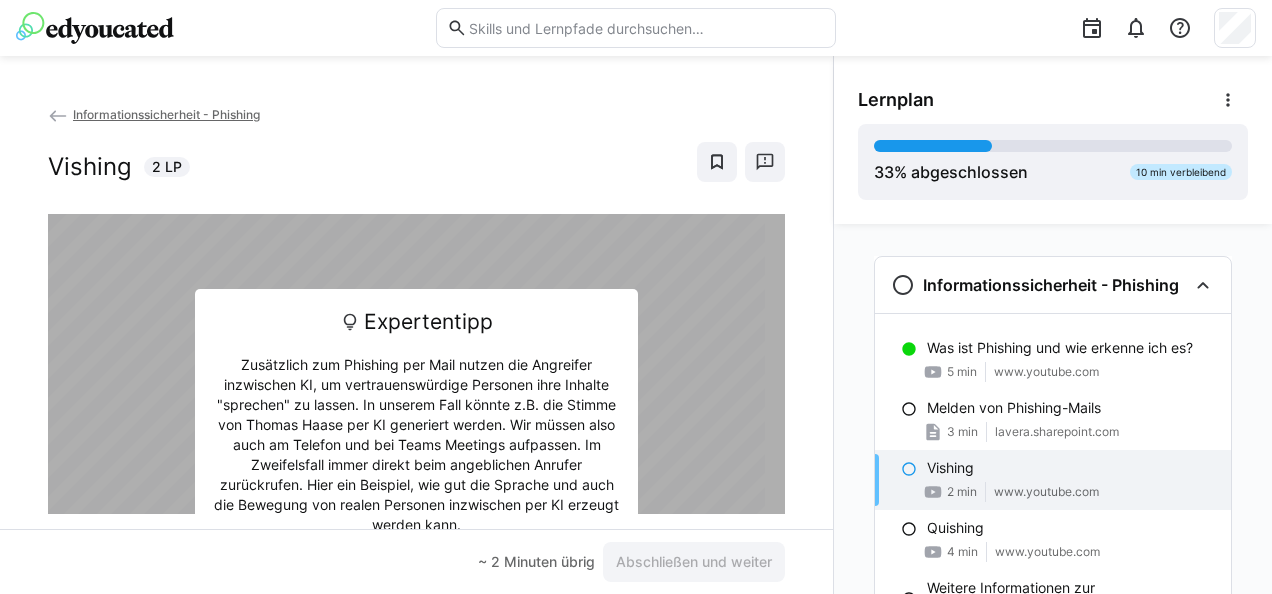 scroll, scrollTop: 63, scrollLeft: 0, axis: vertical 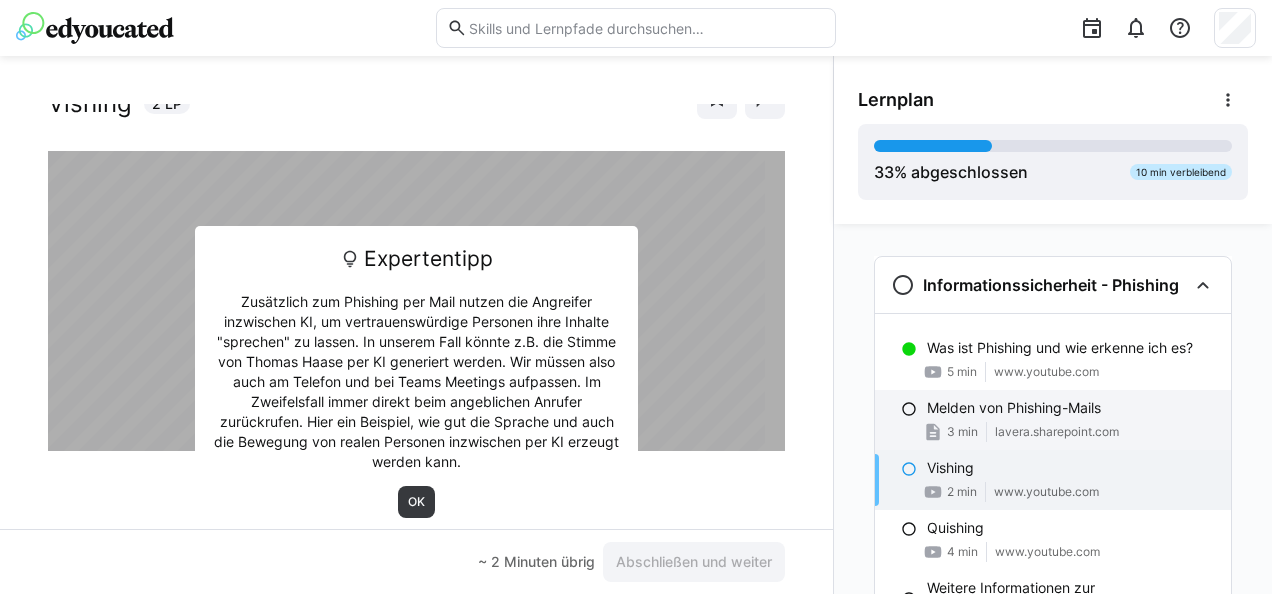 click on "Melden von Phishing-Mails
3 min lavera.sharepoint.com" 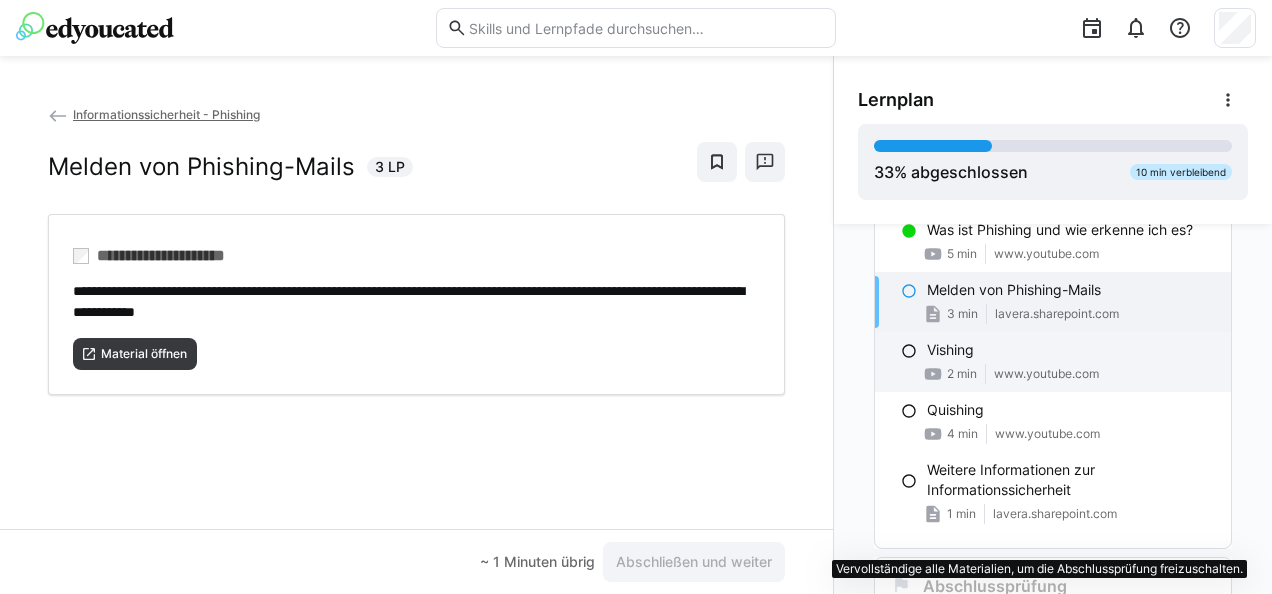 scroll, scrollTop: 0, scrollLeft: 0, axis: both 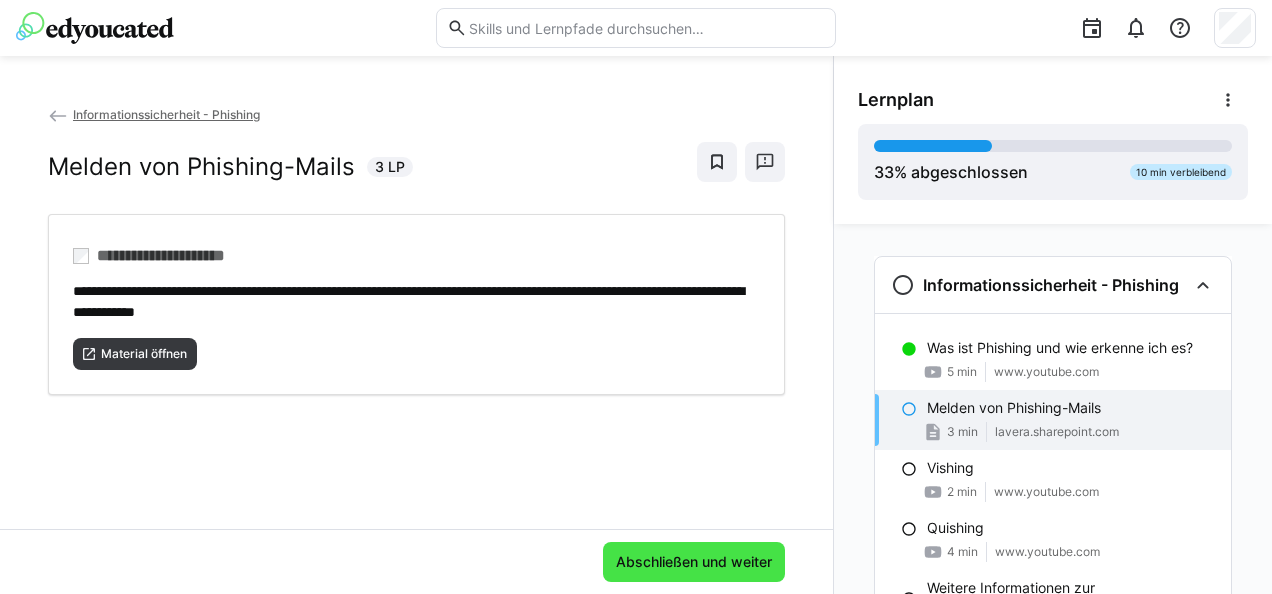 click on "Abschließen und weiter" 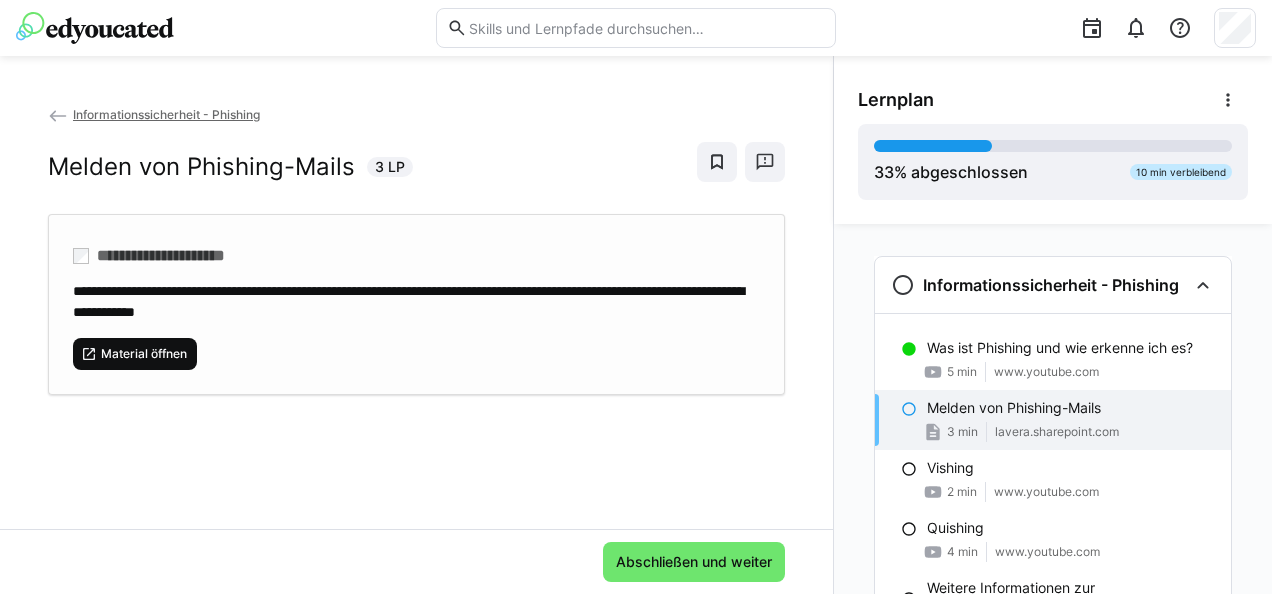 click on "Material öffnen" 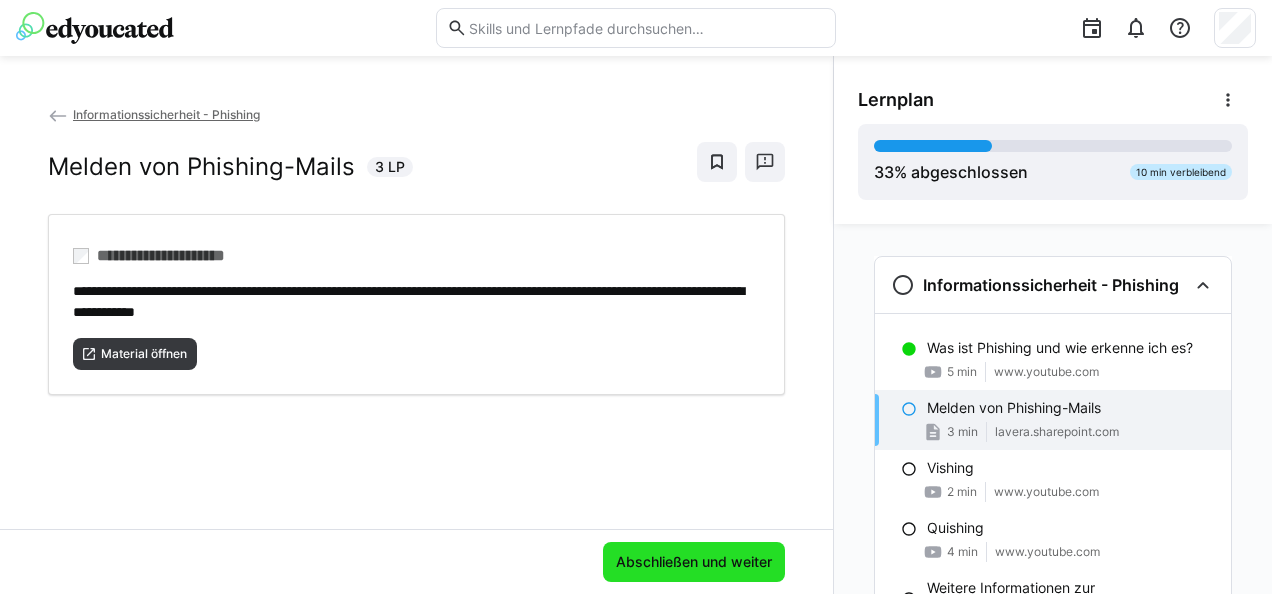 click on "Abschließen und weiter" 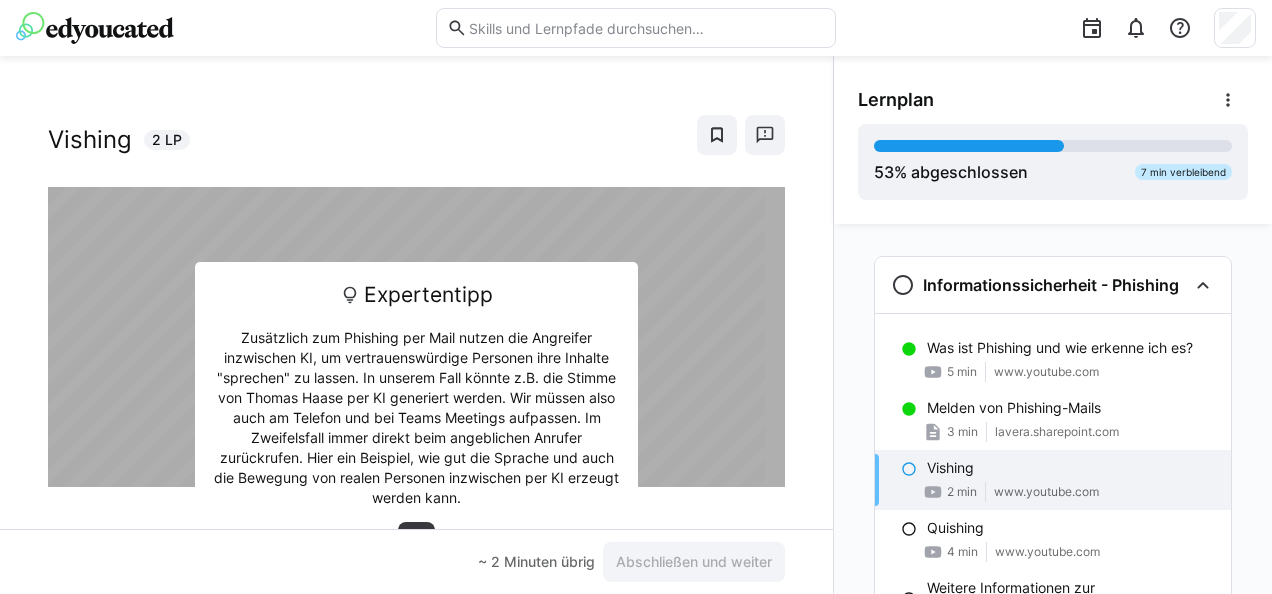 scroll, scrollTop: 63, scrollLeft: 0, axis: vertical 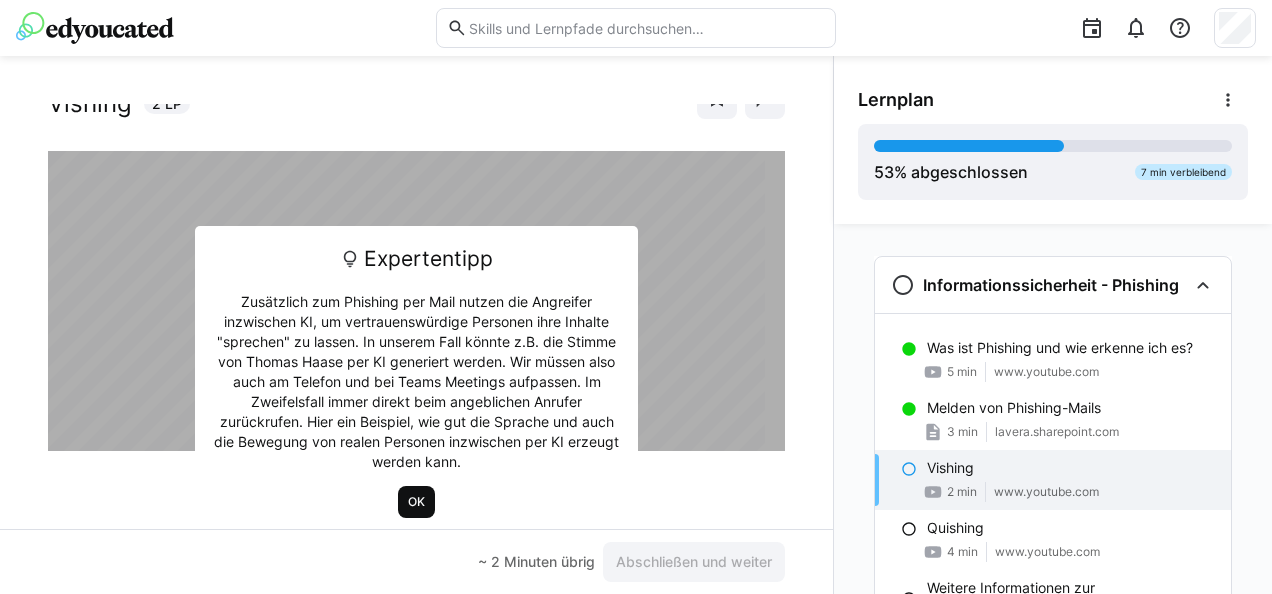click on "OK" 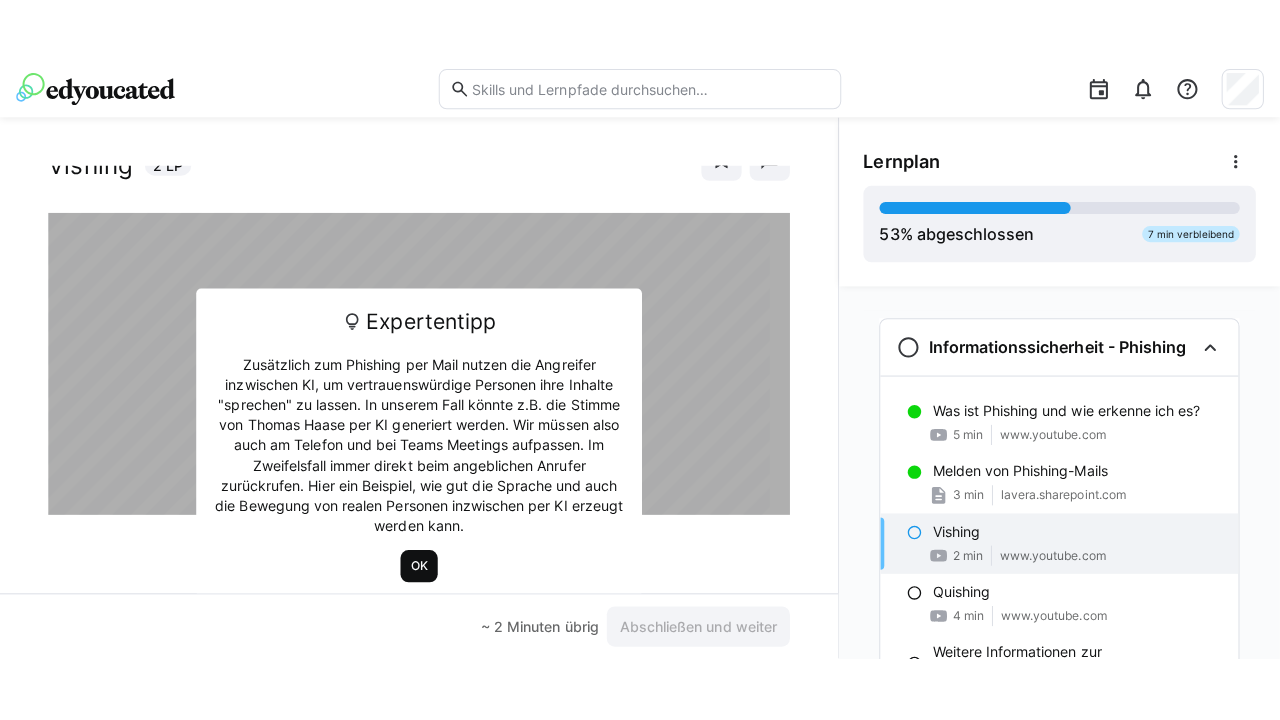 scroll, scrollTop: 46, scrollLeft: 0, axis: vertical 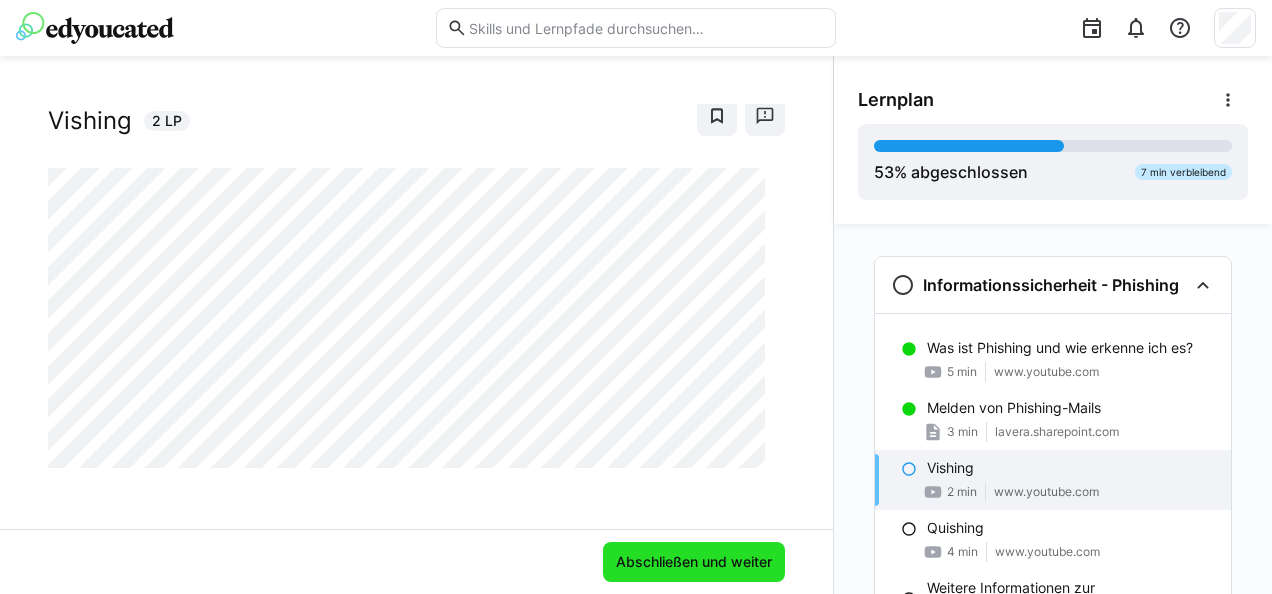 click on "Abschließen und weiter" 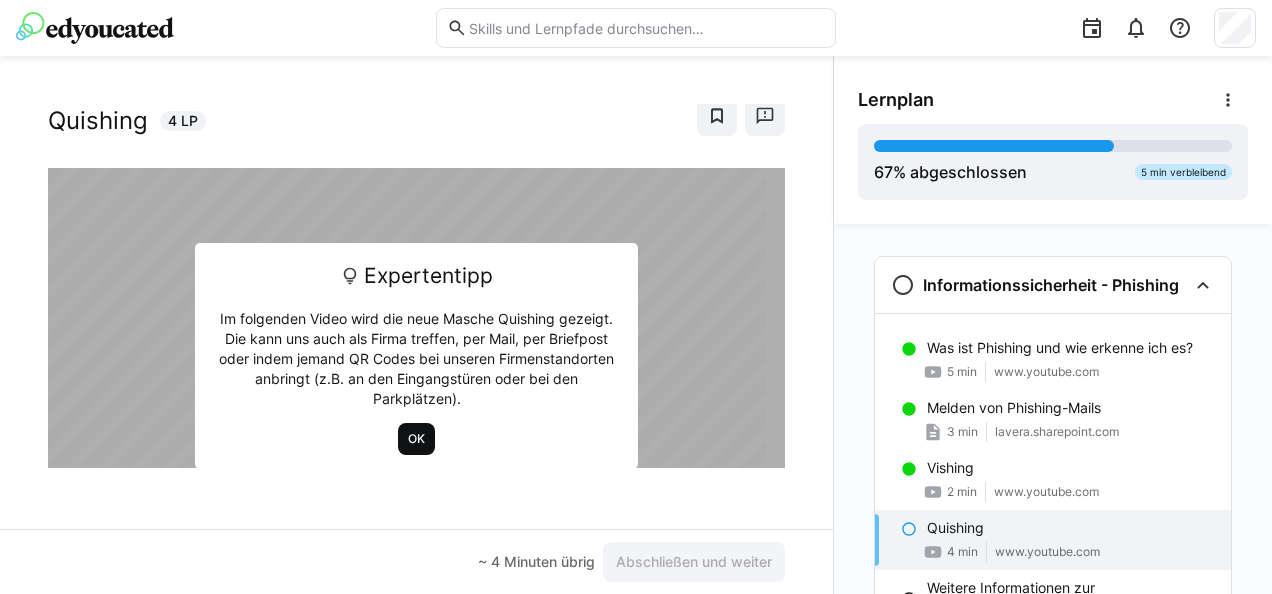 click on "OK" 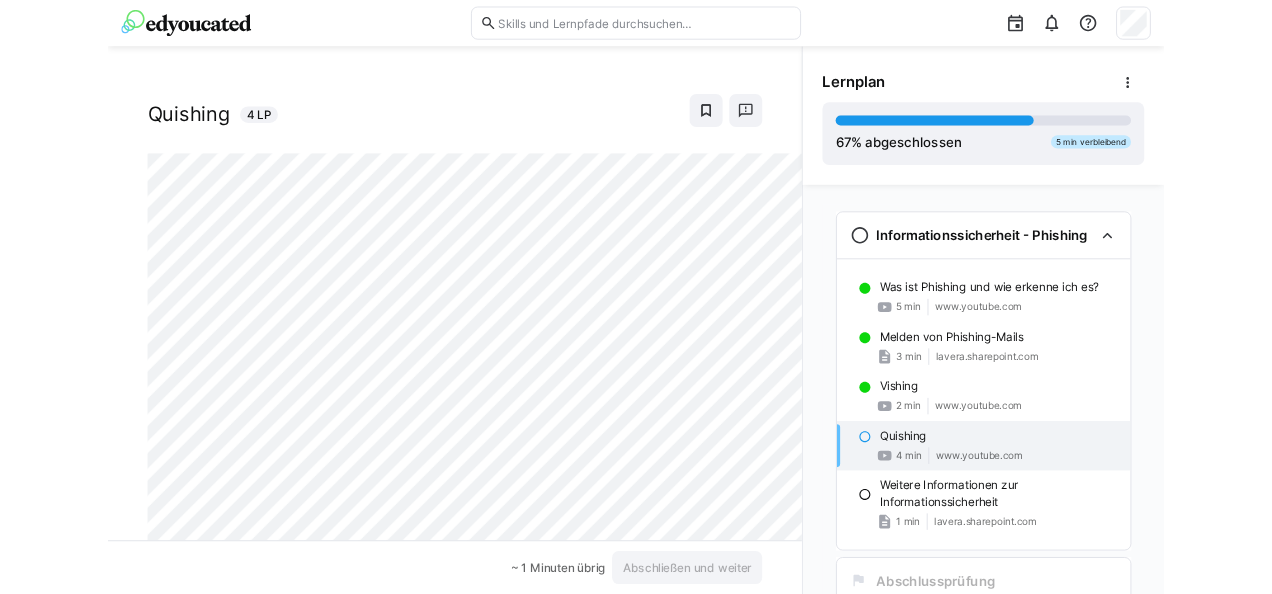 scroll, scrollTop: 46, scrollLeft: 0, axis: vertical 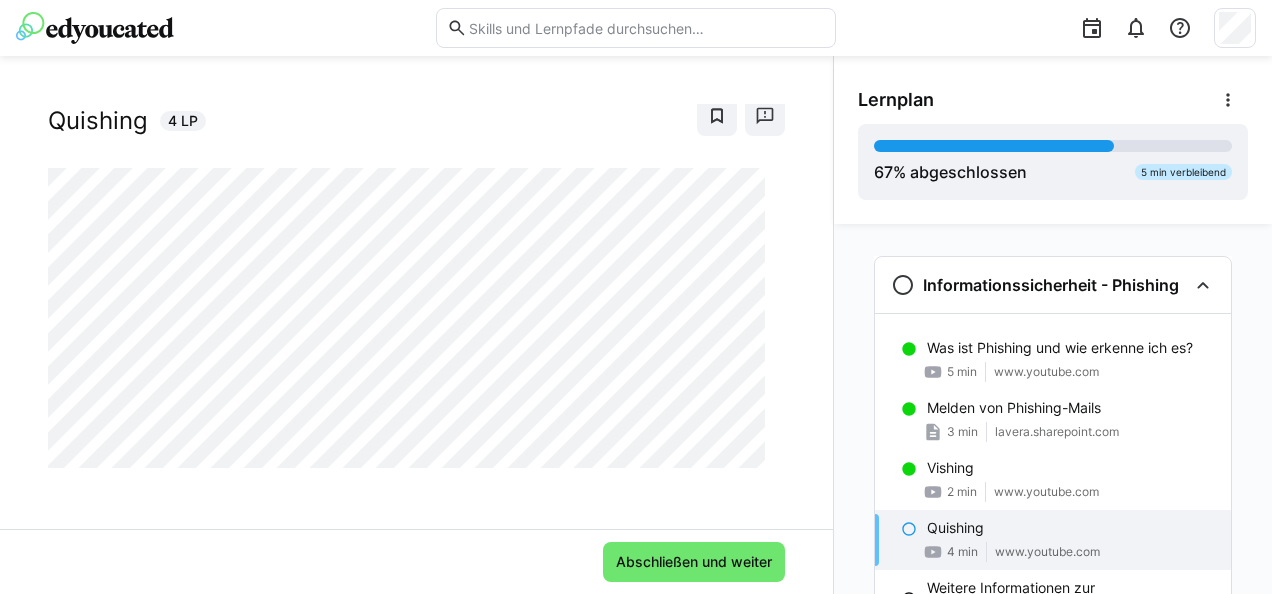 click on "Abschließen und weiter" 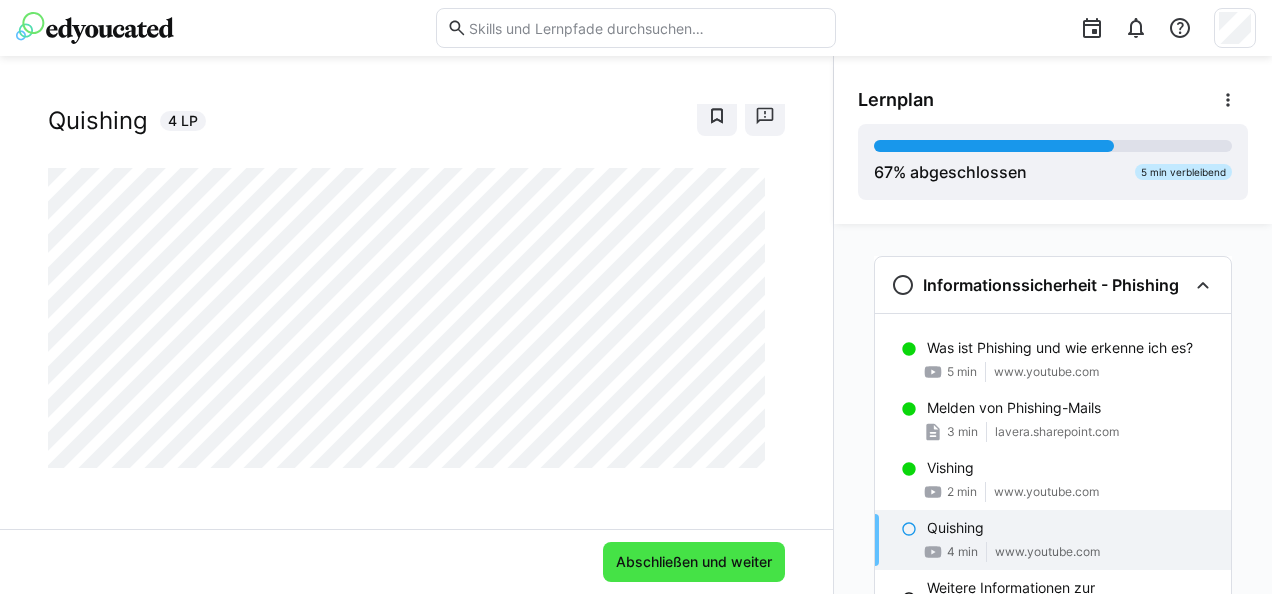 click on "Abschließen und weiter" 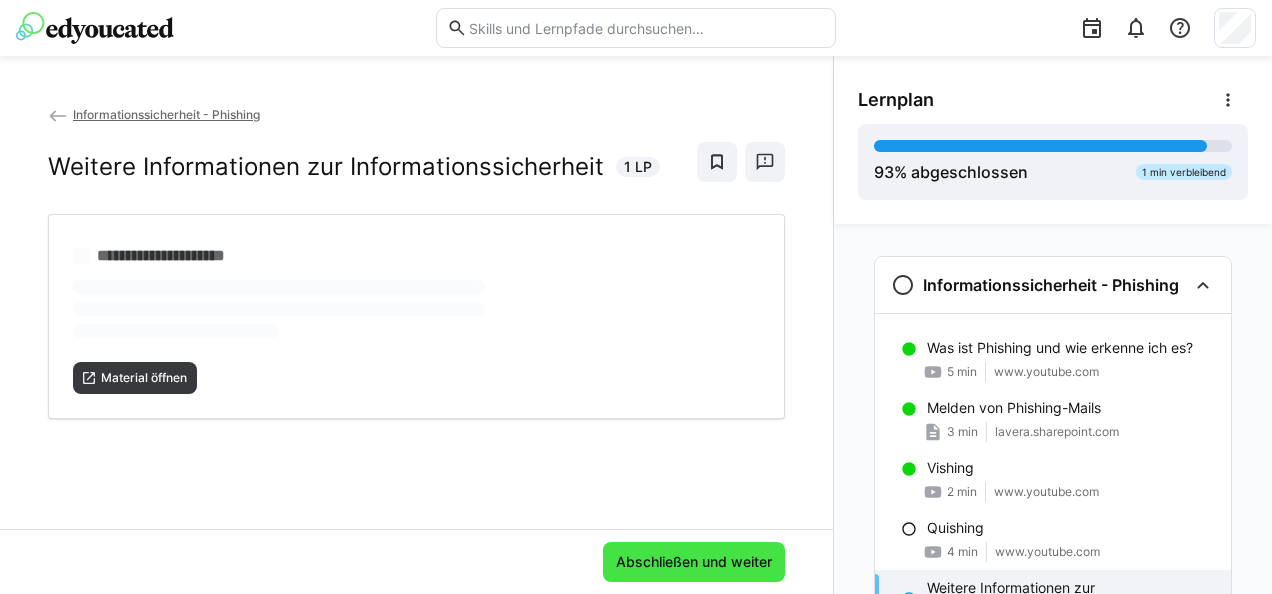 scroll, scrollTop: 0, scrollLeft: 0, axis: both 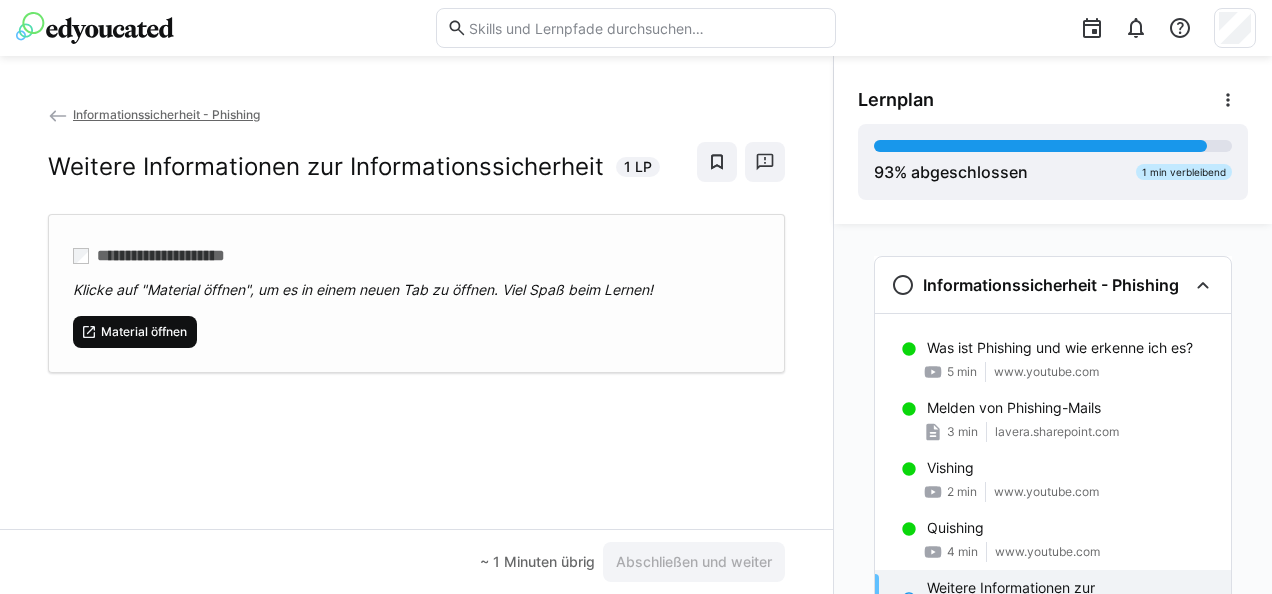 click on "Material öffnen" 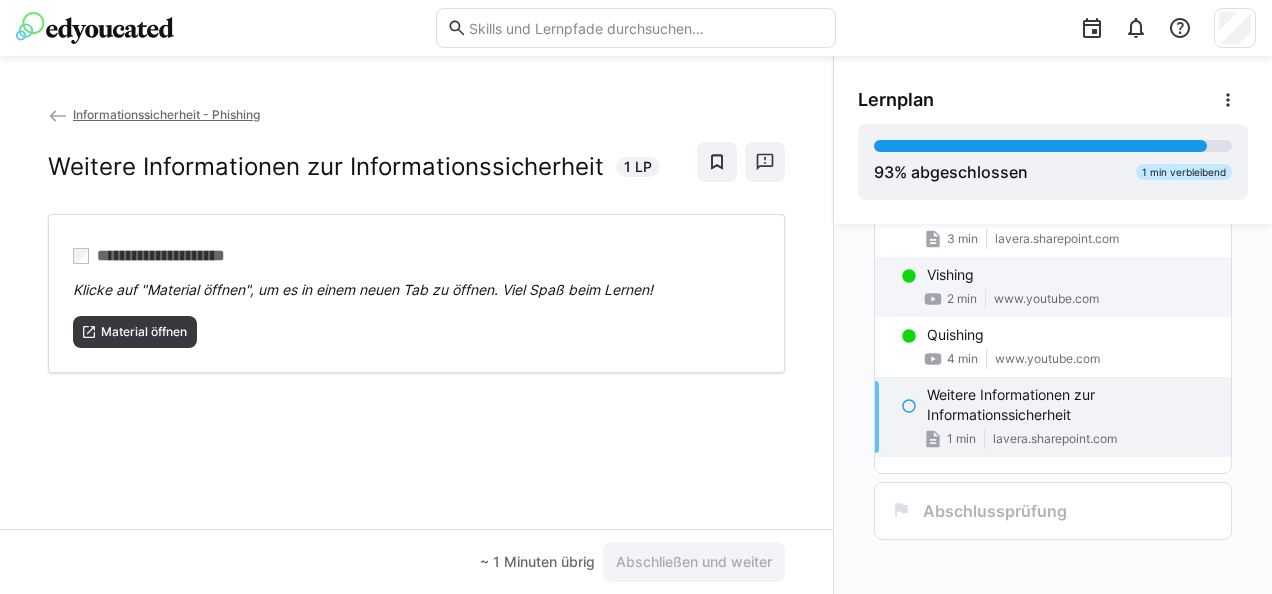scroll, scrollTop: 198, scrollLeft: 0, axis: vertical 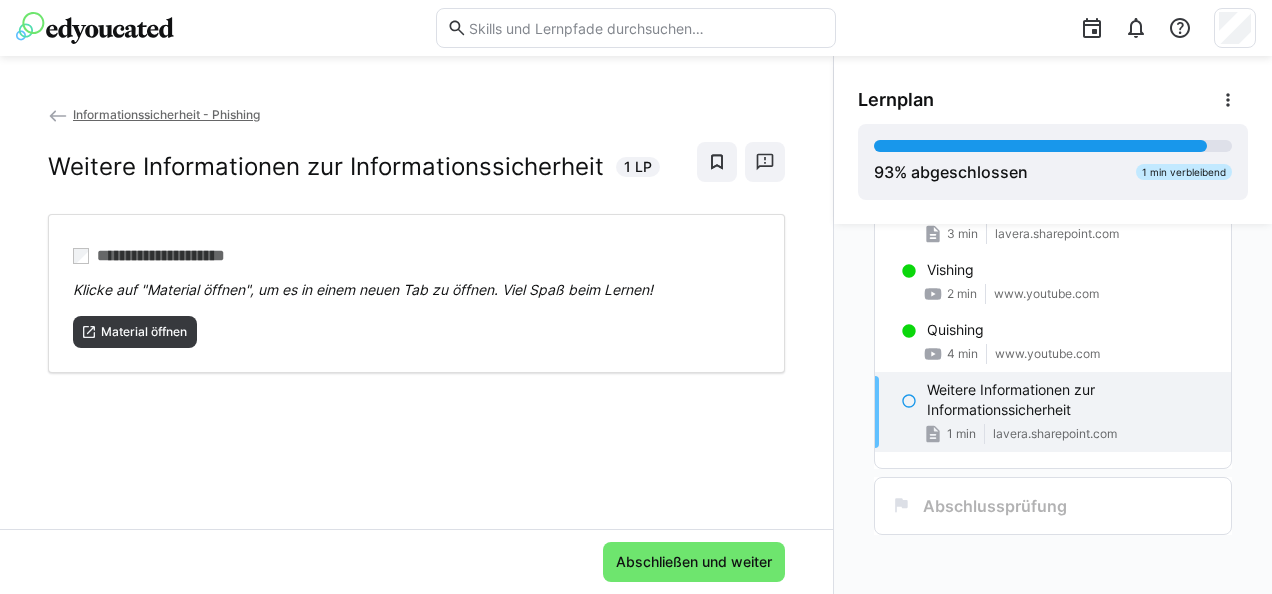 click on "Abschließen und weiter" 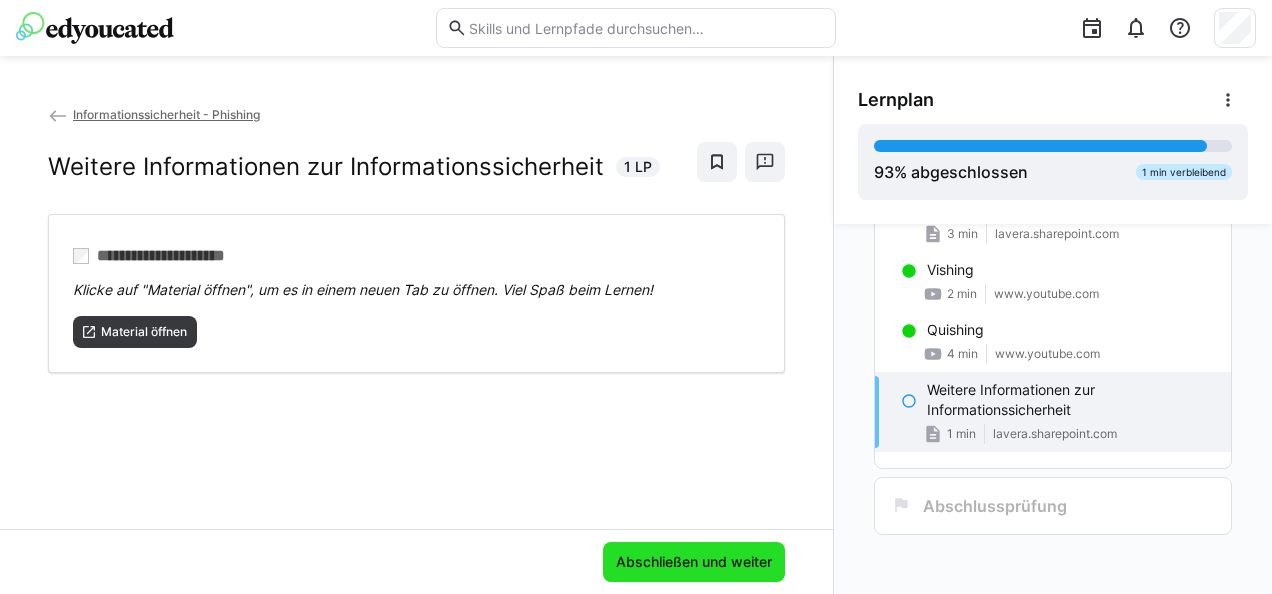 click on "Abschließen und weiter" 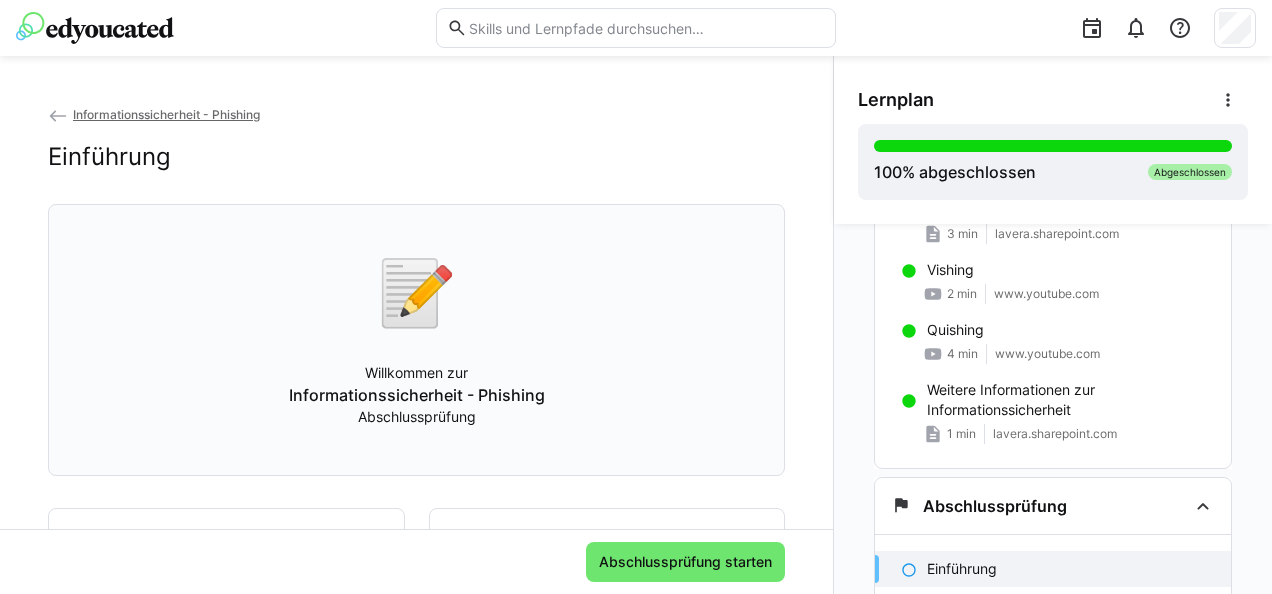 scroll, scrollTop: 200, scrollLeft: 0, axis: vertical 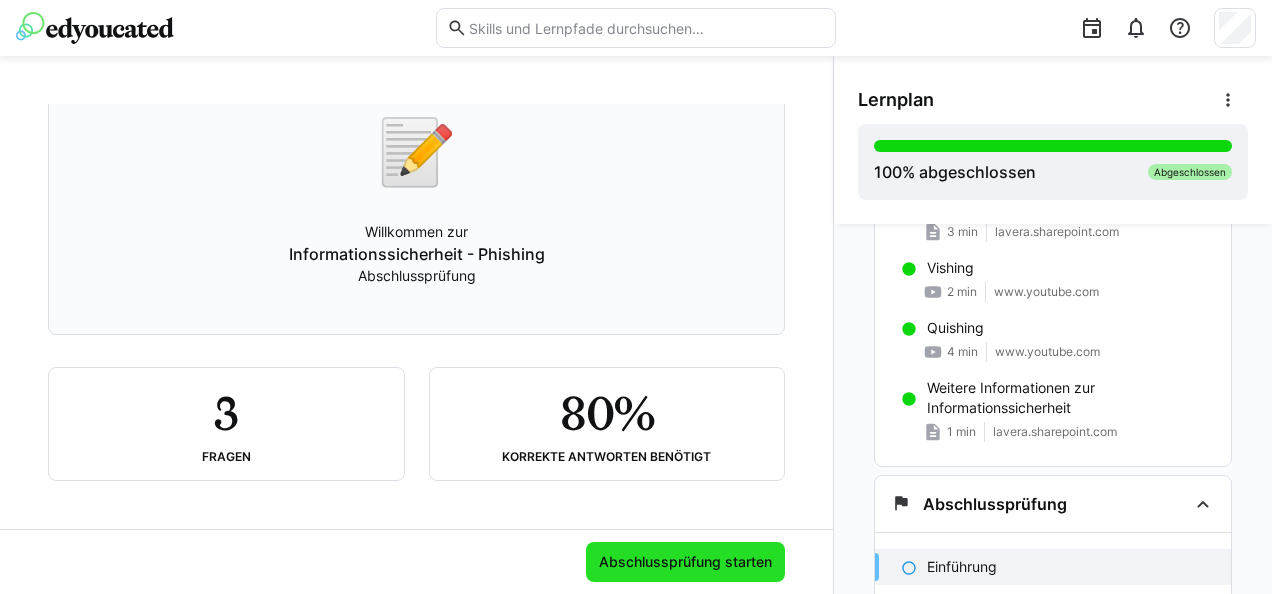 click on "Abschlussprüfung starten" 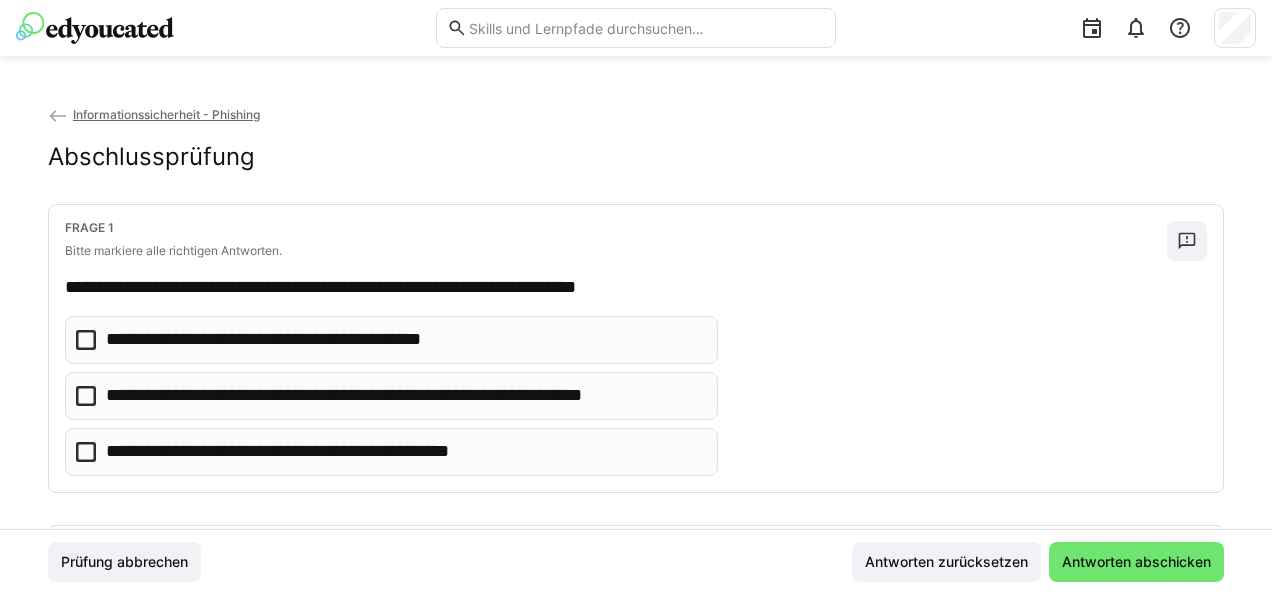 click 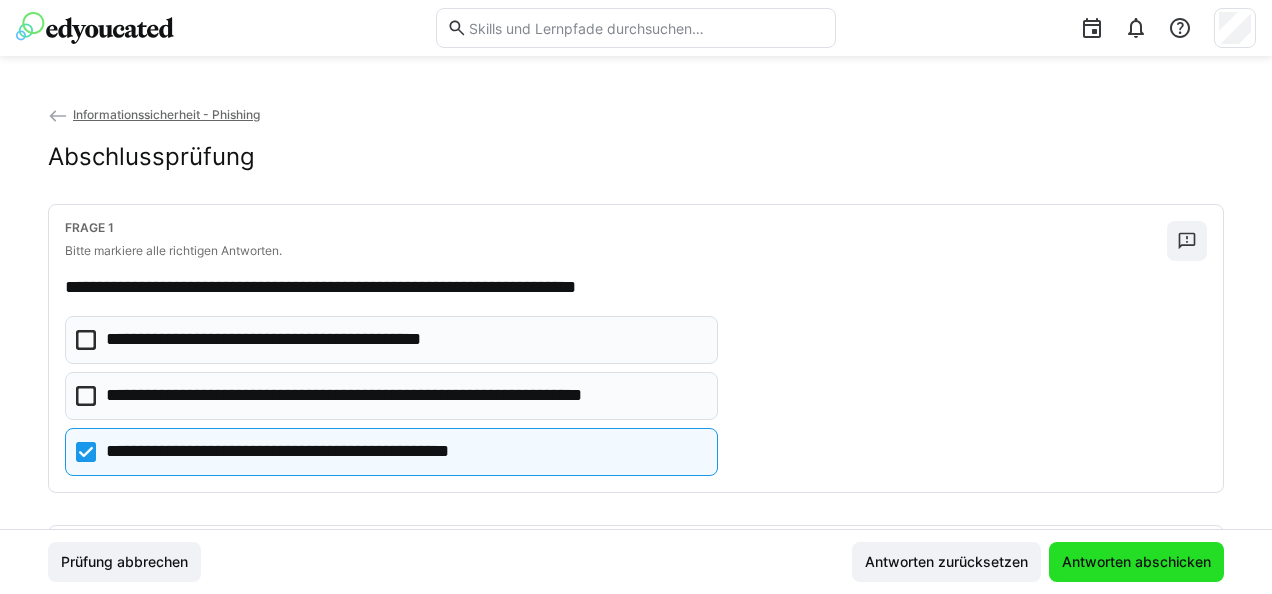 click on "Antworten abschicken" 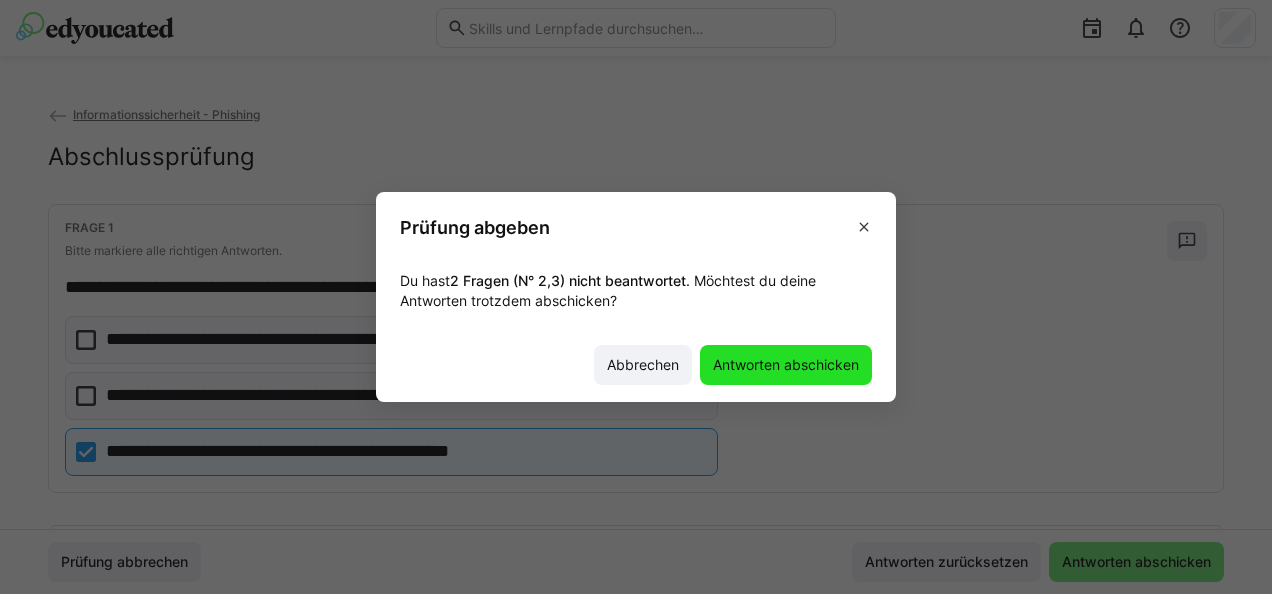 click on "Antworten abschicken" 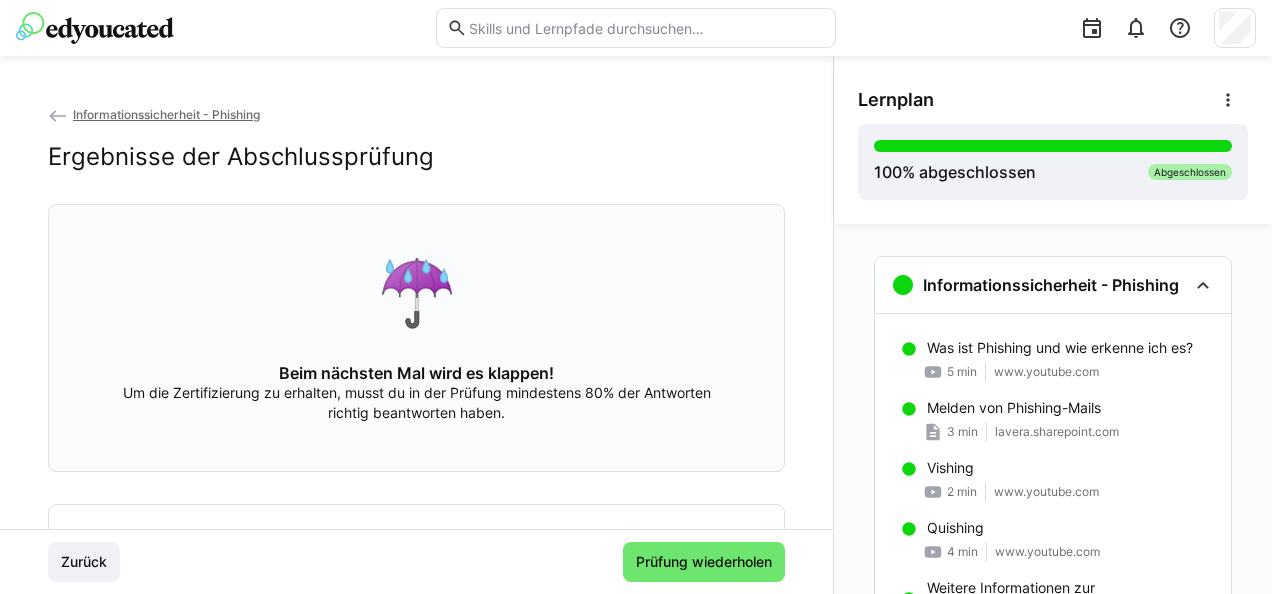 click 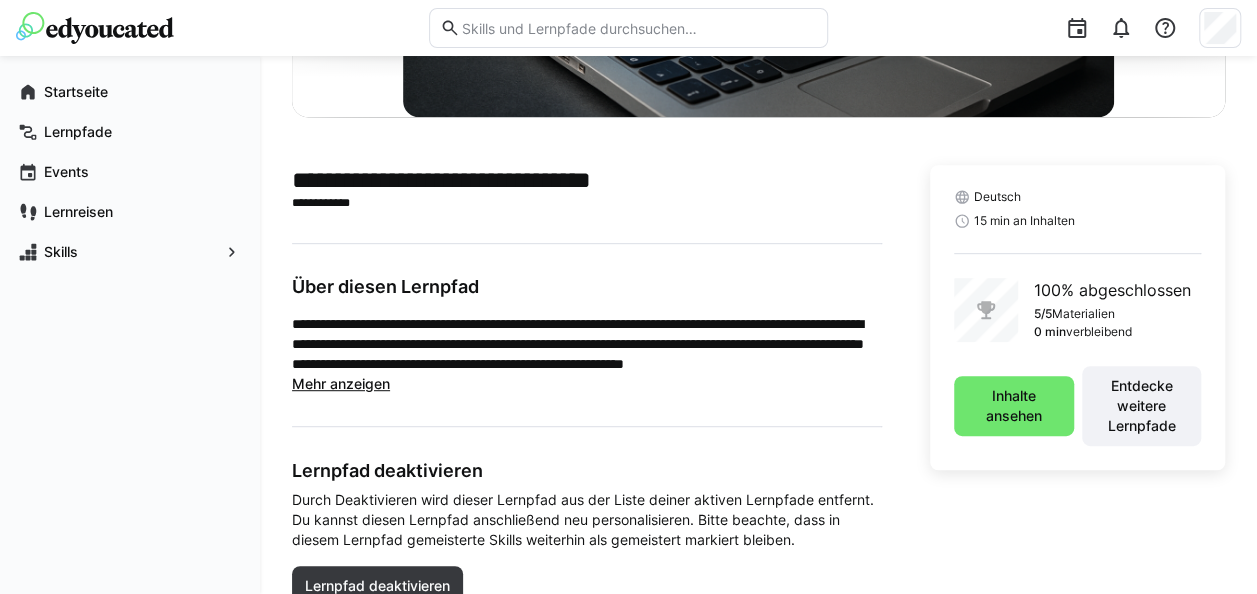 scroll, scrollTop: 372, scrollLeft: 0, axis: vertical 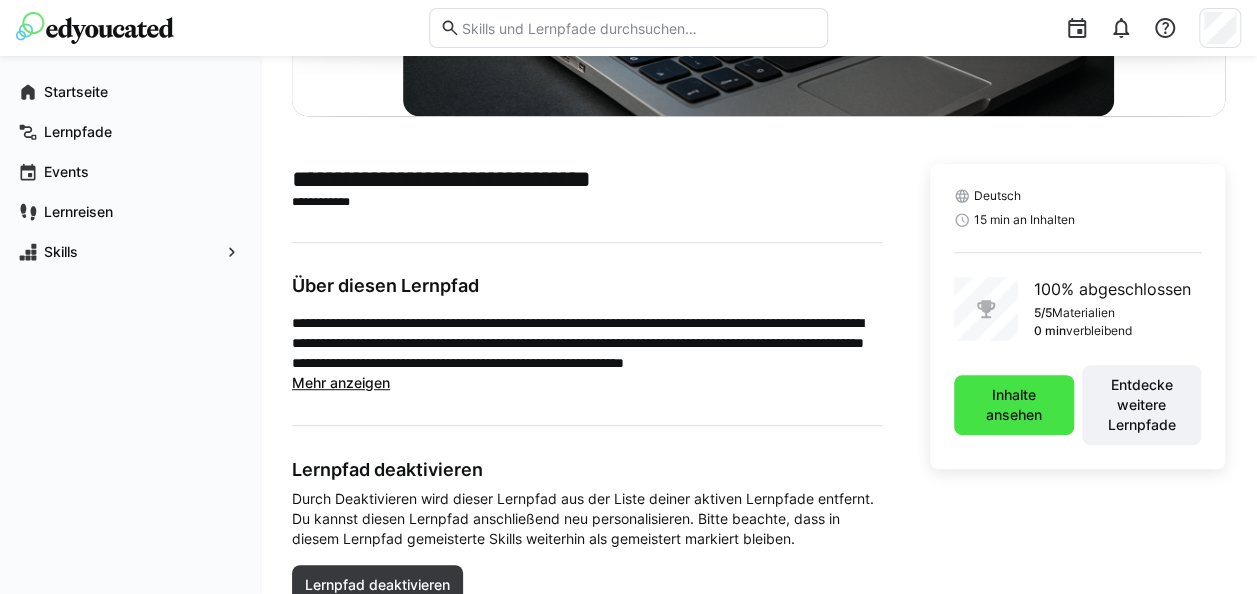 click on "Inhalte ansehen" 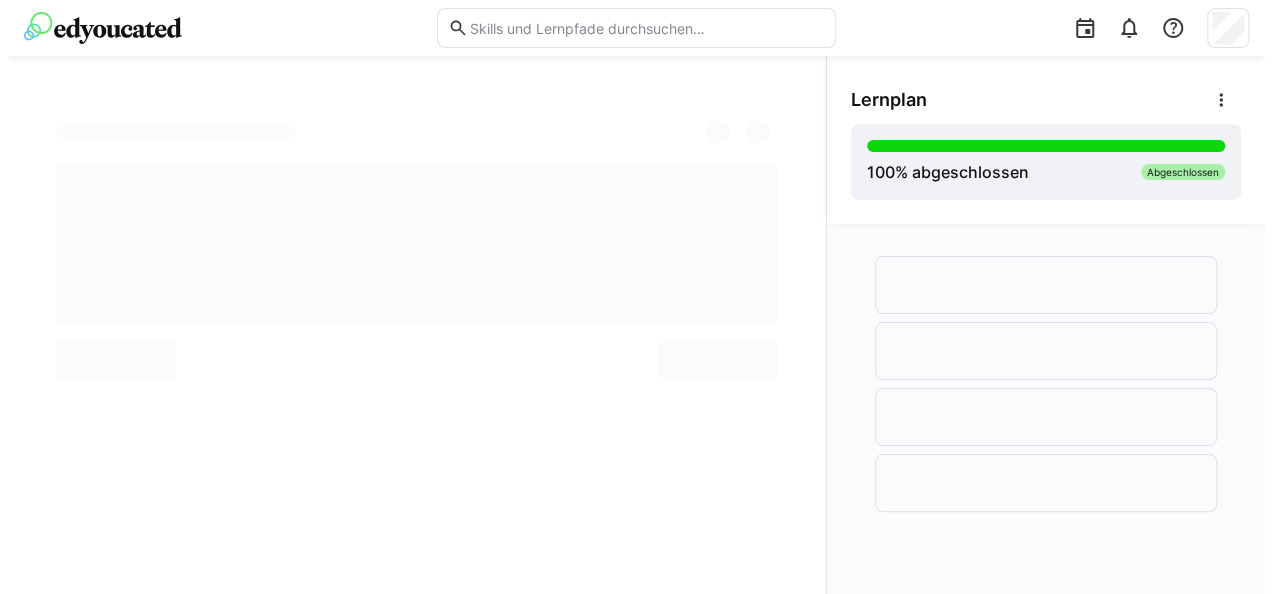 scroll, scrollTop: 0, scrollLeft: 0, axis: both 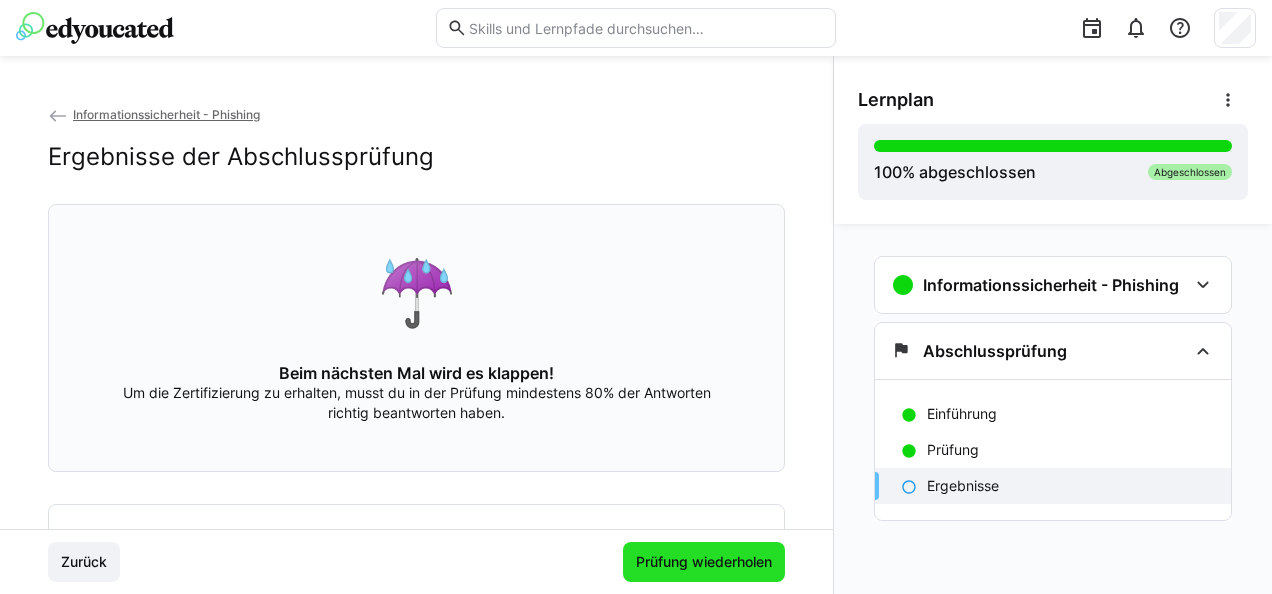 click on "Prüfung wiederholen" 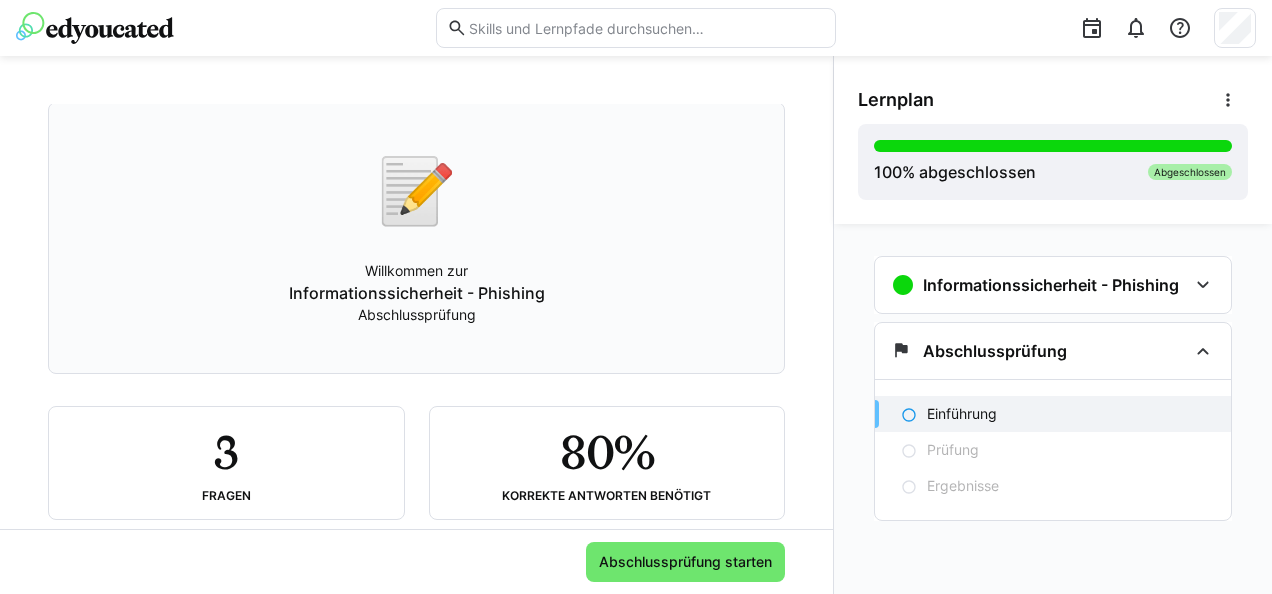 scroll, scrollTop: 145, scrollLeft: 0, axis: vertical 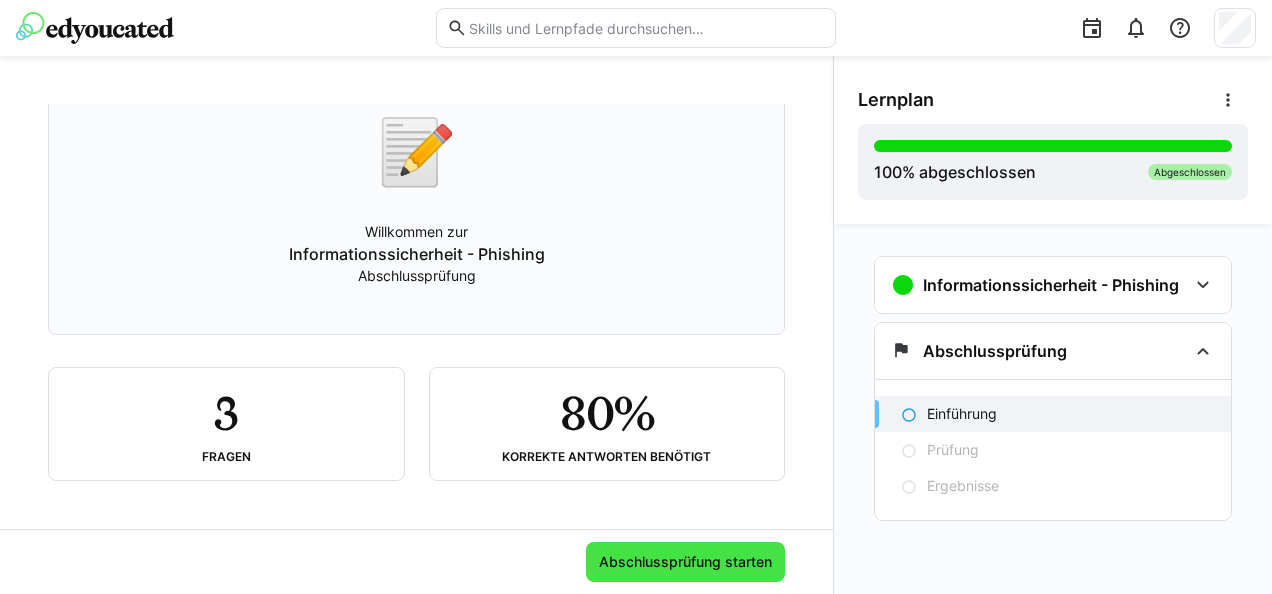 click on "Abschlussprüfung starten" 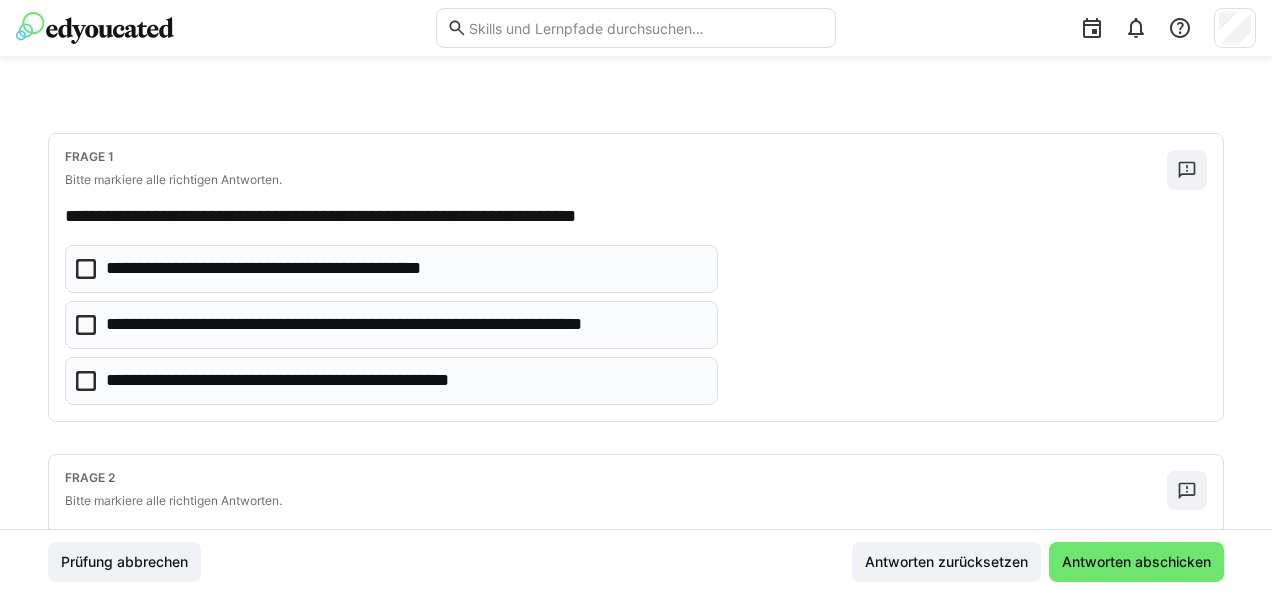scroll, scrollTop: 0, scrollLeft: 0, axis: both 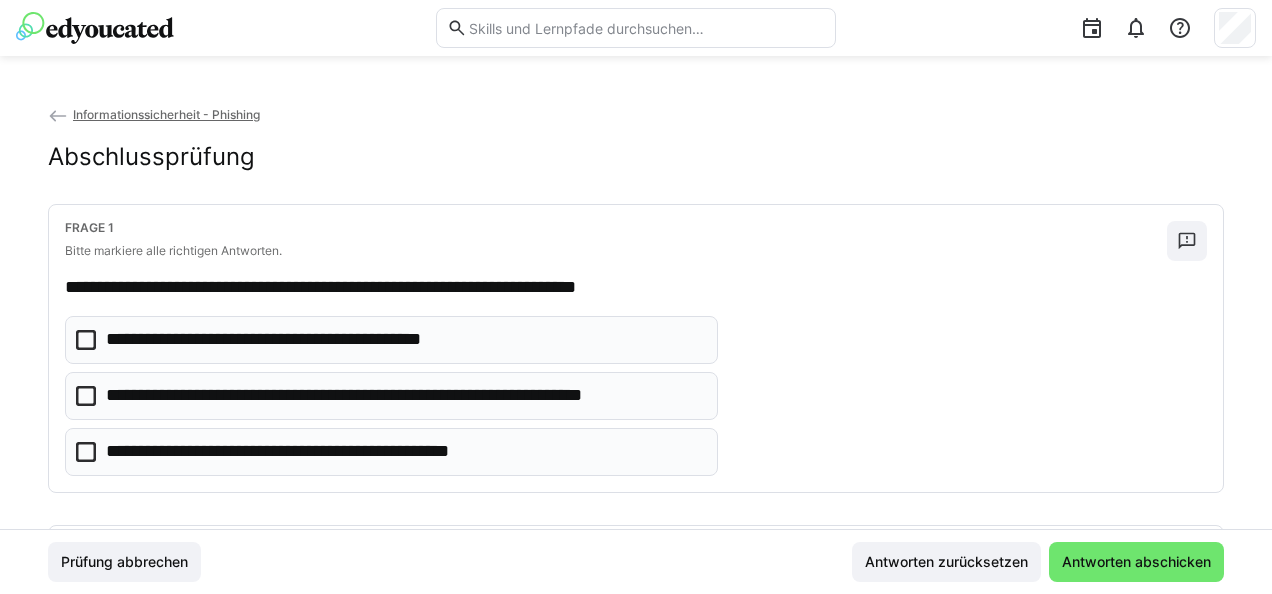 click on "**********" 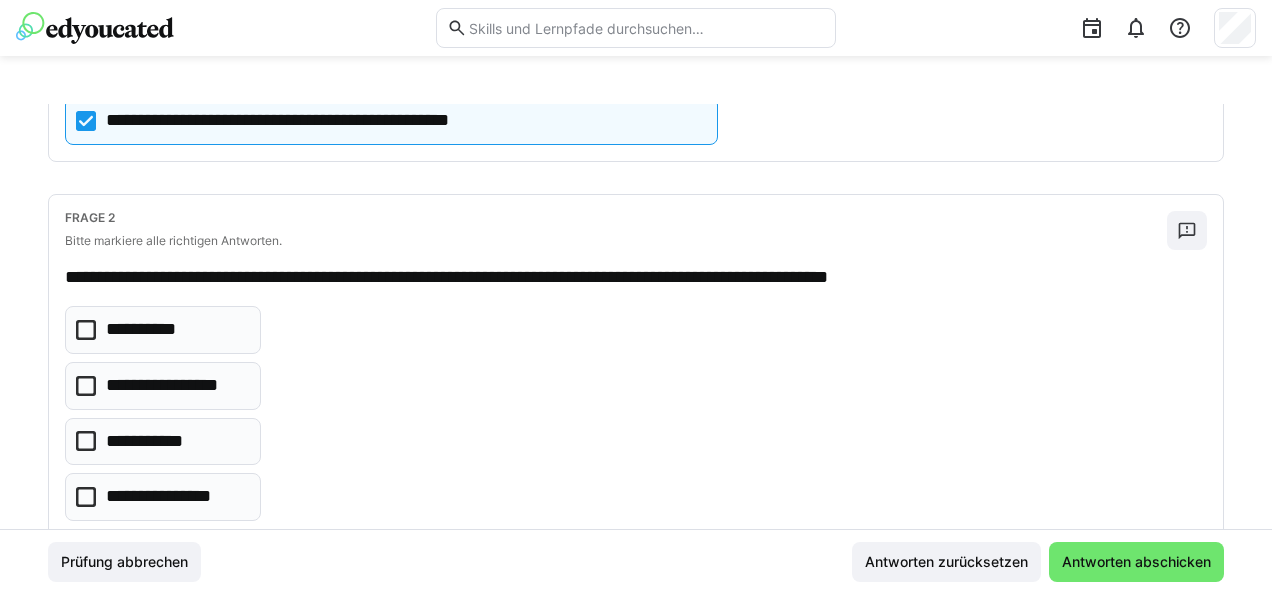 scroll, scrollTop: 340, scrollLeft: 0, axis: vertical 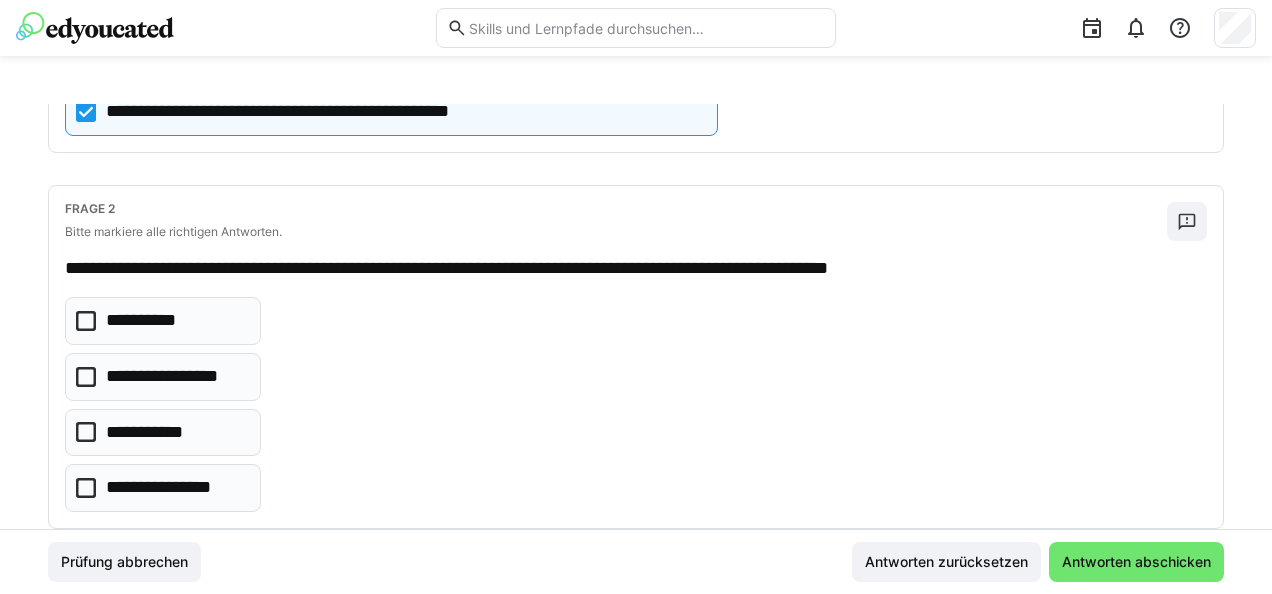 click on "**********" 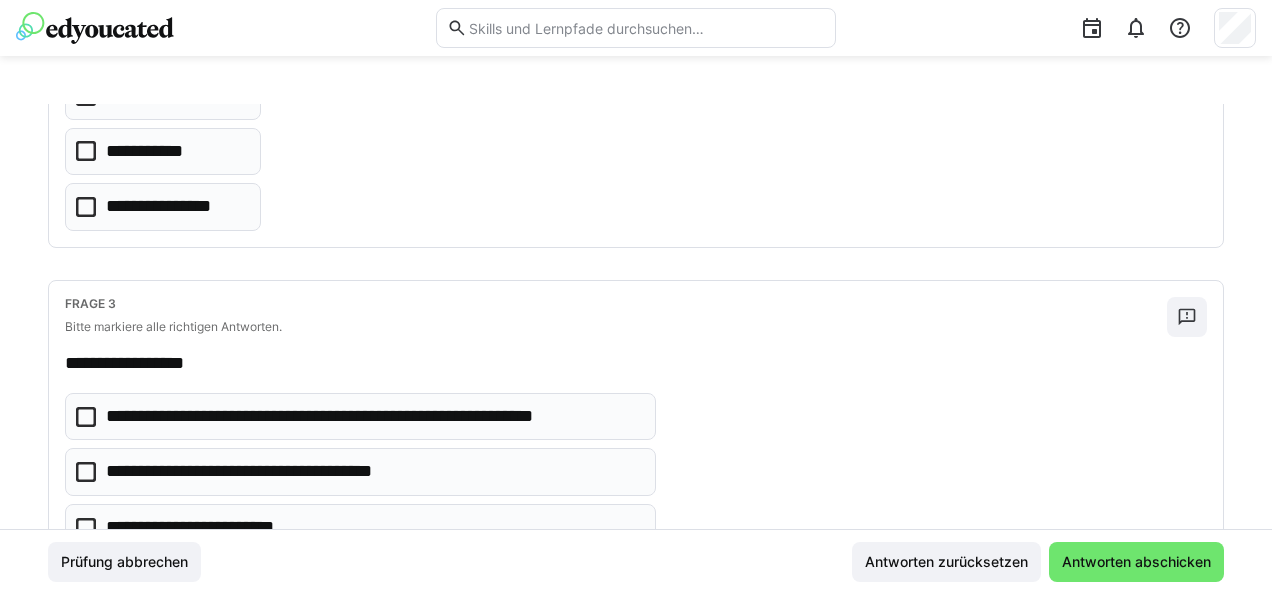 scroll, scrollTop: 698, scrollLeft: 0, axis: vertical 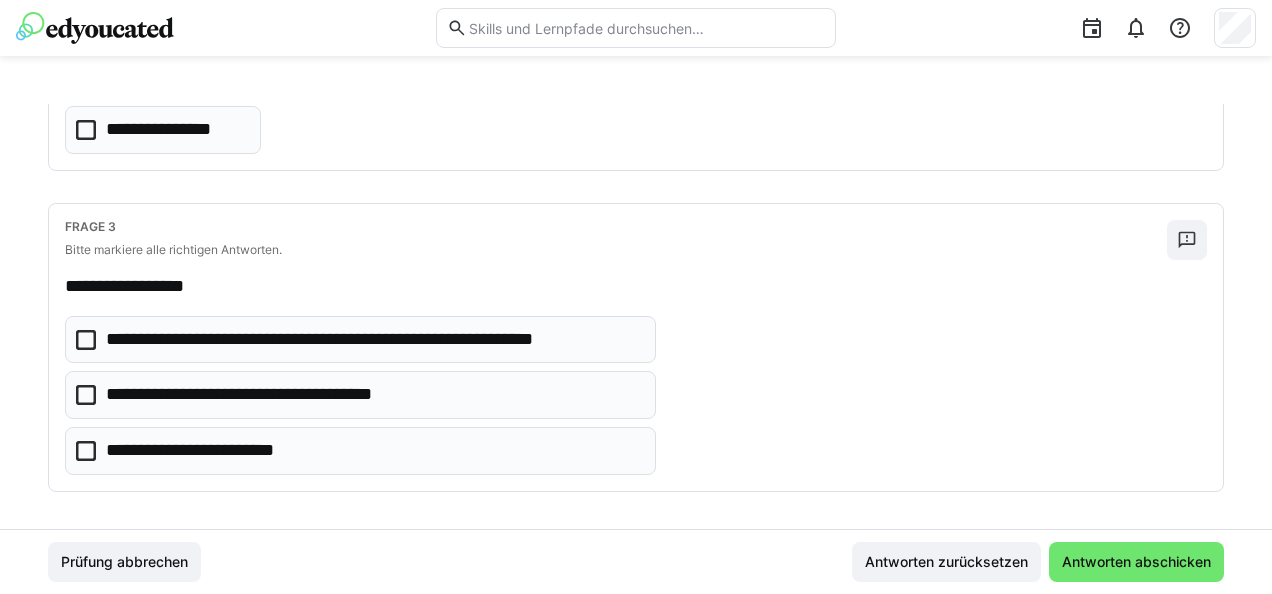 click on "**********" 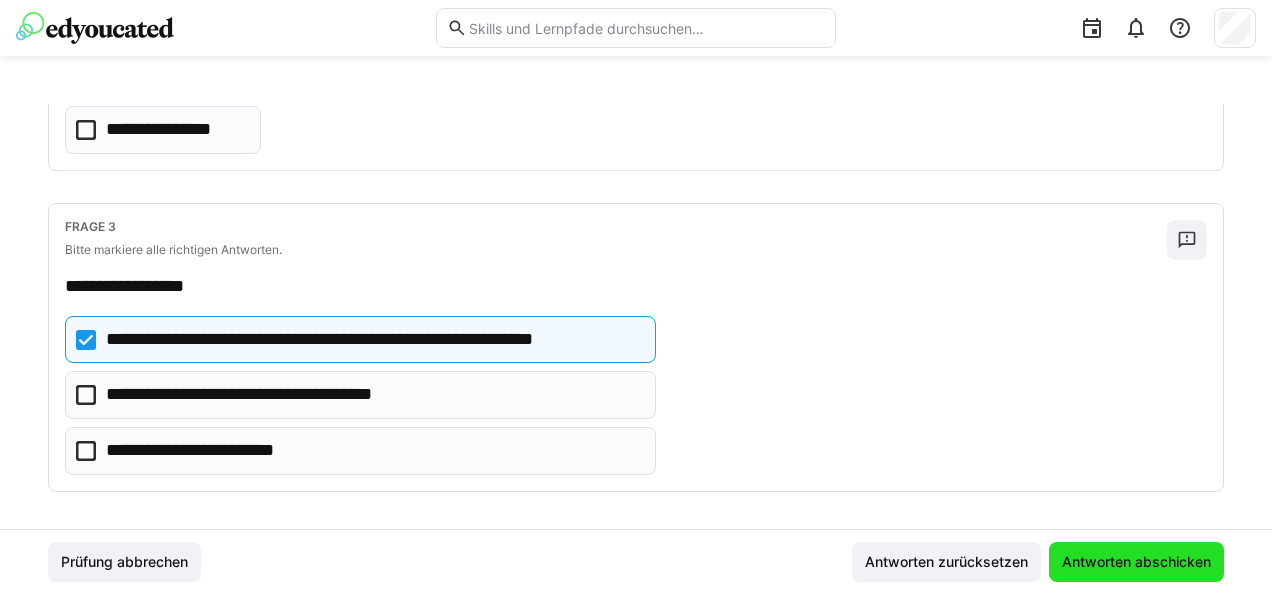 click on "Antworten abschicken" 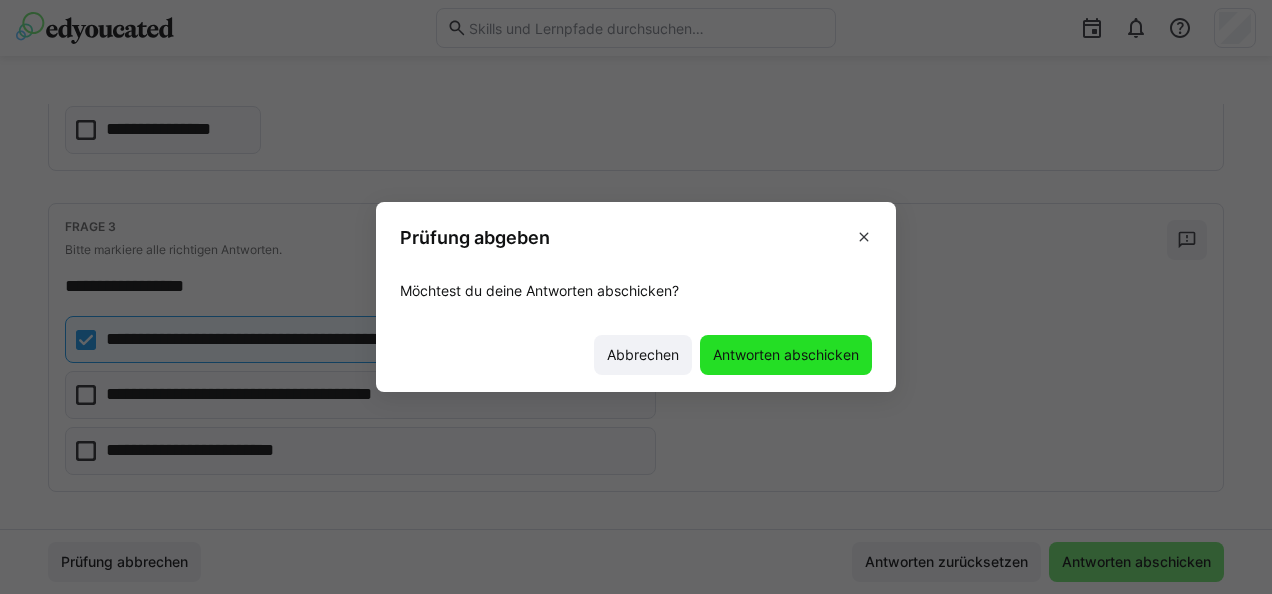click on "Antworten abschicken" 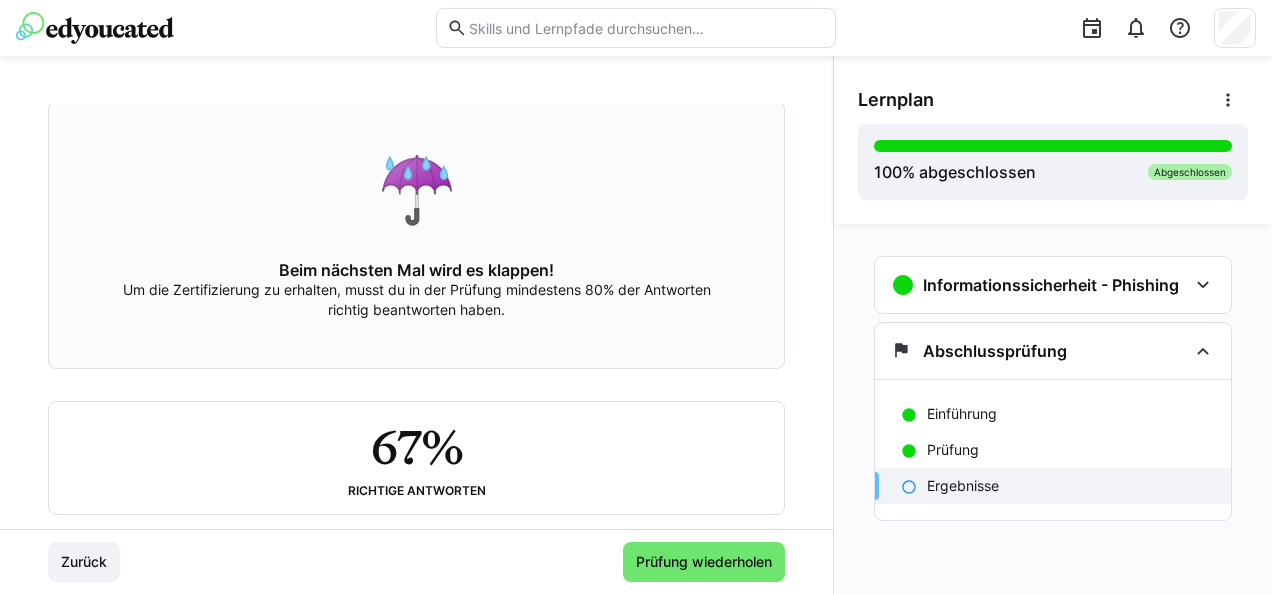 scroll, scrollTop: 173, scrollLeft: 0, axis: vertical 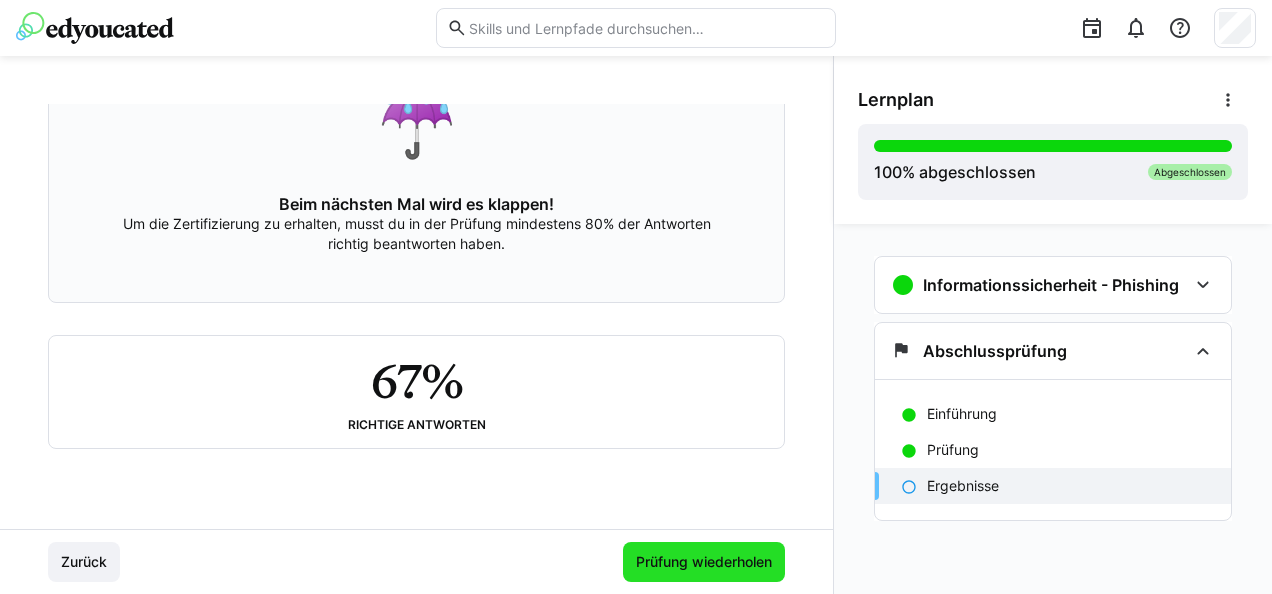 click on "Prüfung wiederholen" 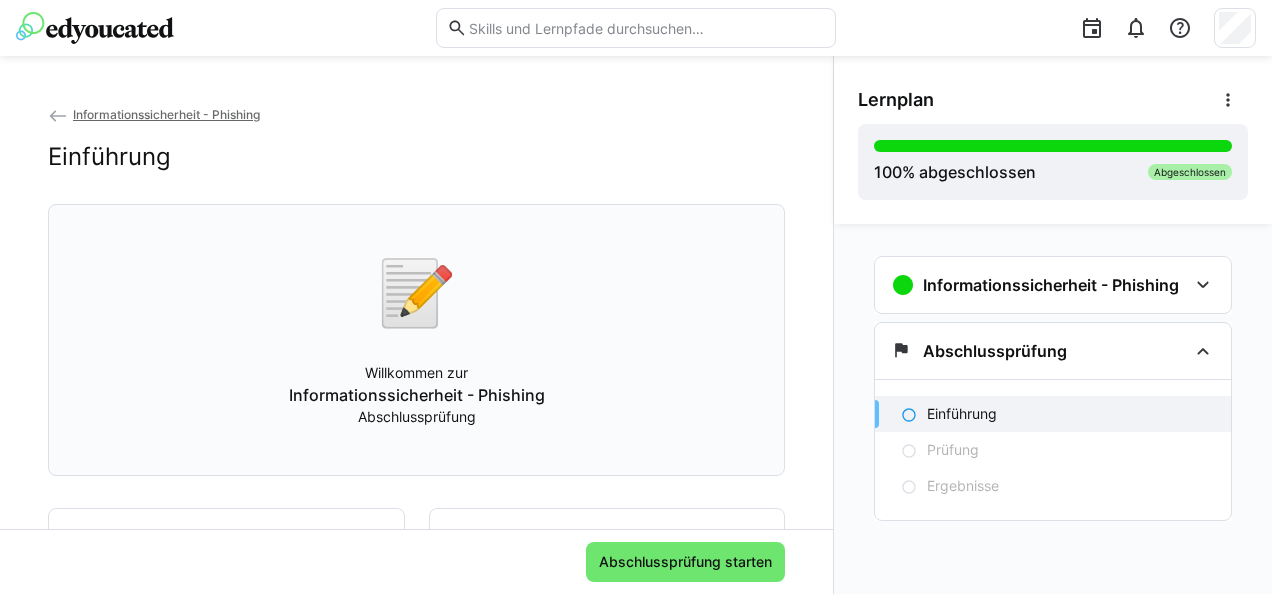 scroll, scrollTop: 145, scrollLeft: 0, axis: vertical 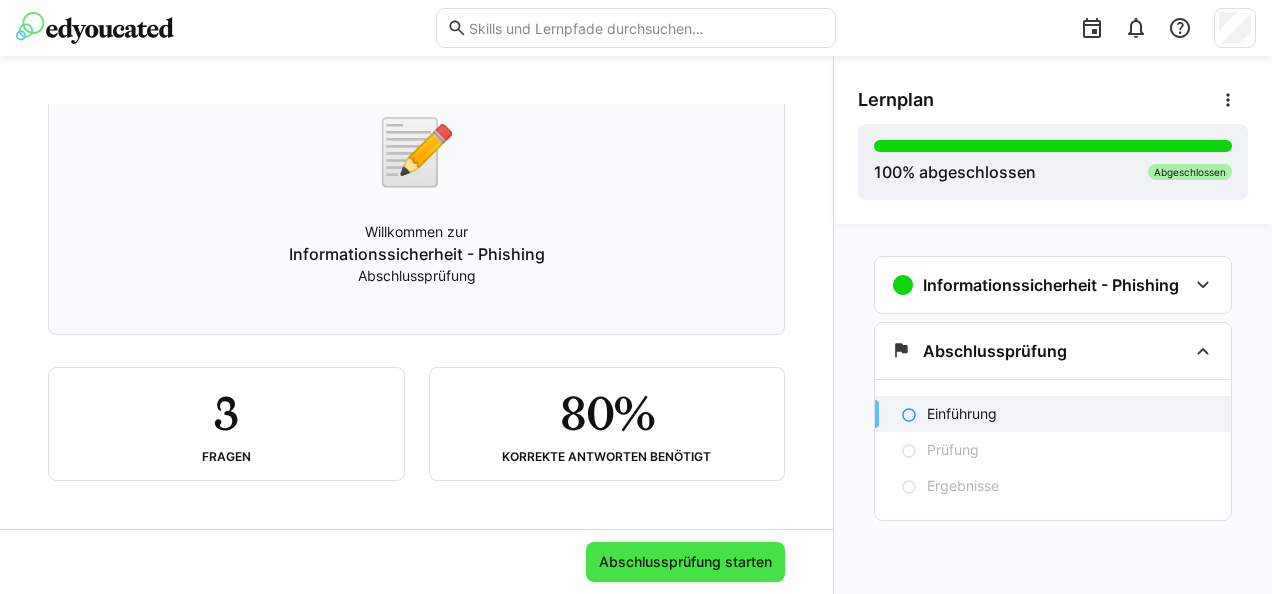click on "Abschlussprüfung starten" 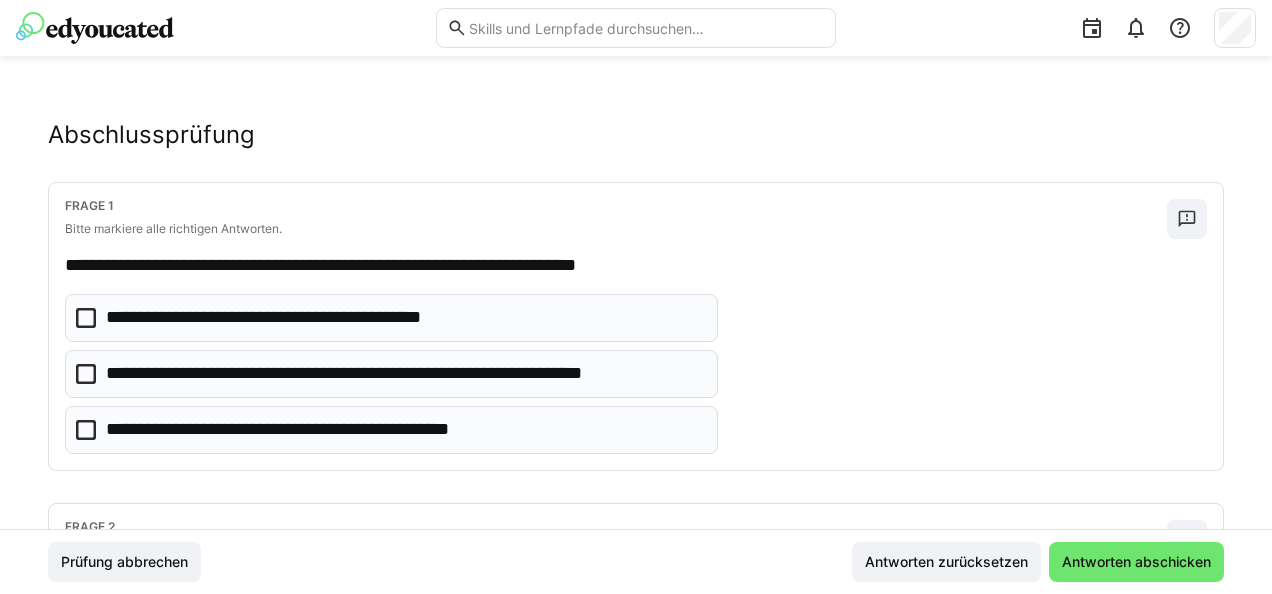 scroll, scrollTop: 20, scrollLeft: 0, axis: vertical 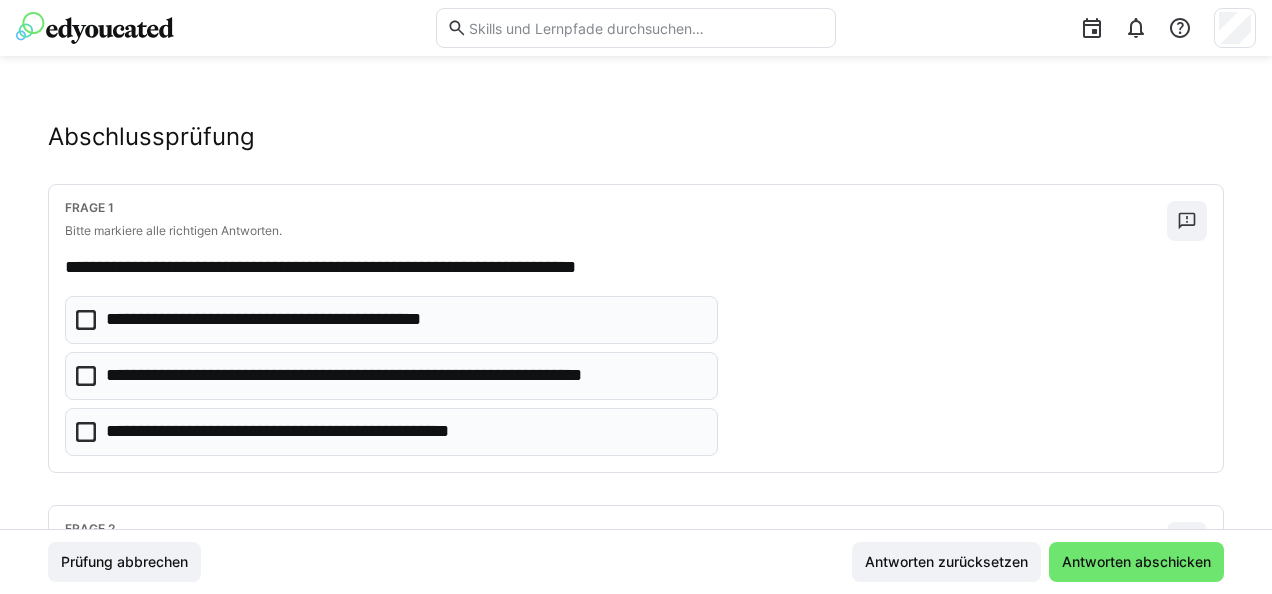 click on "**********" 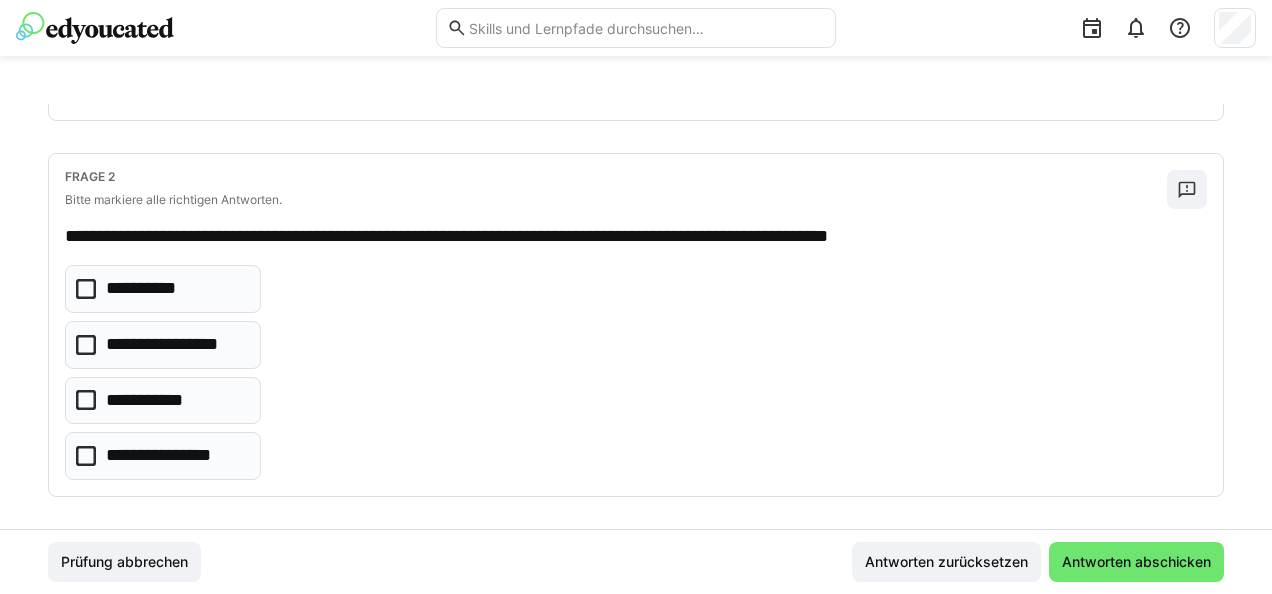 scroll, scrollTop: 372, scrollLeft: 0, axis: vertical 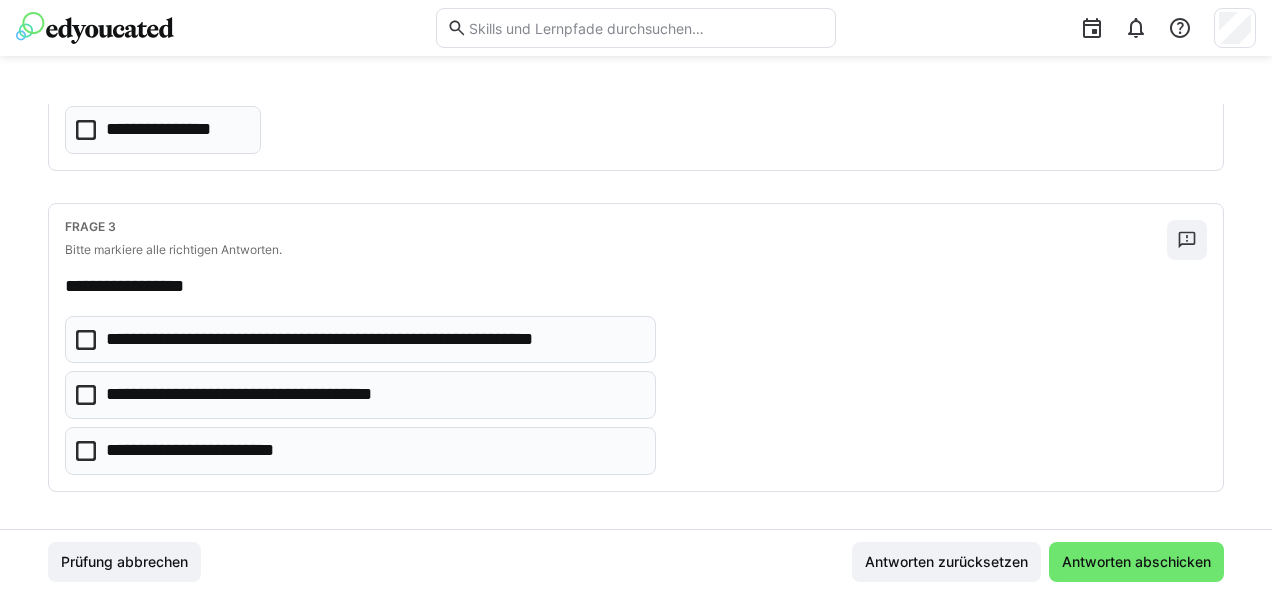 click on "**********" 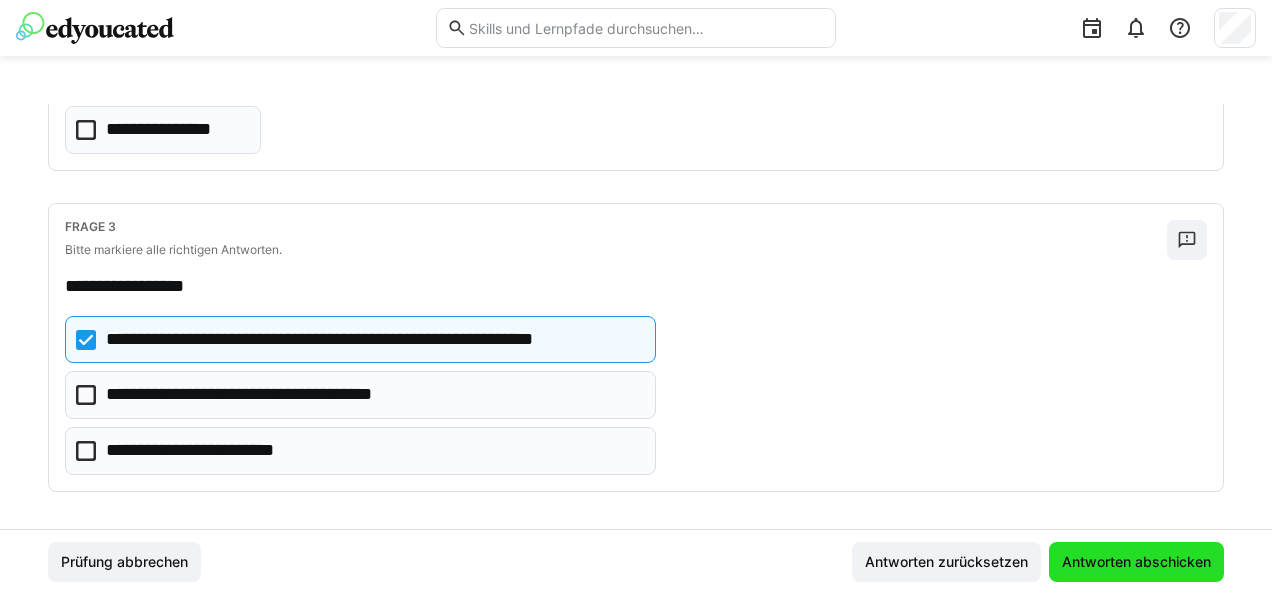 click on "Antworten abschicken" 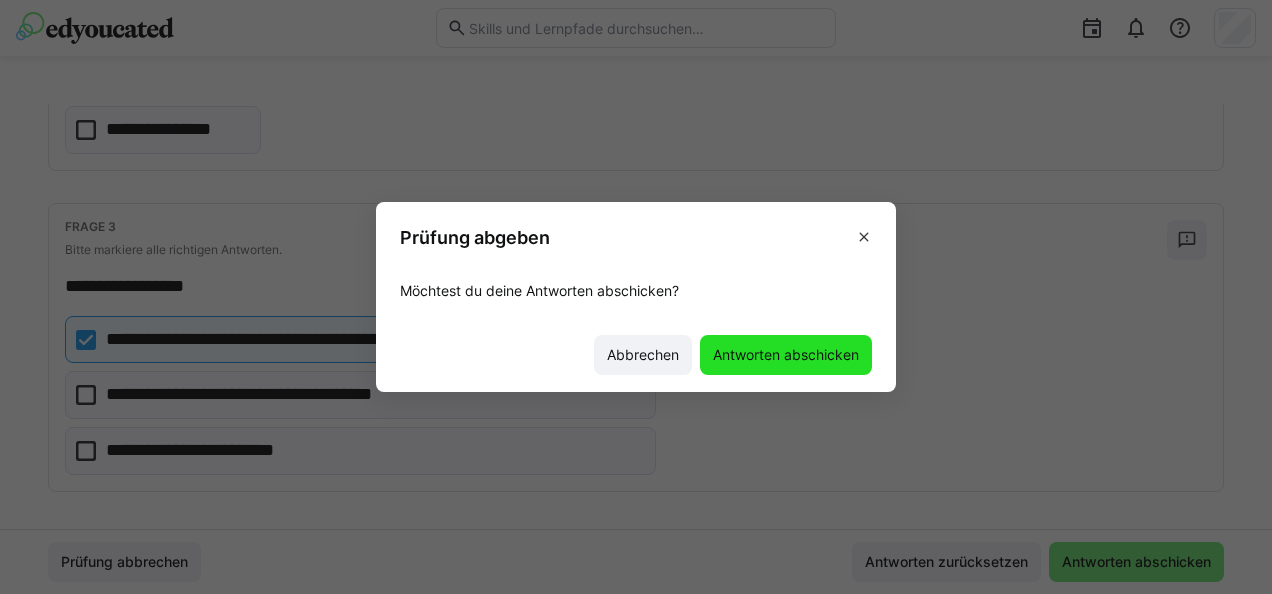 click on "Antworten abschicken" 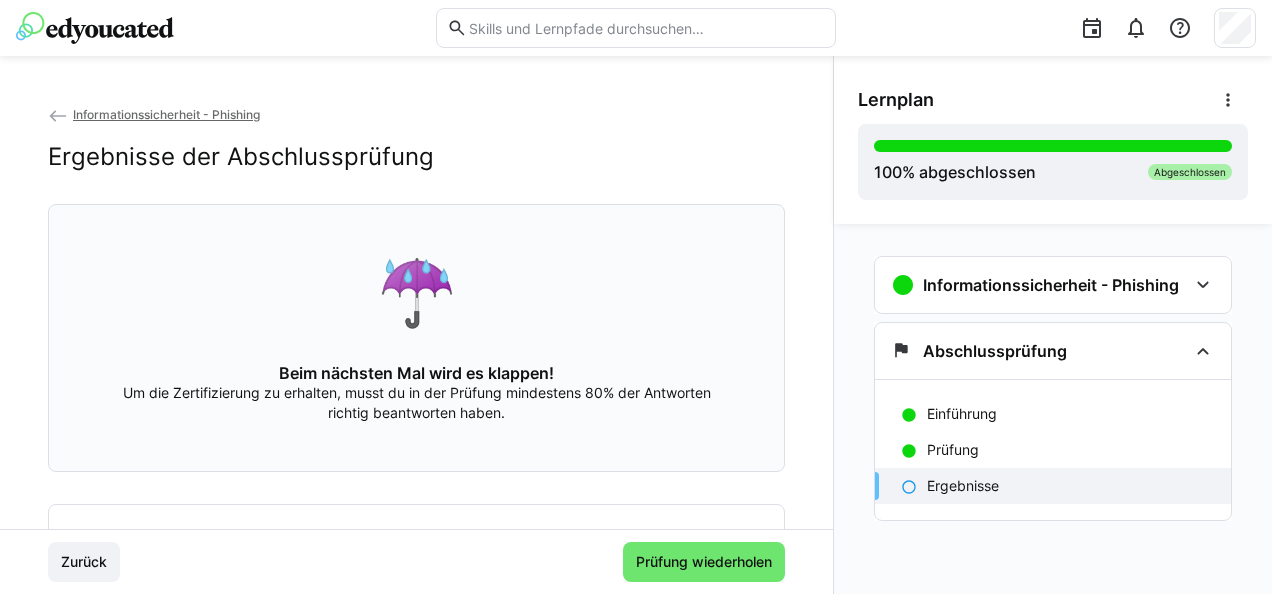 scroll, scrollTop: 173, scrollLeft: 0, axis: vertical 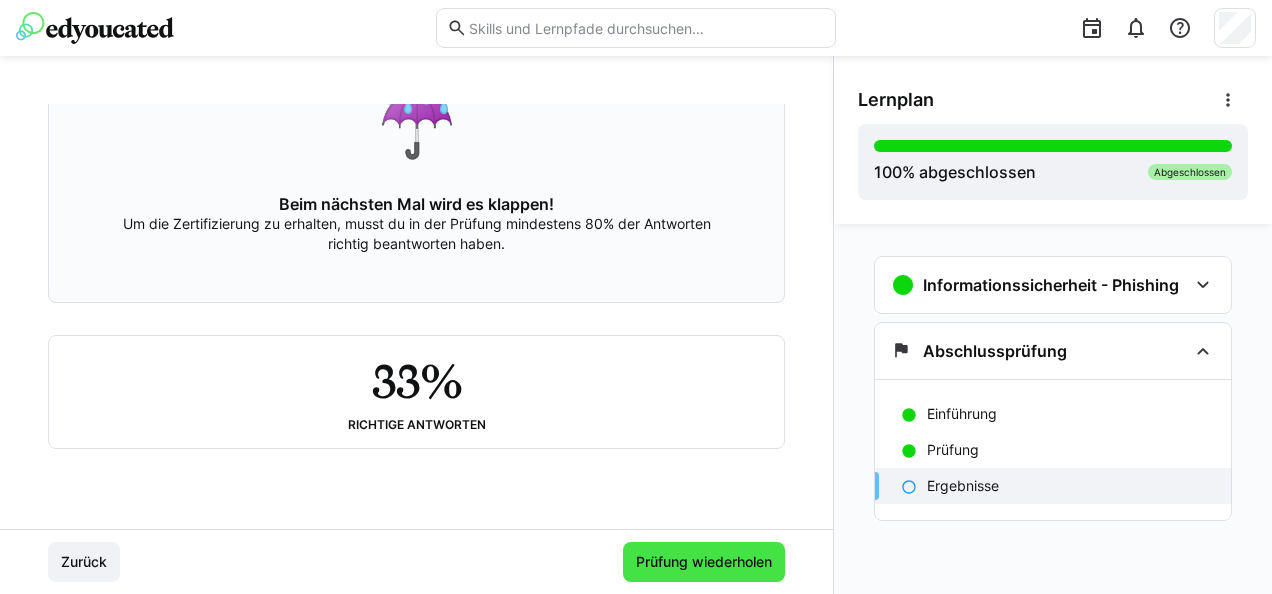 click on "Prüfung wiederholen" 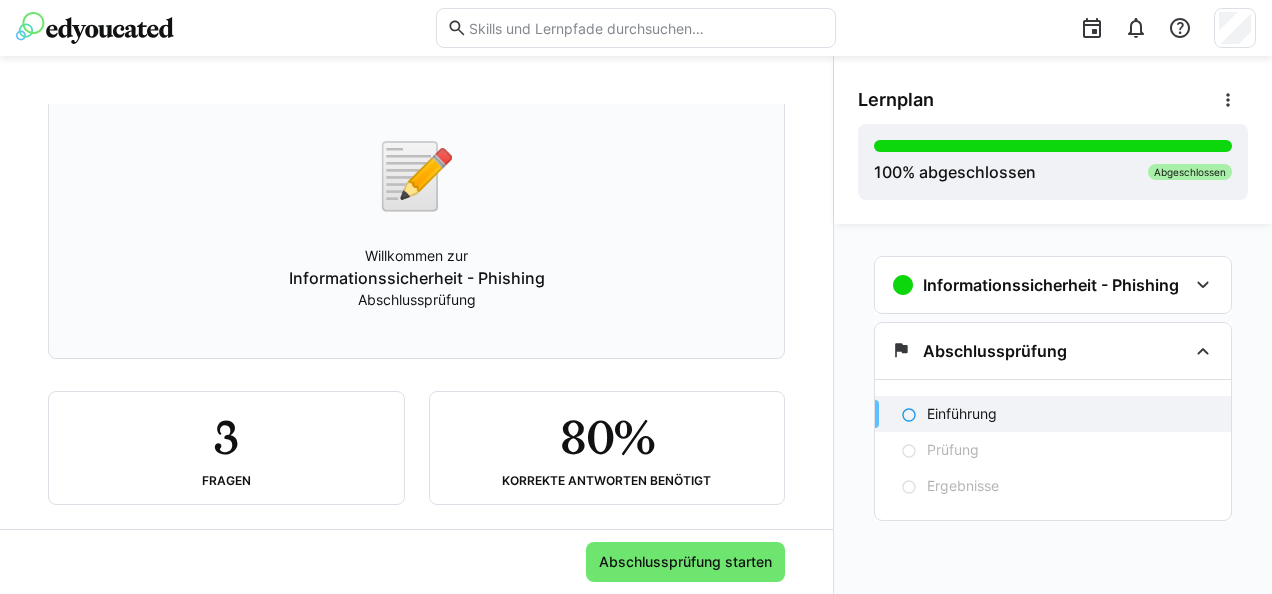 scroll, scrollTop: 120, scrollLeft: 0, axis: vertical 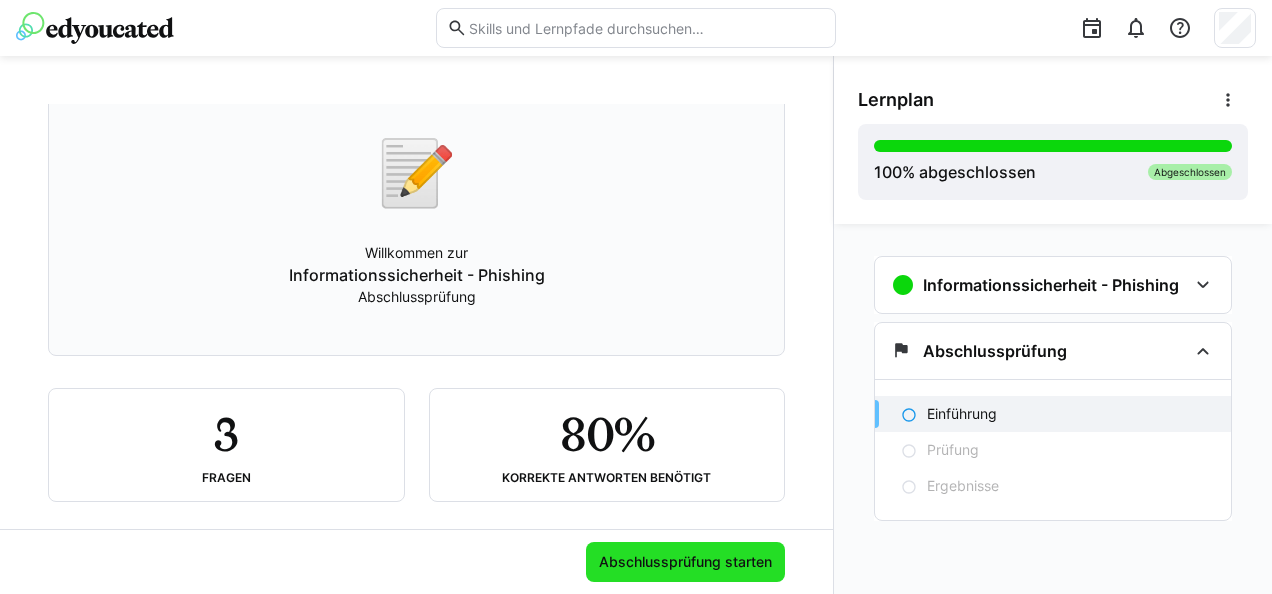 click on "Abschlussprüfung starten" 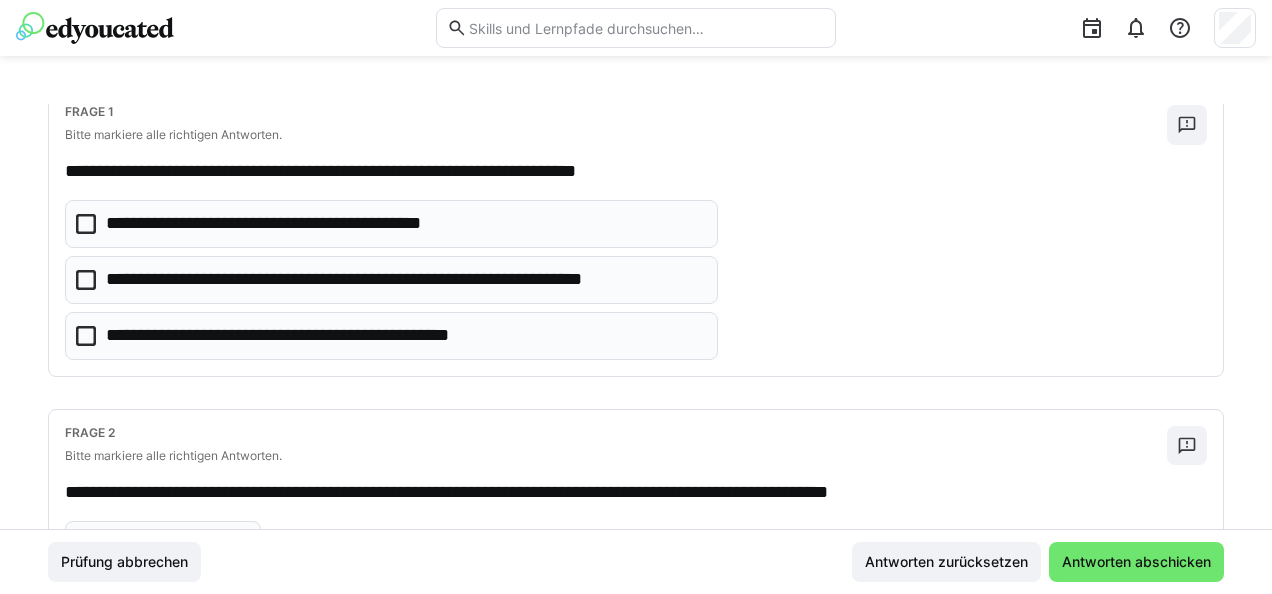 scroll, scrollTop: 0, scrollLeft: 0, axis: both 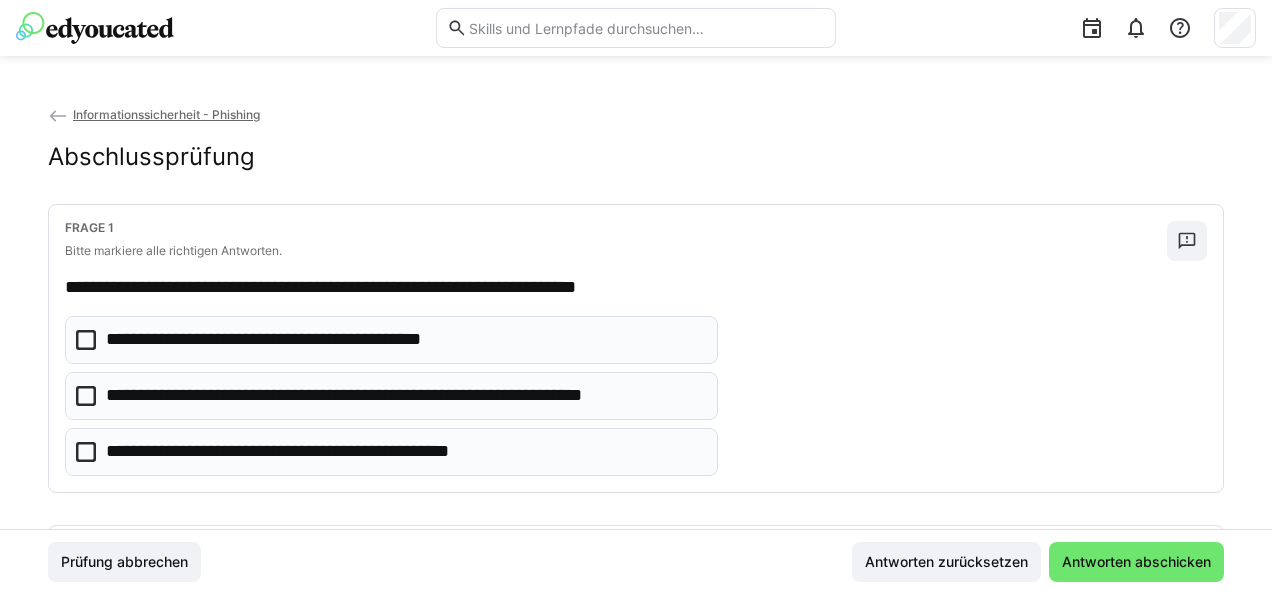 click on "**********" 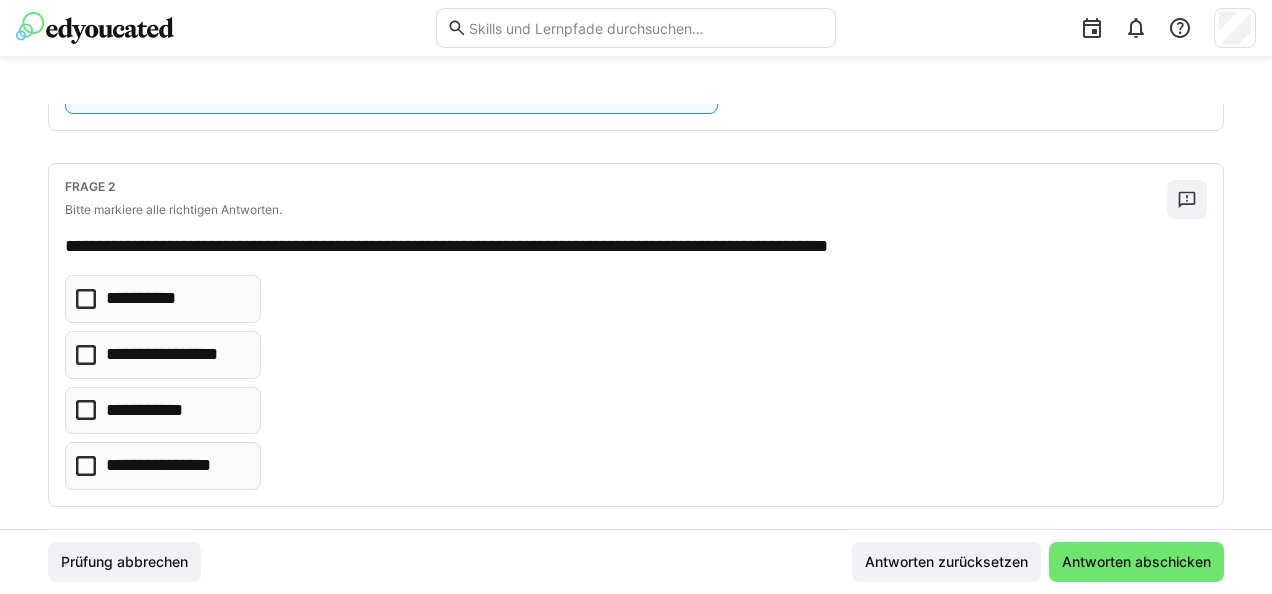 scroll, scrollTop: 372, scrollLeft: 0, axis: vertical 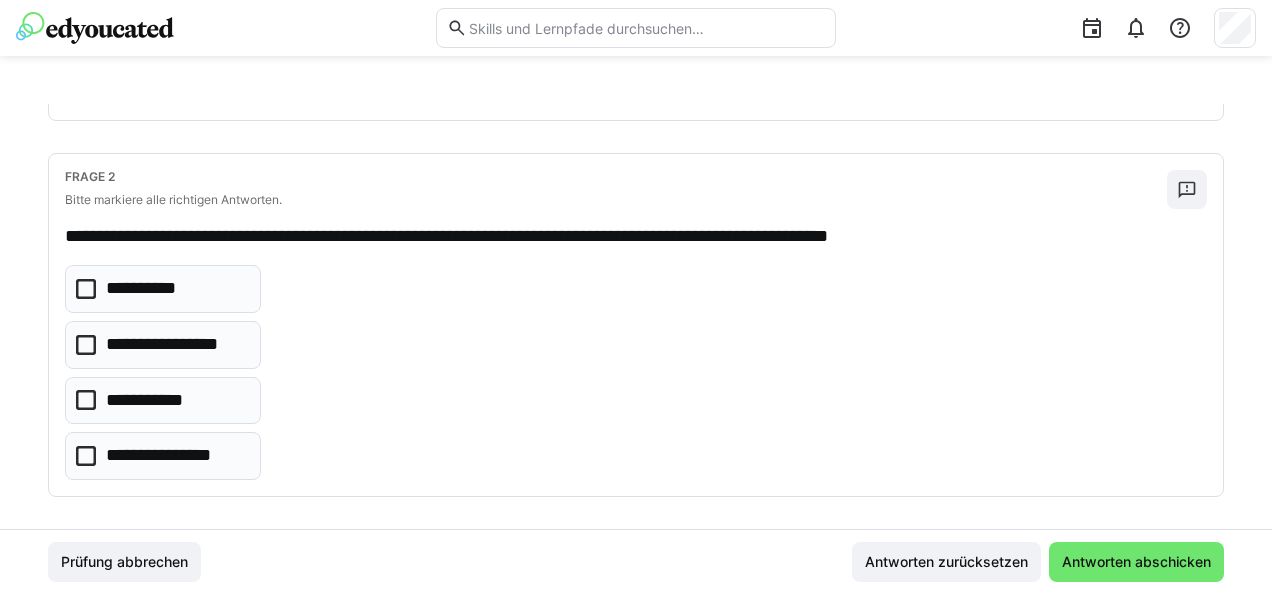 click on "**********" 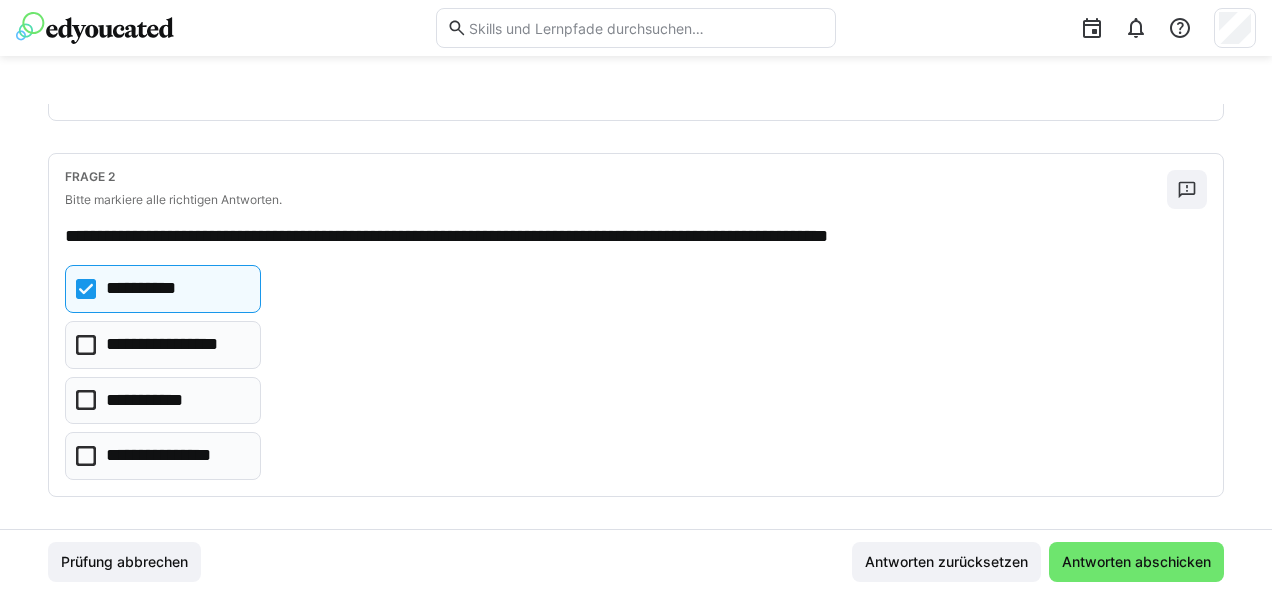 click on "**********" 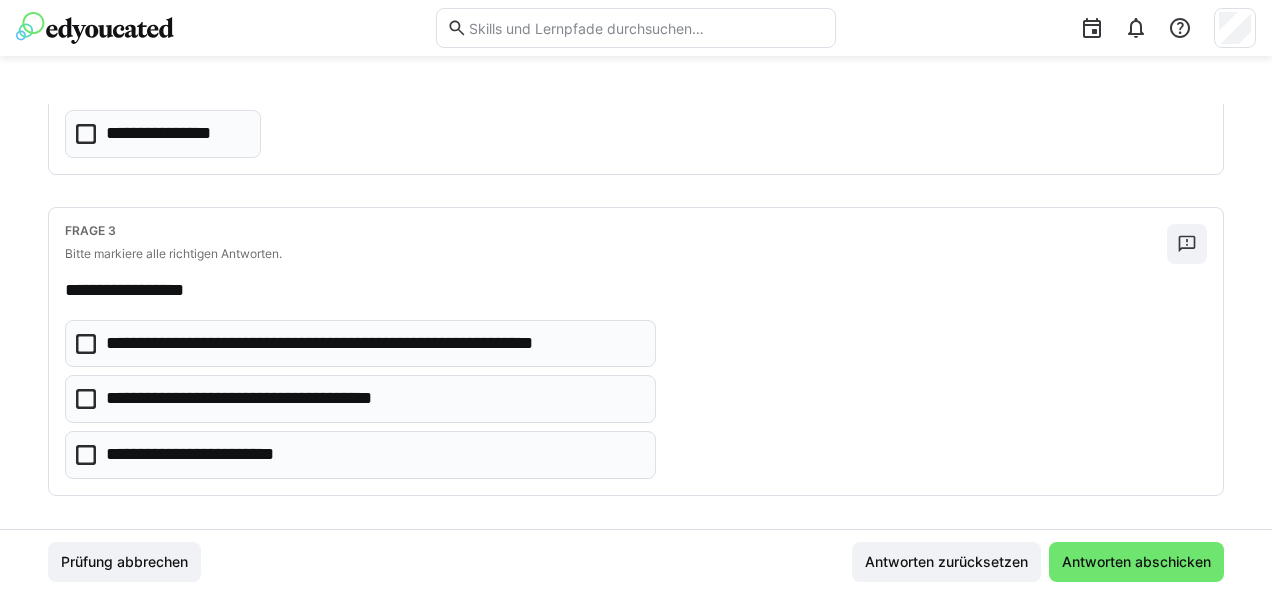 scroll, scrollTop: 698, scrollLeft: 0, axis: vertical 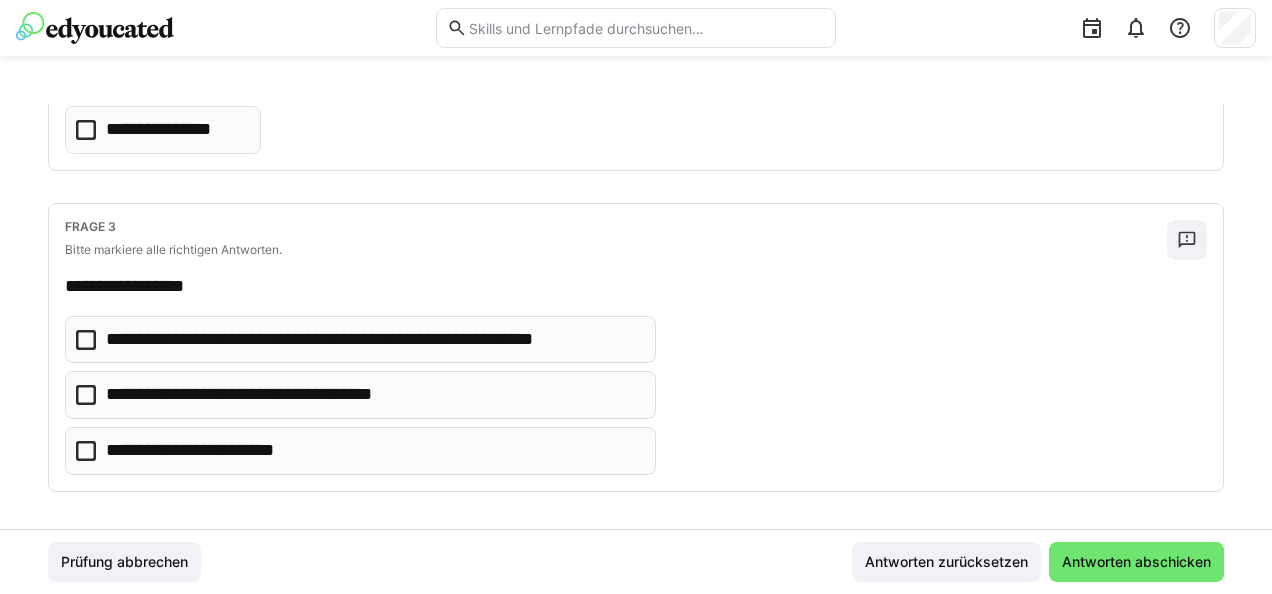 click on "**********" 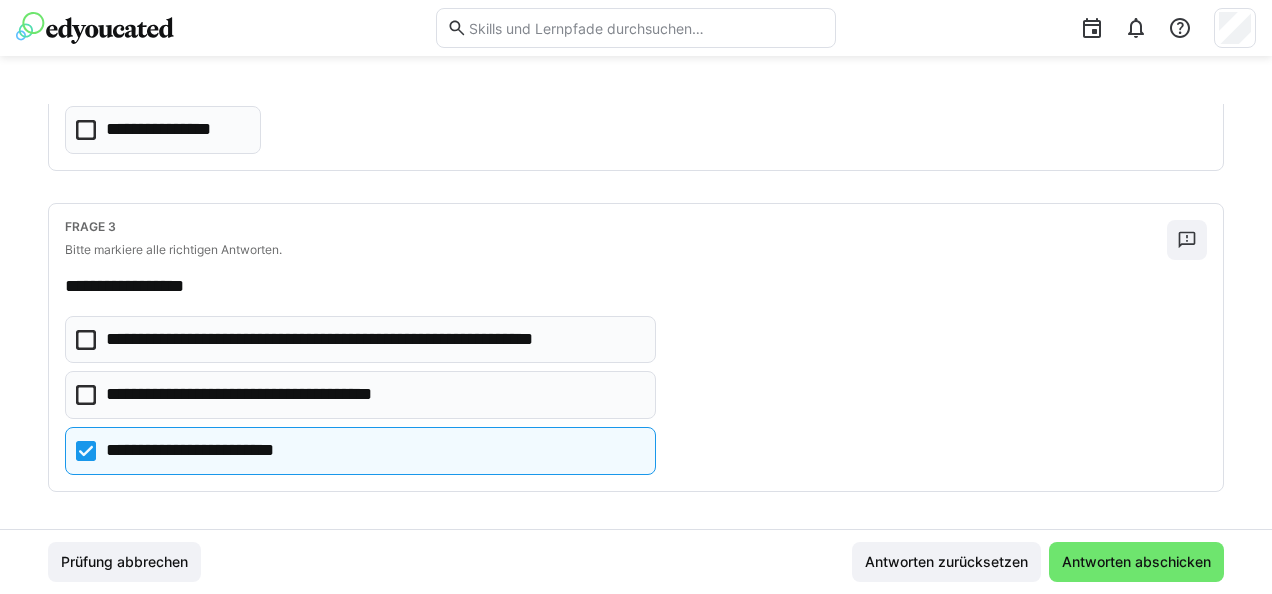 click on "**********" 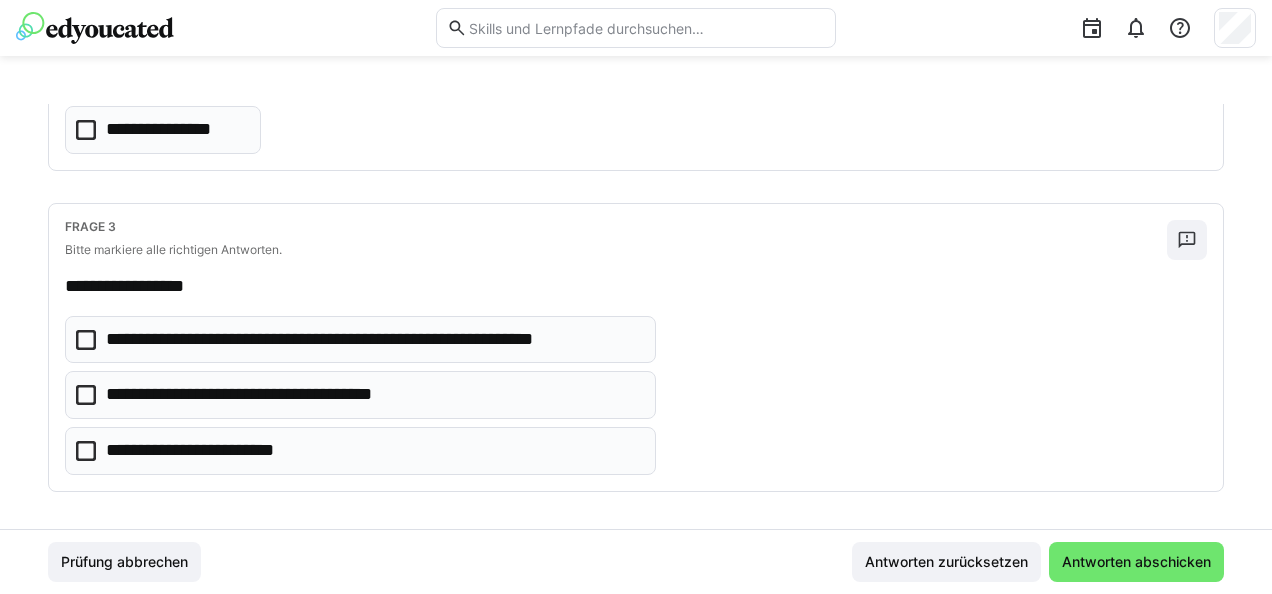 click on "**********" 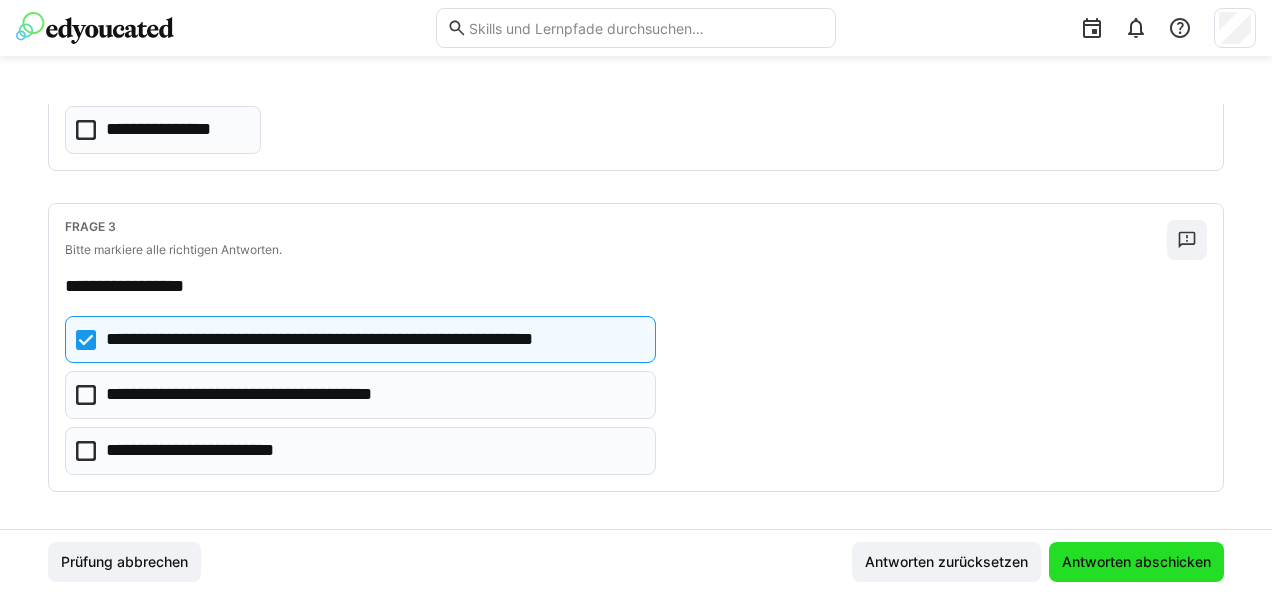 click on "Antworten abschicken" 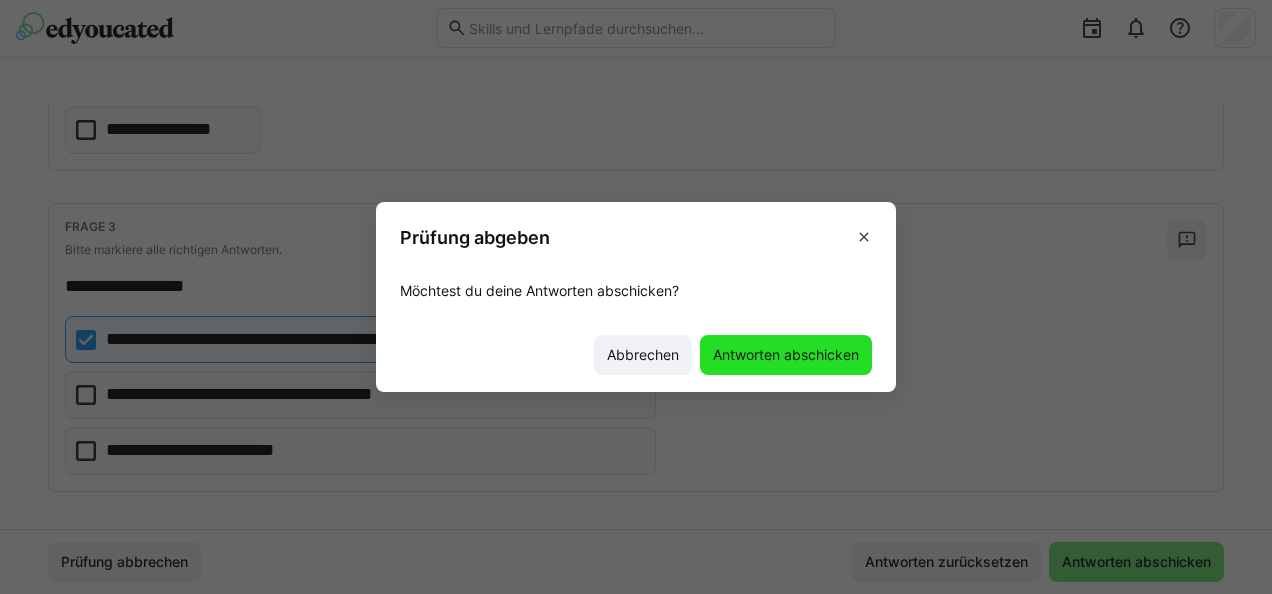 click on "Antworten abschicken" 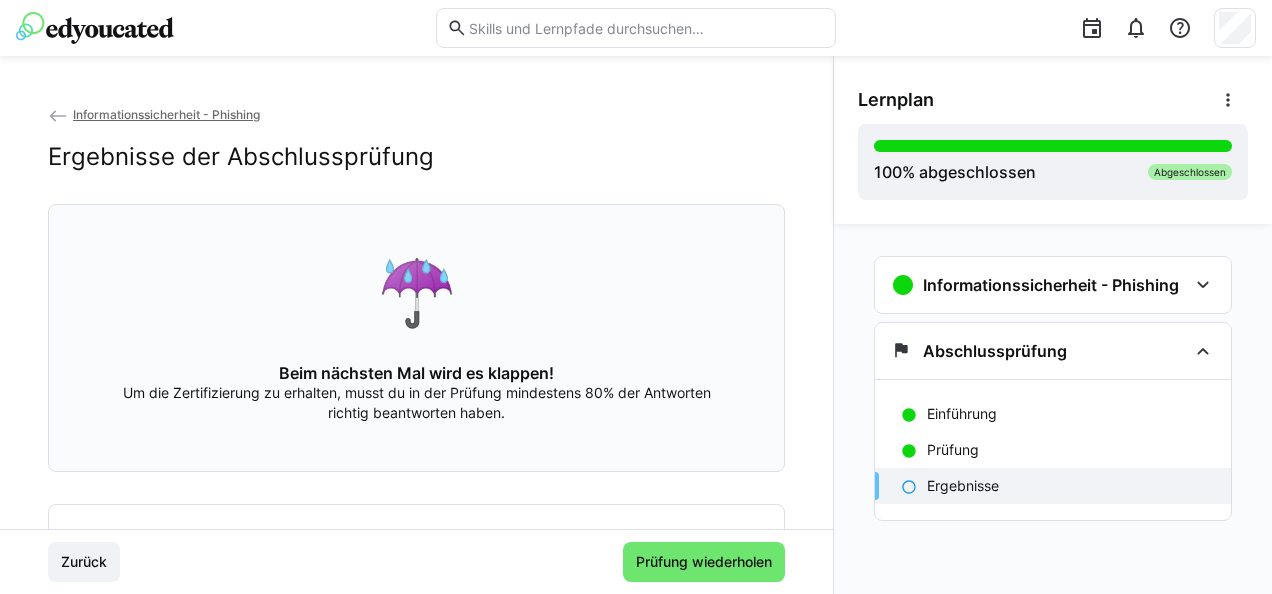 scroll, scrollTop: 173, scrollLeft: 0, axis: vertical 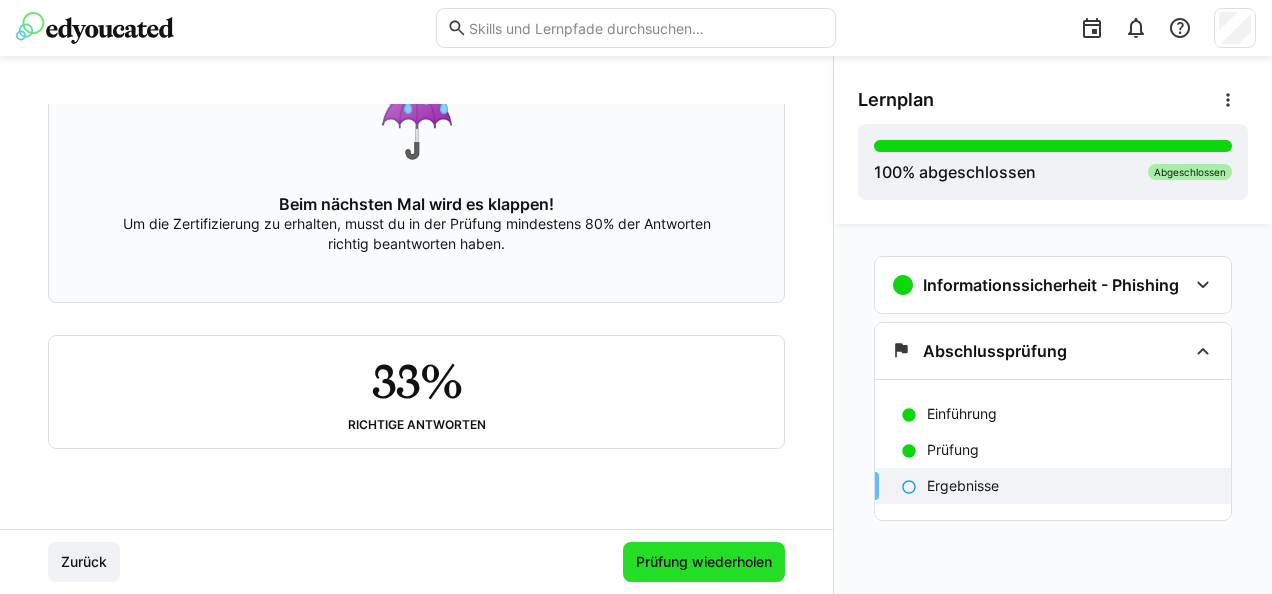 click on "Prüfung wiederholen" 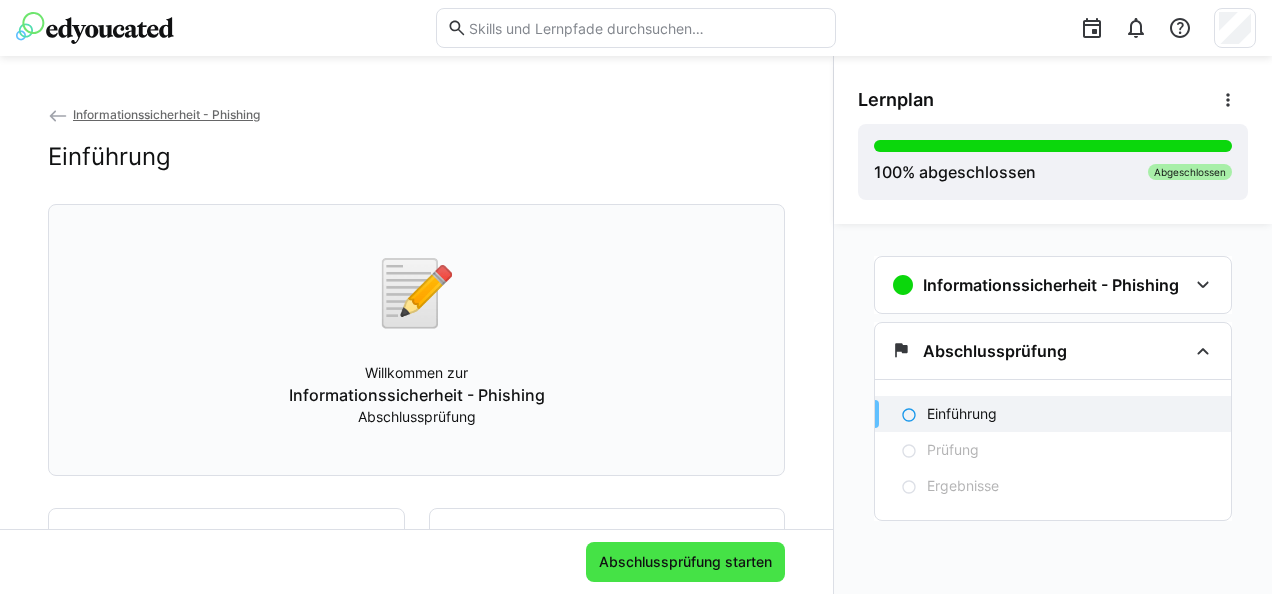 click on "Abschlussprüfung starten" 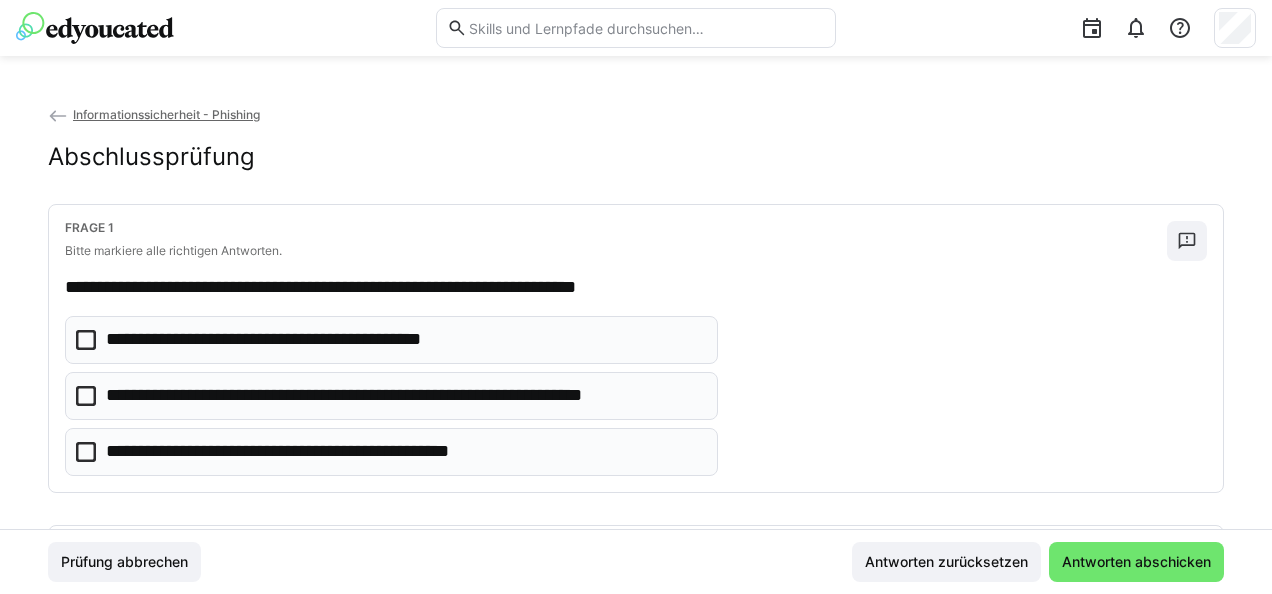 click on "**********" 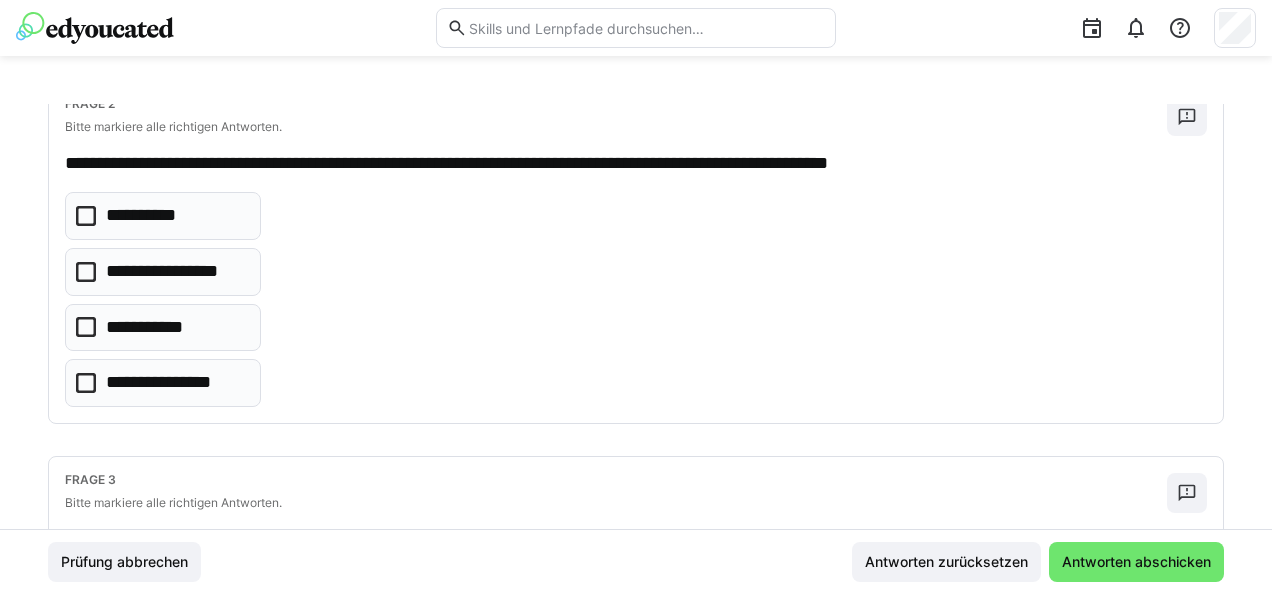 scroll, scrollTop: 418, scrollLeft: 0, axis: vertical 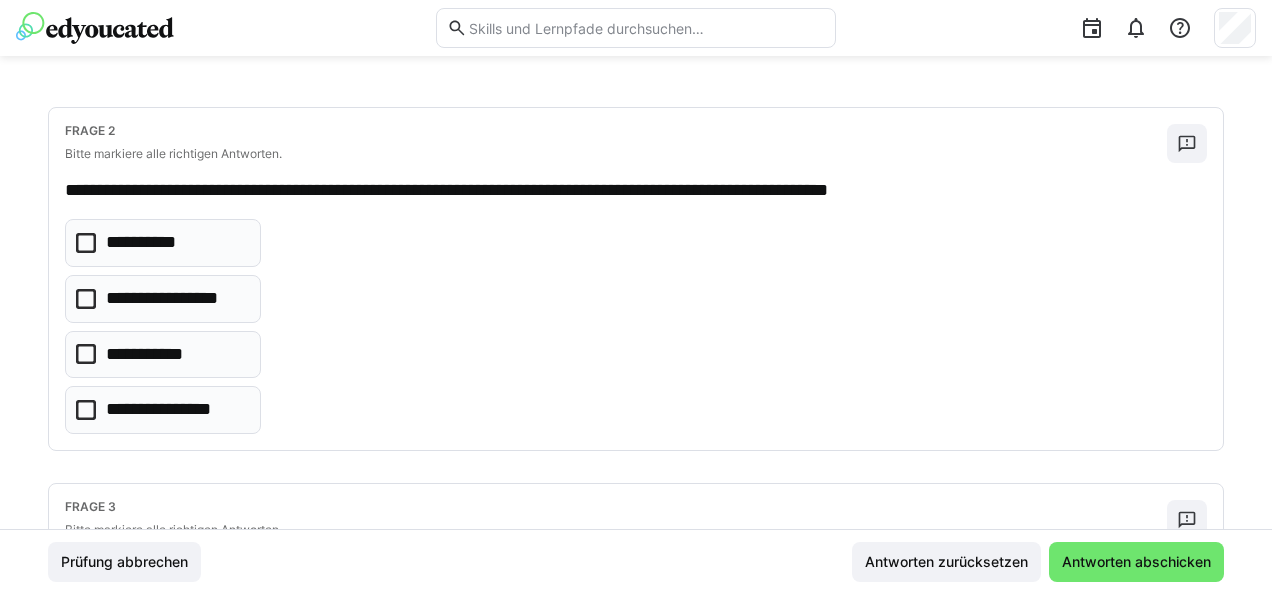 click on "**********" 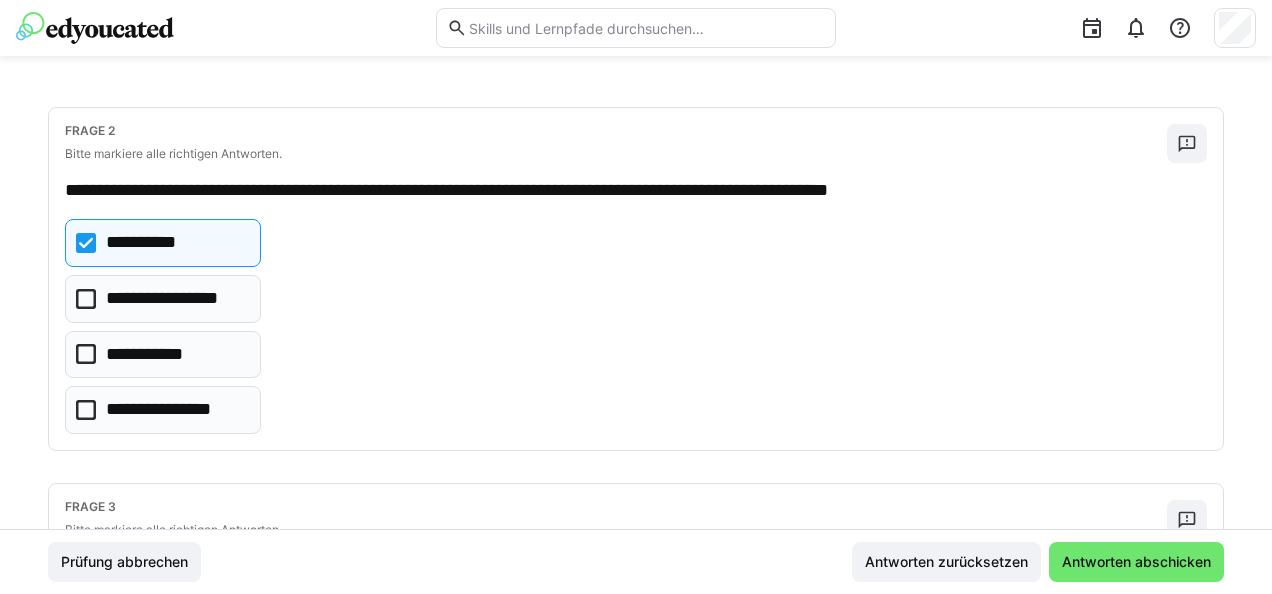 click on "**********" 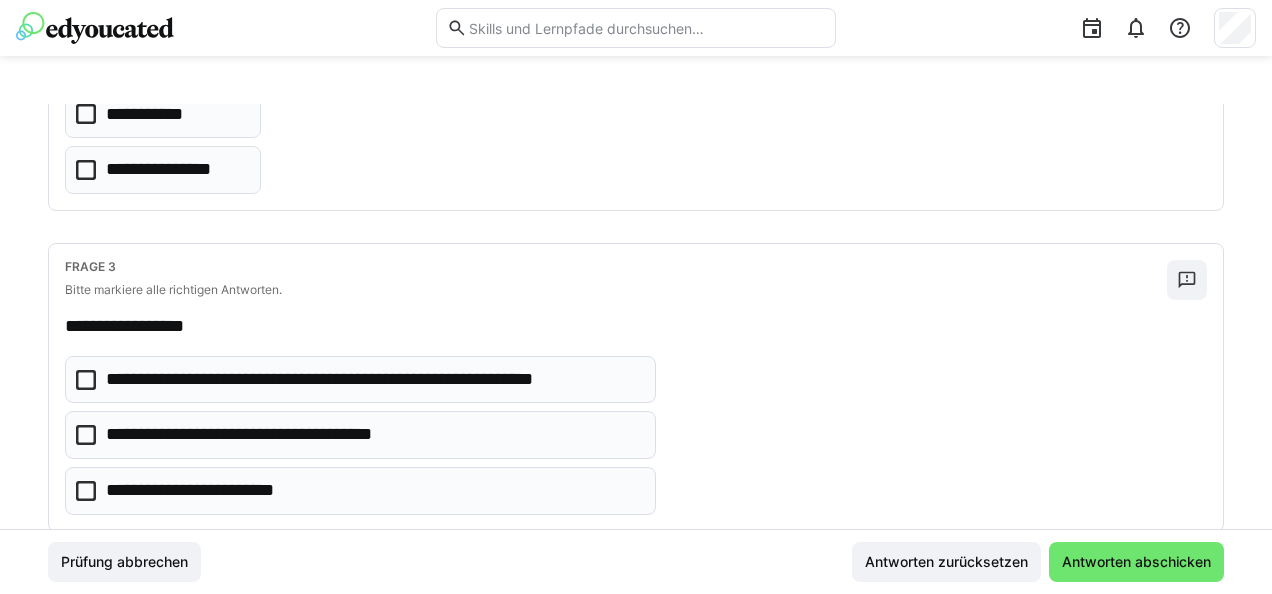 scroll, scrollTop: 660, scrollLeft: 0, axis: vertical 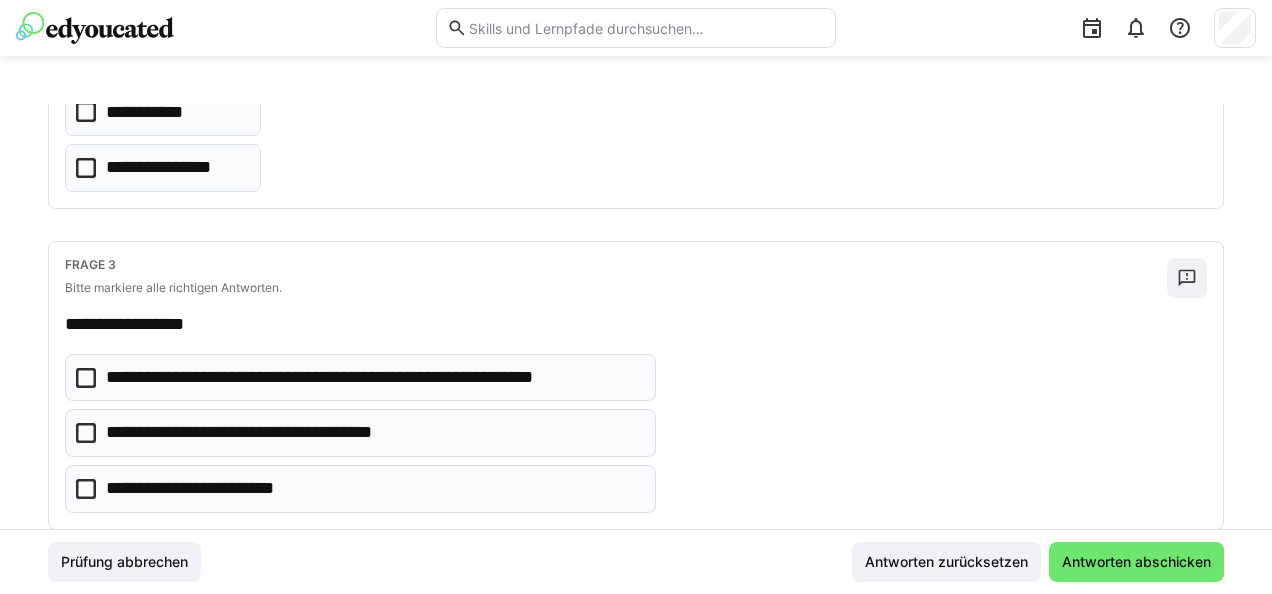 click on "**********" 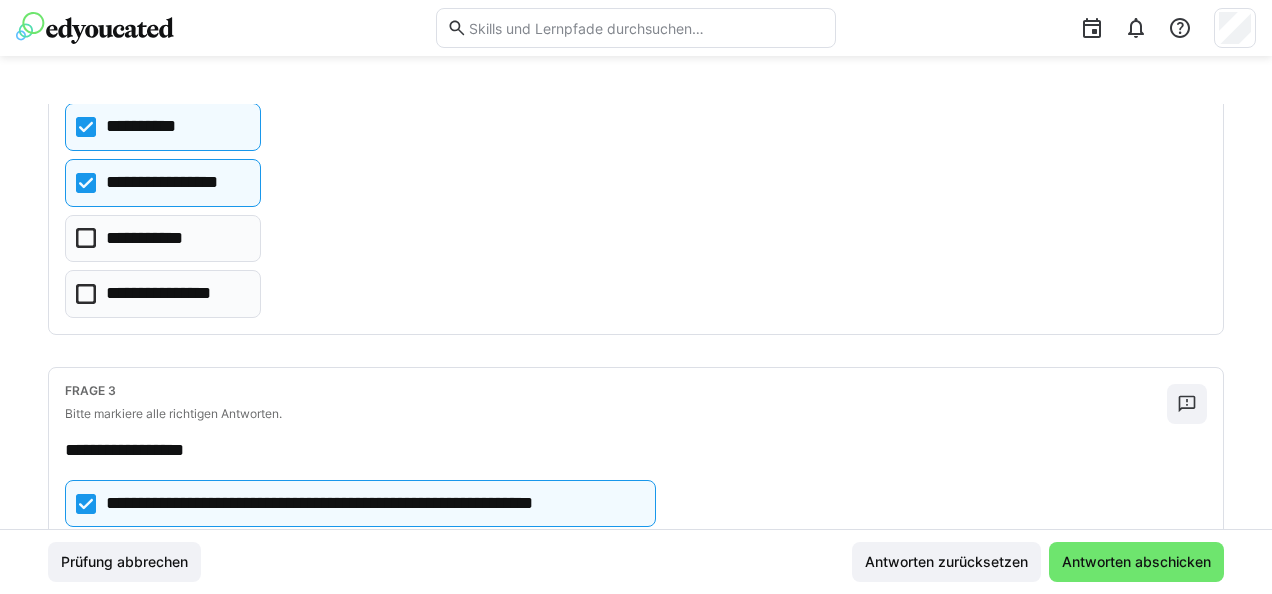 scroll, scrollTop: 530, scrollLeft: 0, axis: vertical 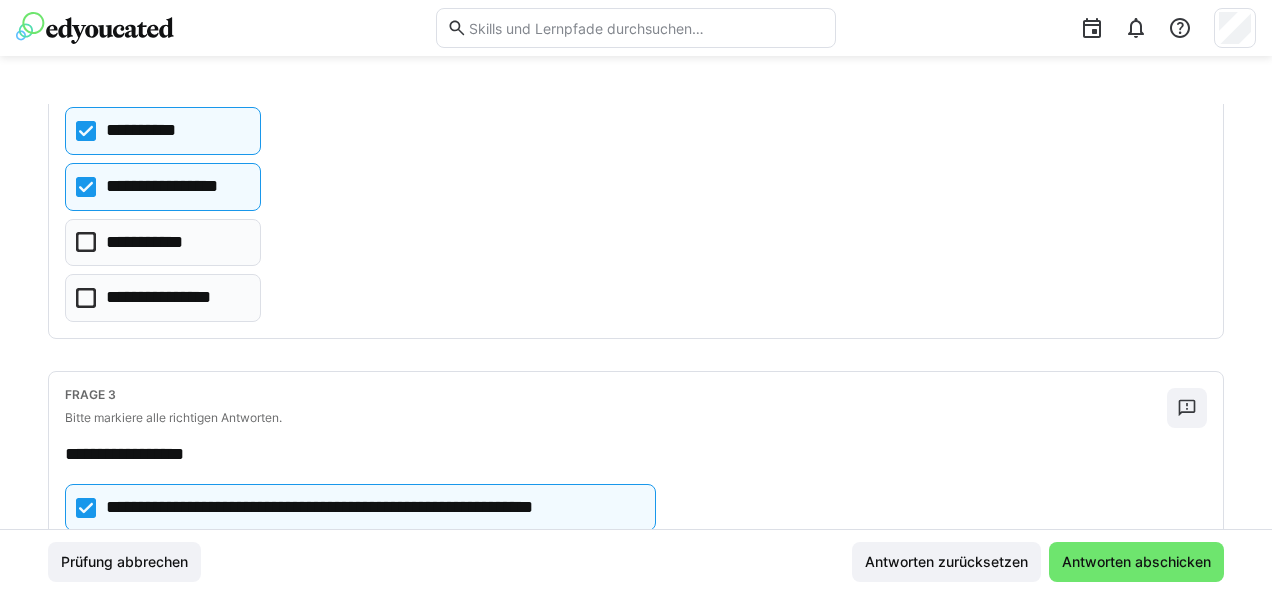 click on "**********" 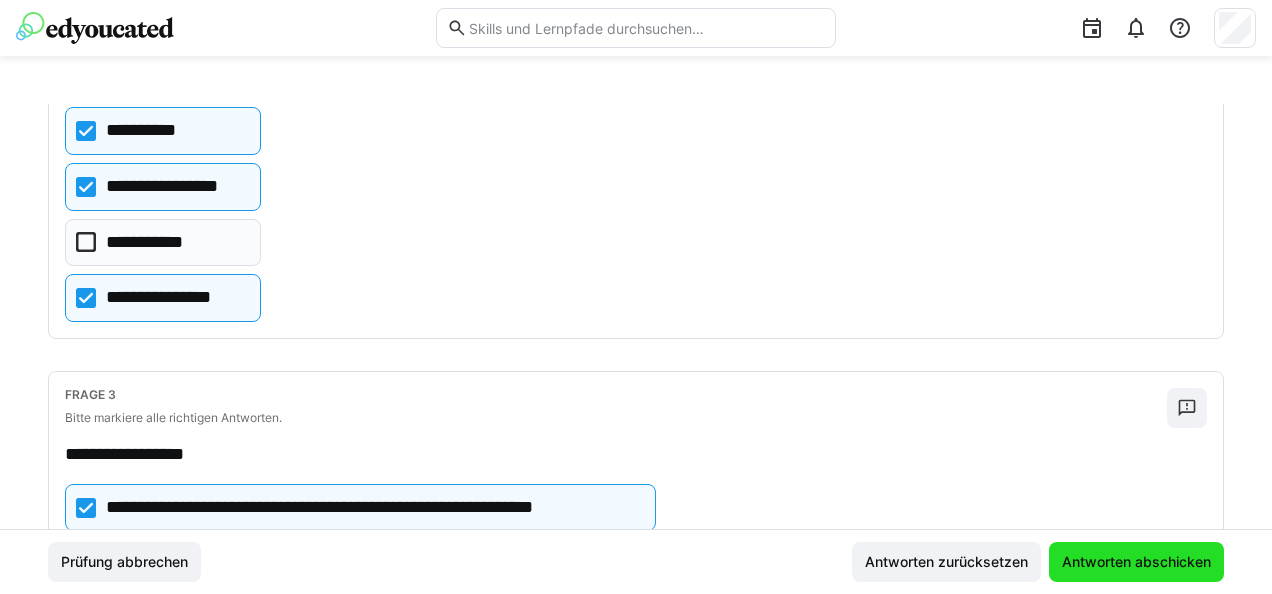 click on "Antworten abschicken" 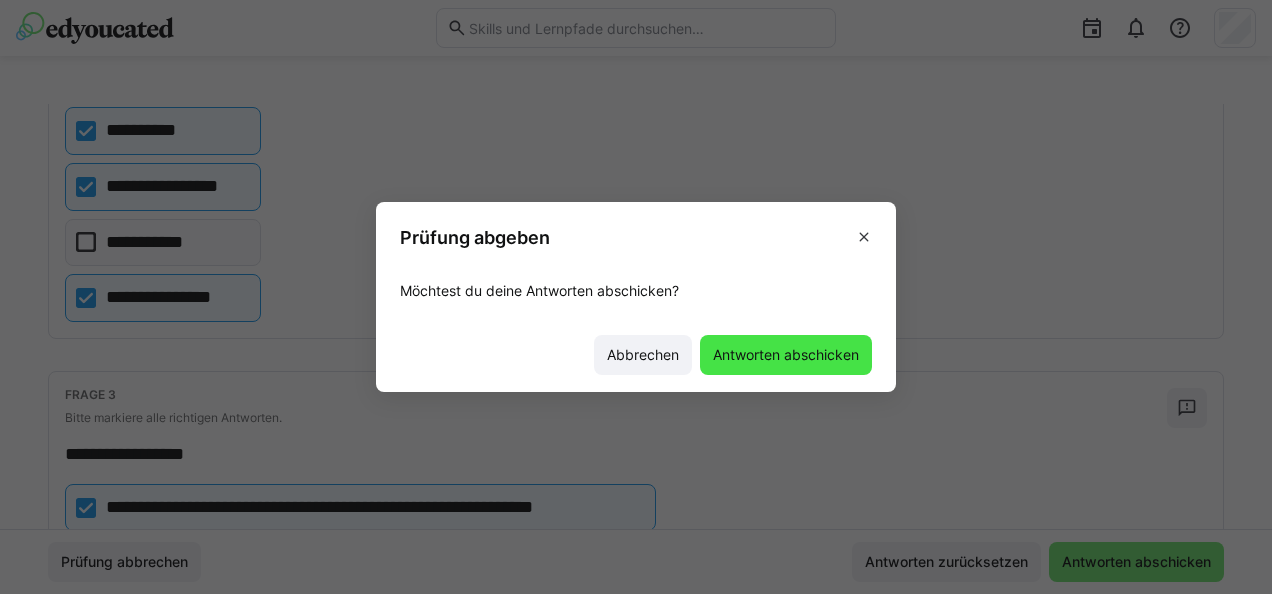 click on "Antworten abschicken" 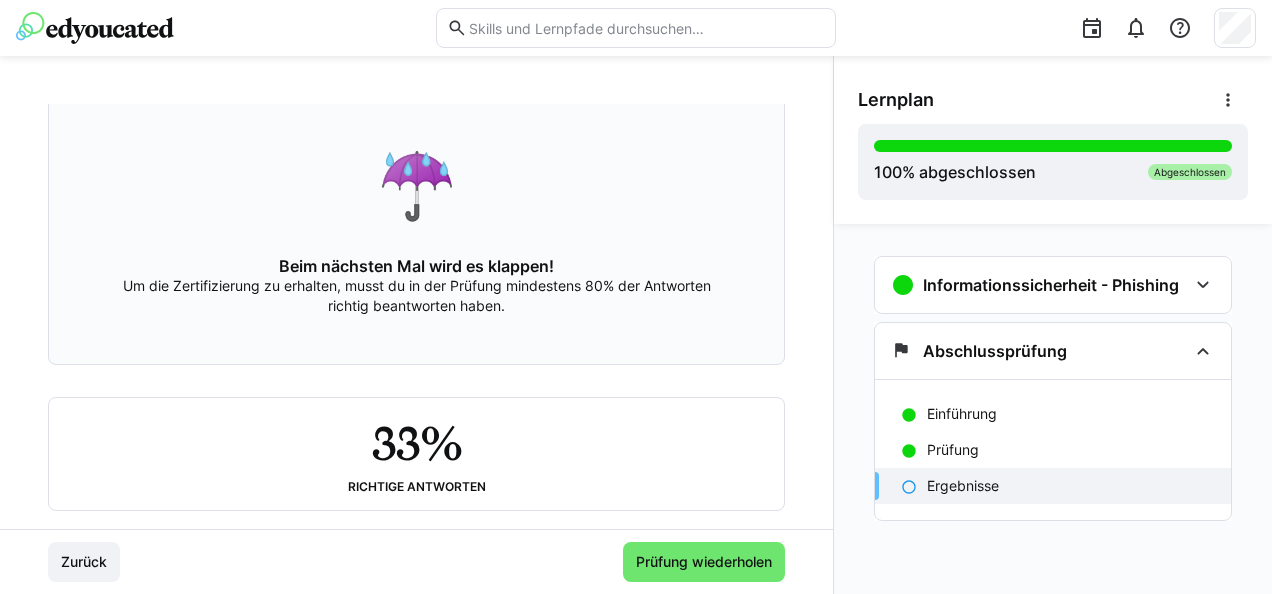 scroll, scrollTop: 173, scrollLeft: 0, axis: vertical 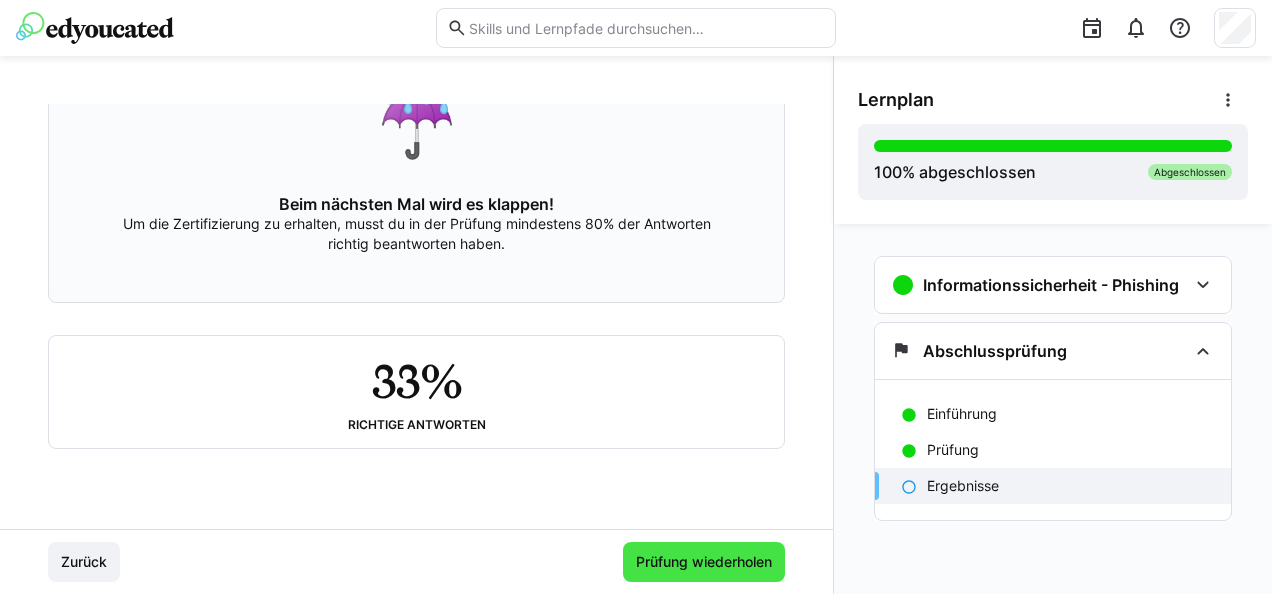 click on "Prüfung wiederholen" 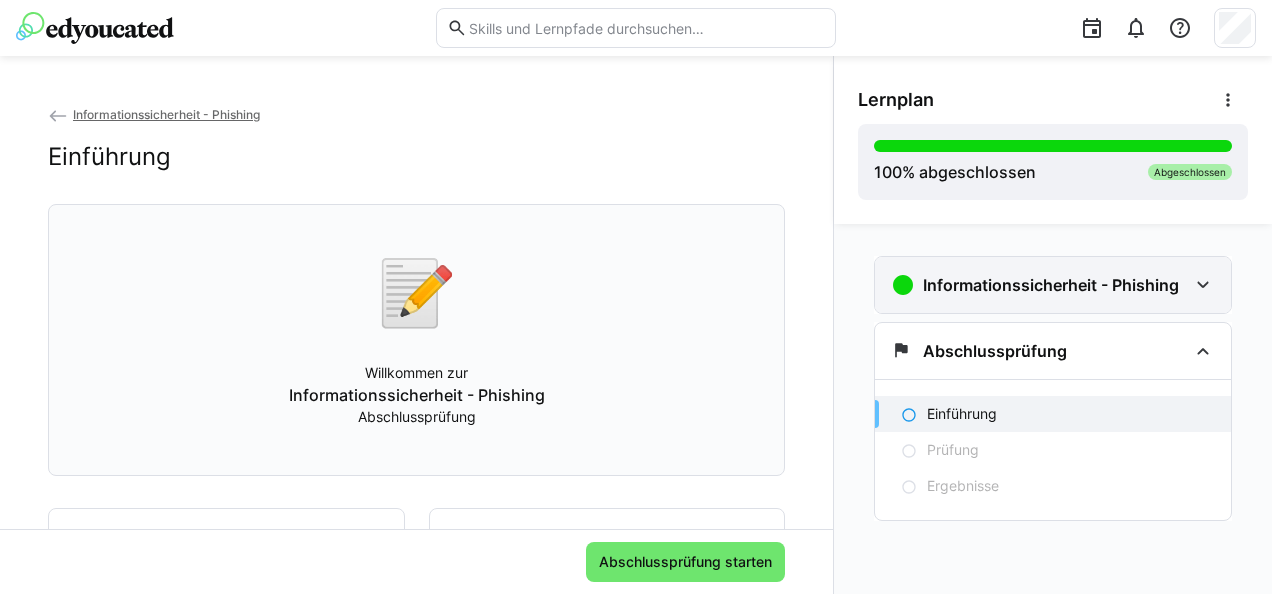 click on "Informationssicherheit - Phishing" 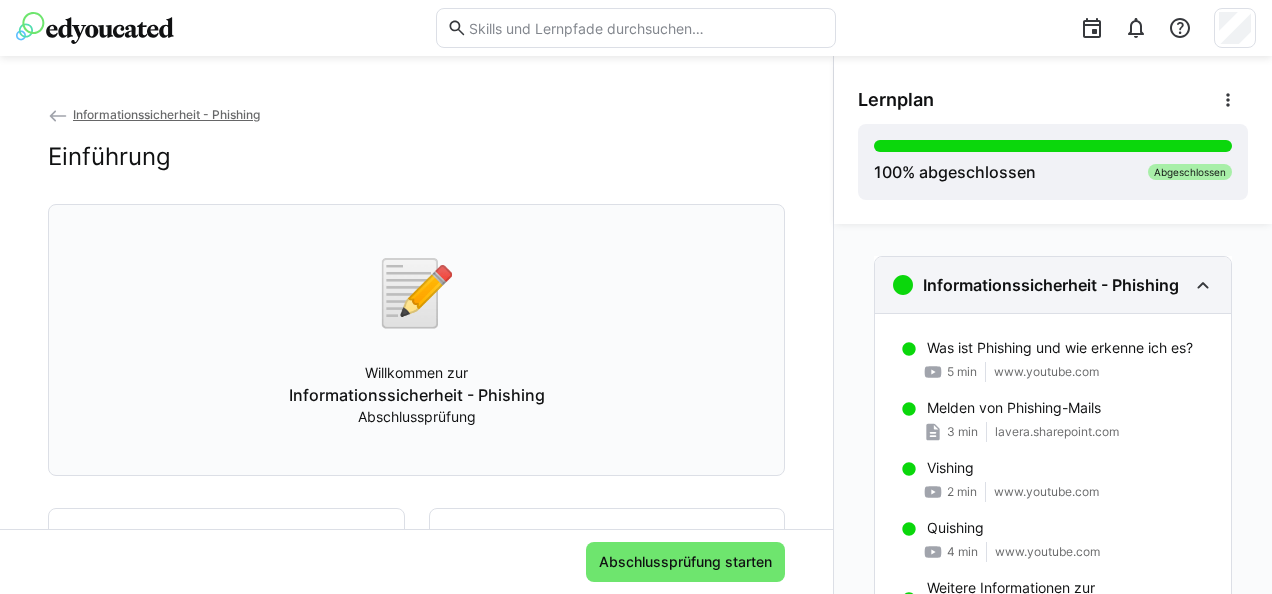 click on "Informationssicherheit - Phishing" 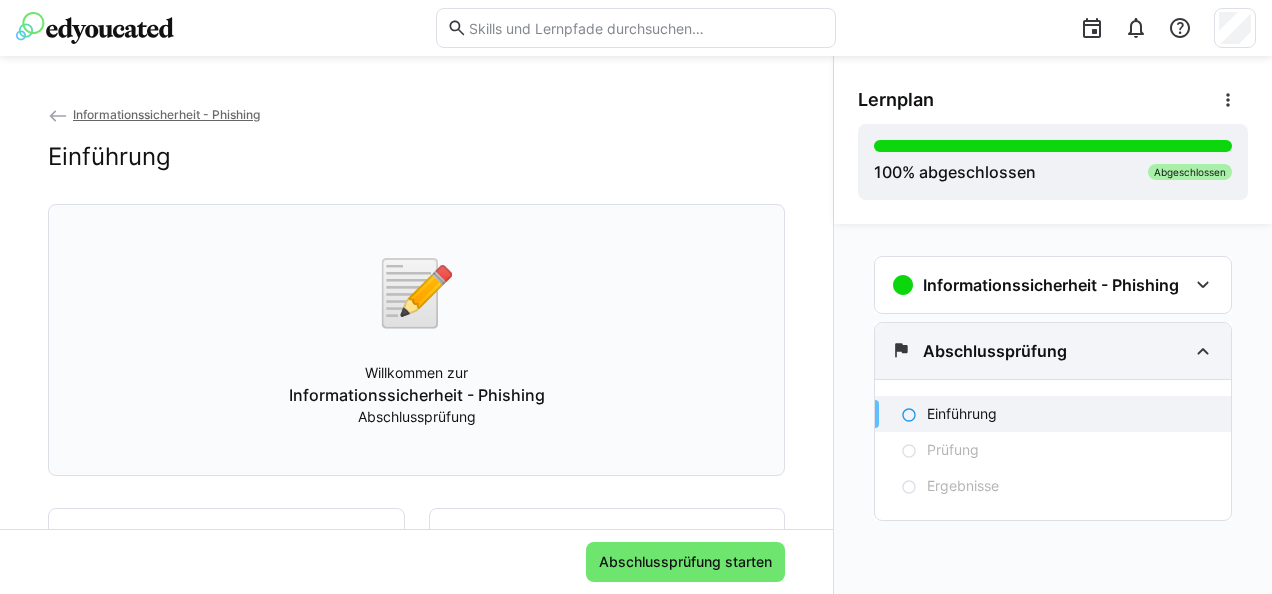 click on "Abschlussprüfung" 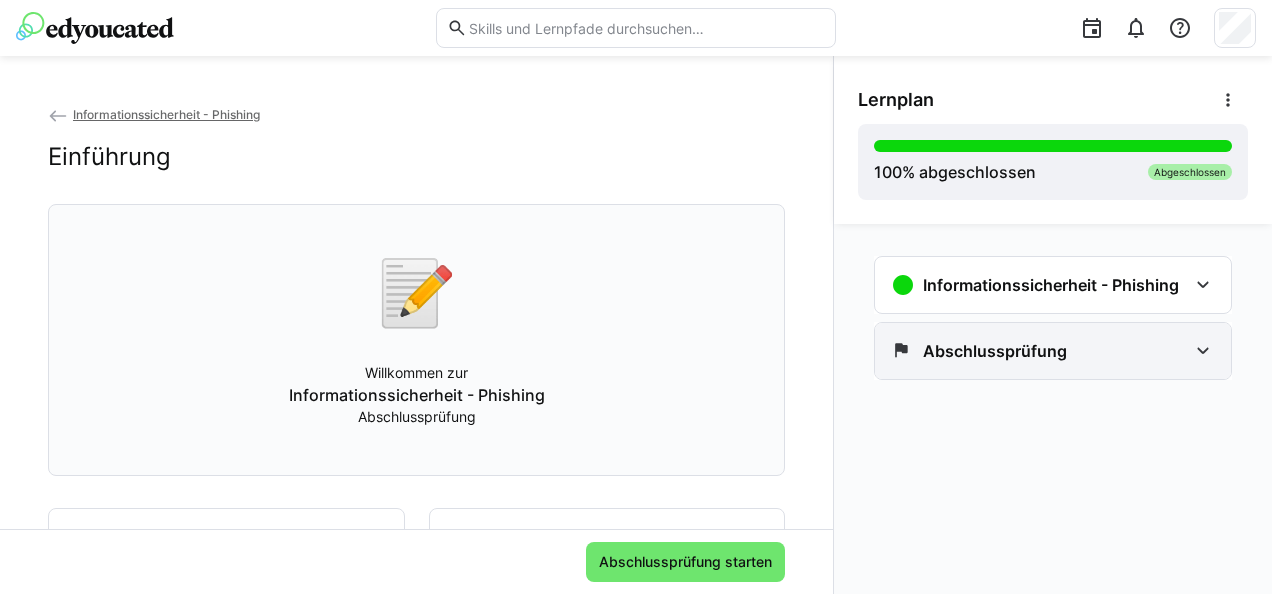 click on "Abschlussprüfung" 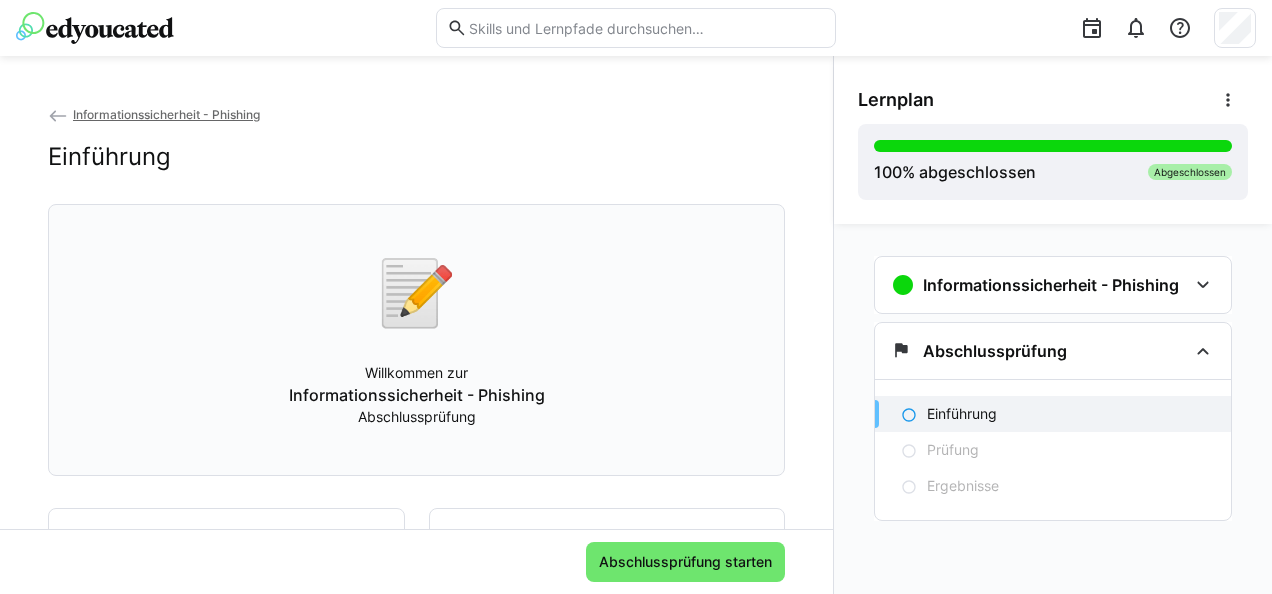 scroll, scrollTop: 145, scrollLeft: 0, axis: vertical 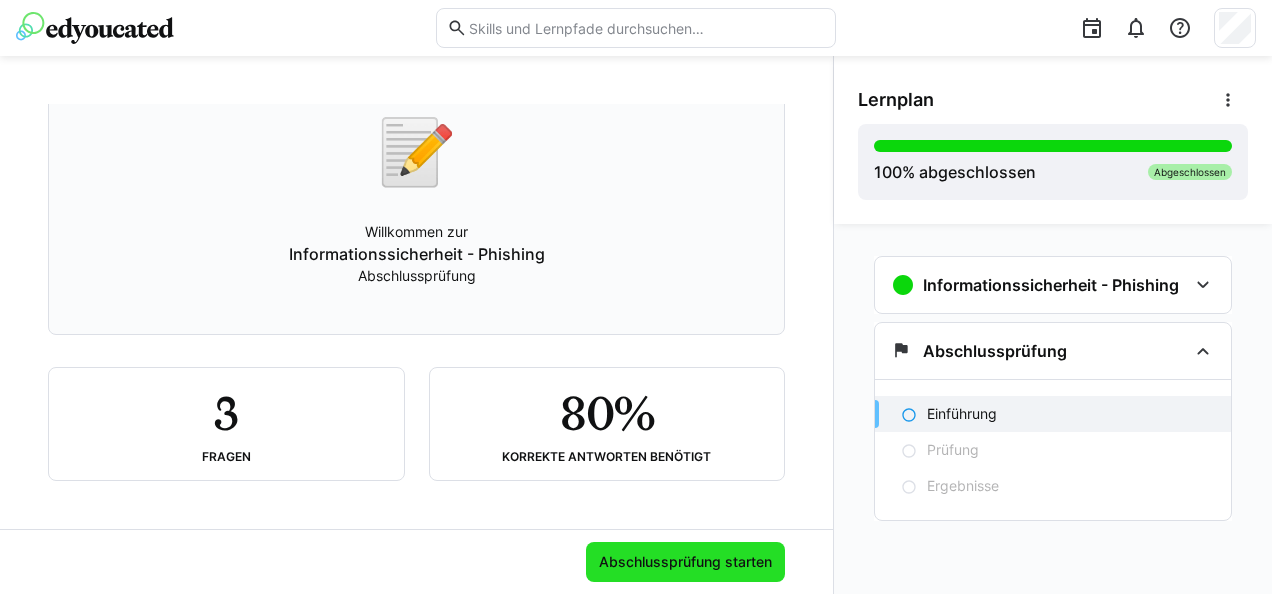 click on "Abschlussprüfung starten" 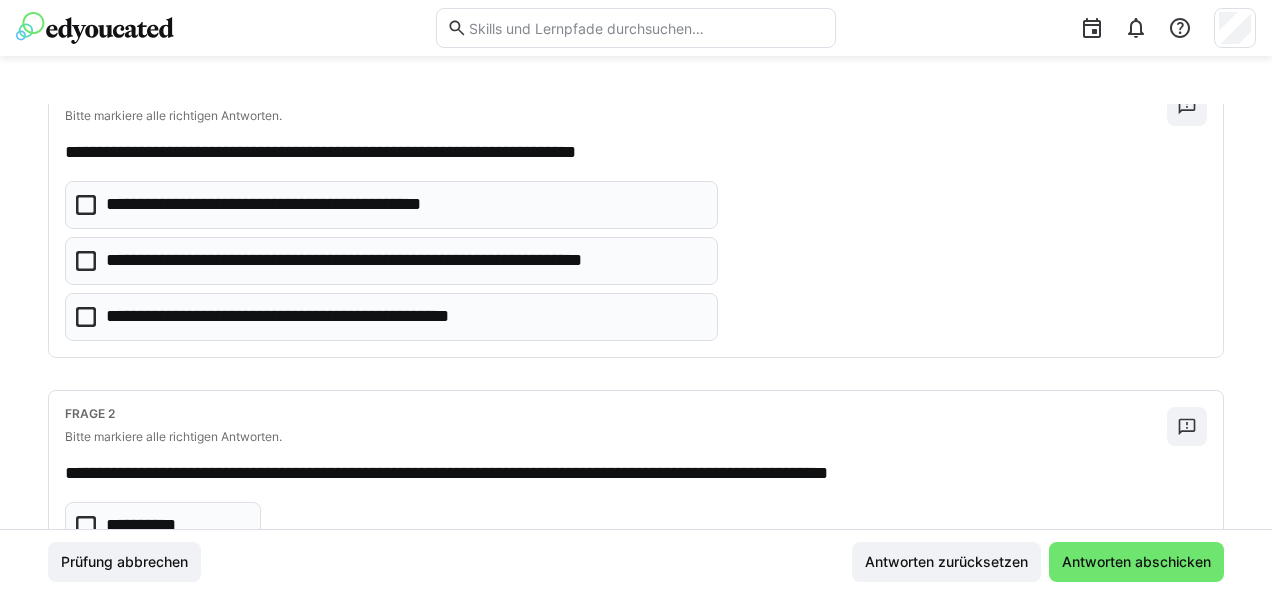 scroll, scrollTop: 127, scrollLeft: 0, axis: vertical 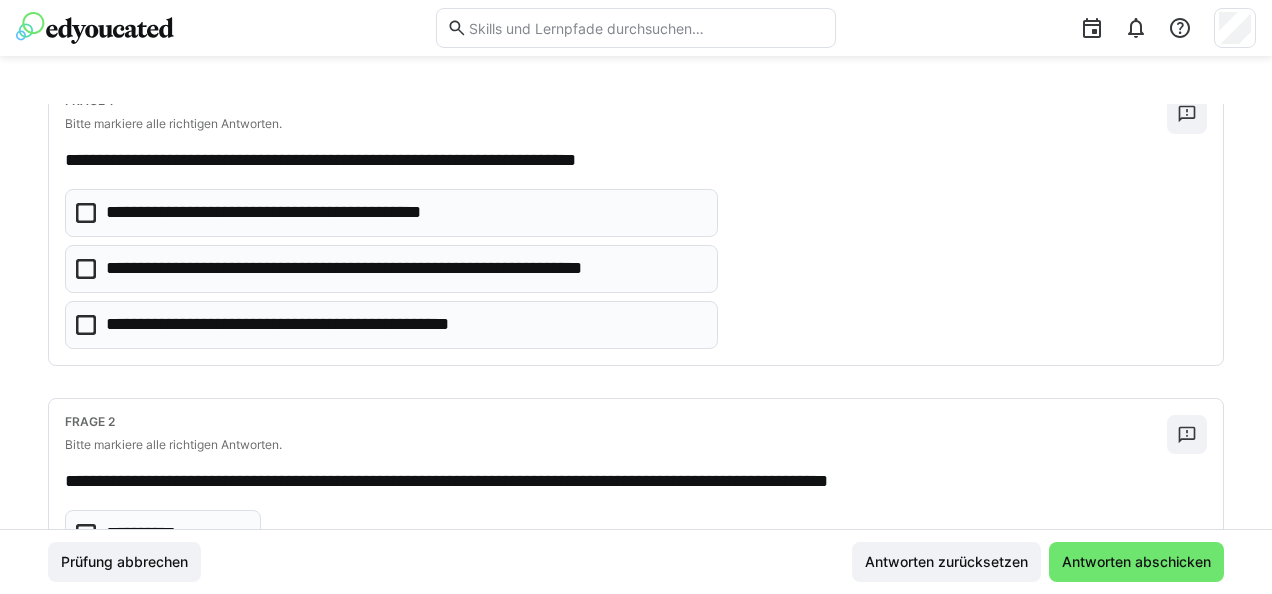 click on "**********" 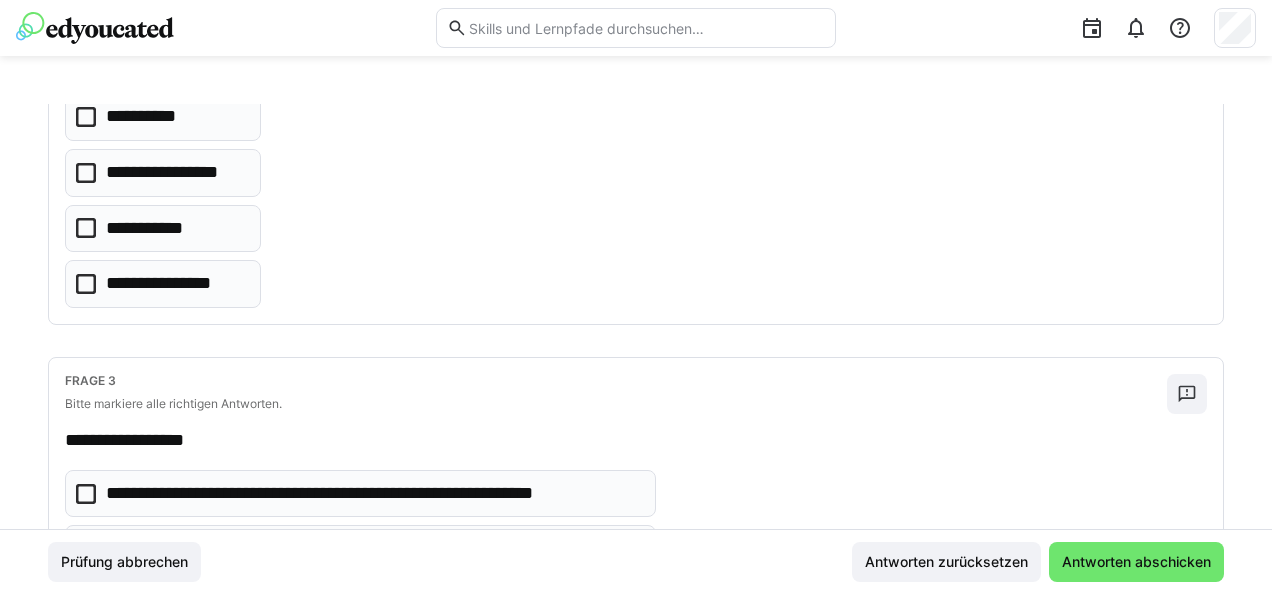 scroll, scrollTop: 428, scrollLeft: 0, axis: vertical 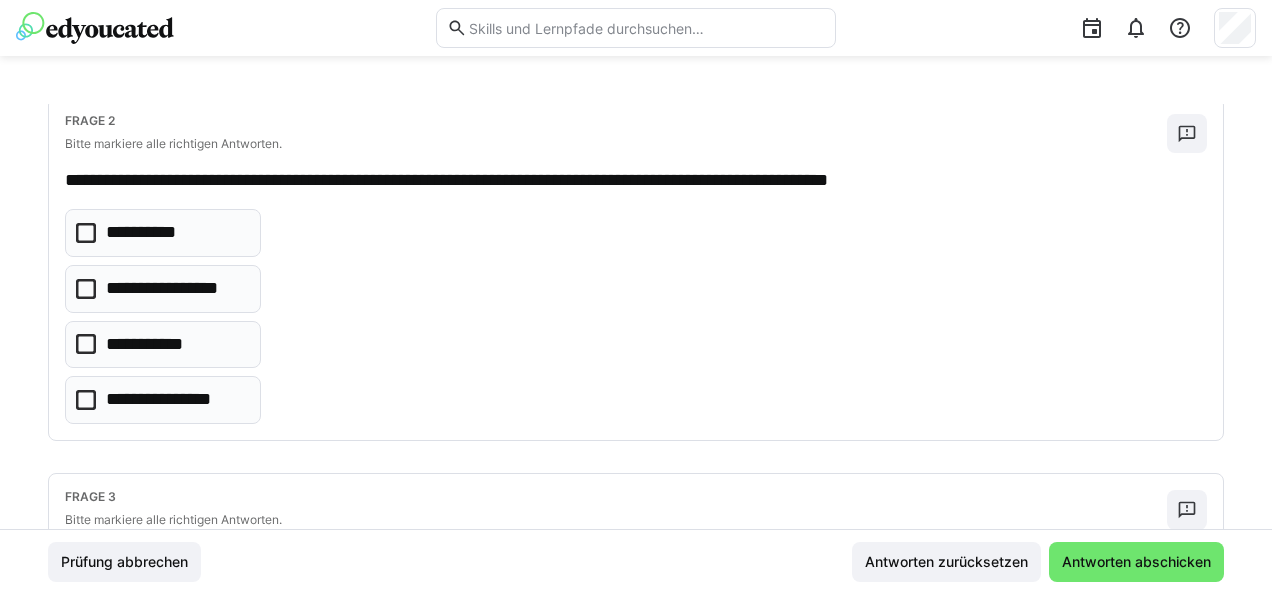 click on "**********" 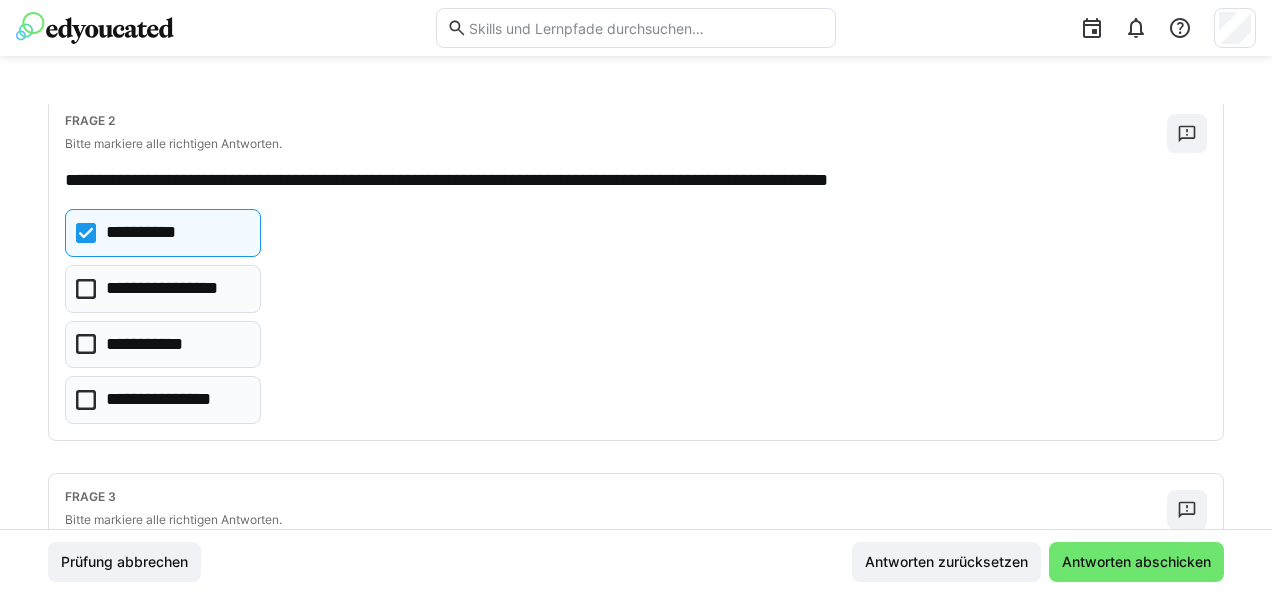 click on "**********" 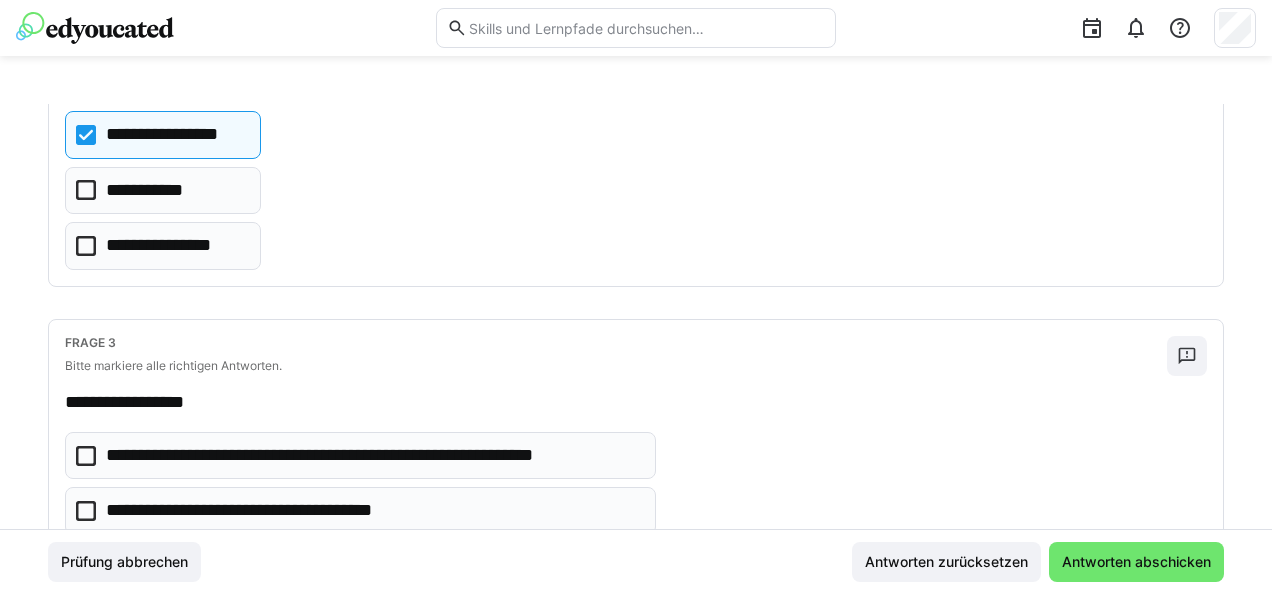 scroll, scrollTop: 698, scrollLeft: 0, axis: vertical 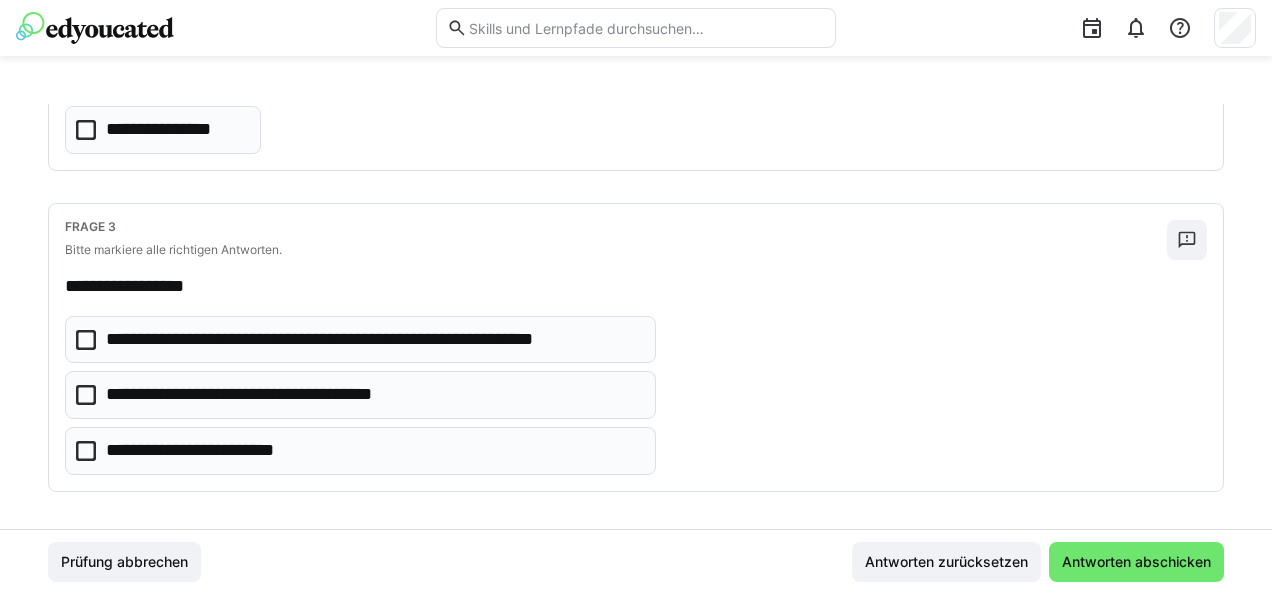click on "**********" 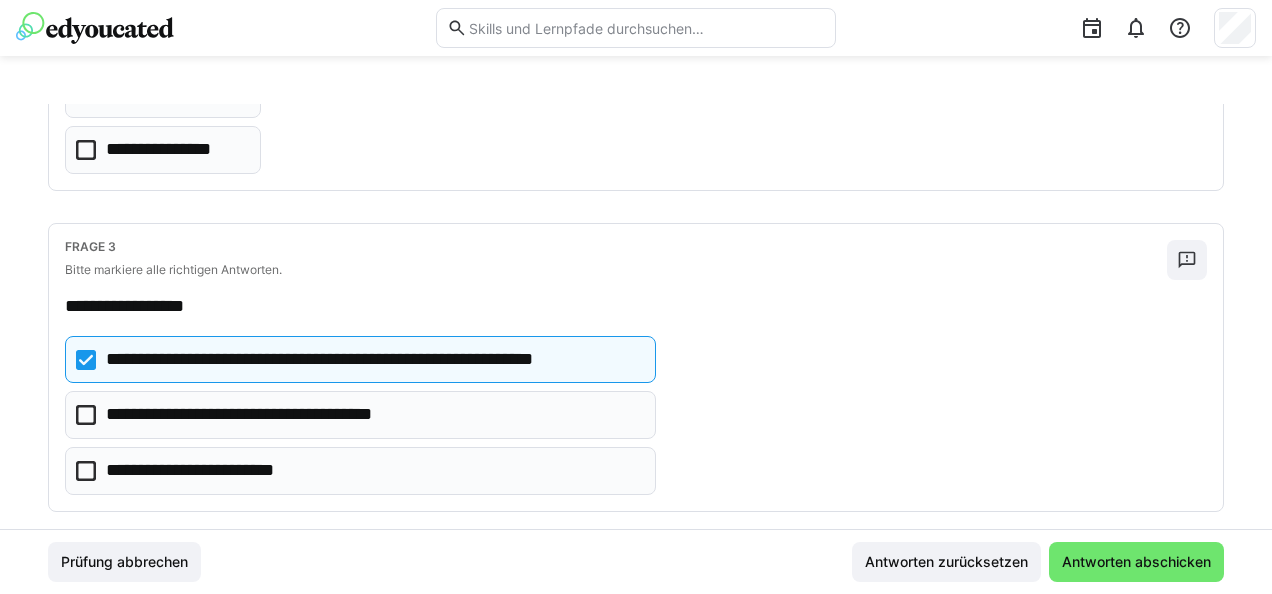 scroll, scrollTop: 698, scrollLeft: 0, axis: vertical 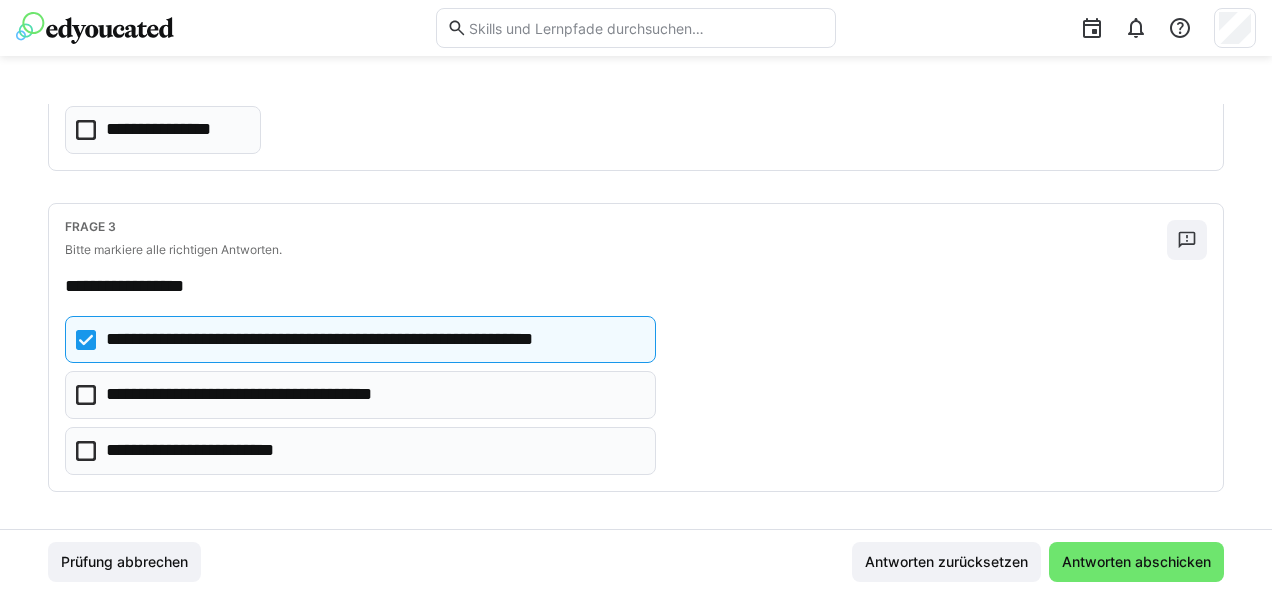 click on "**********" 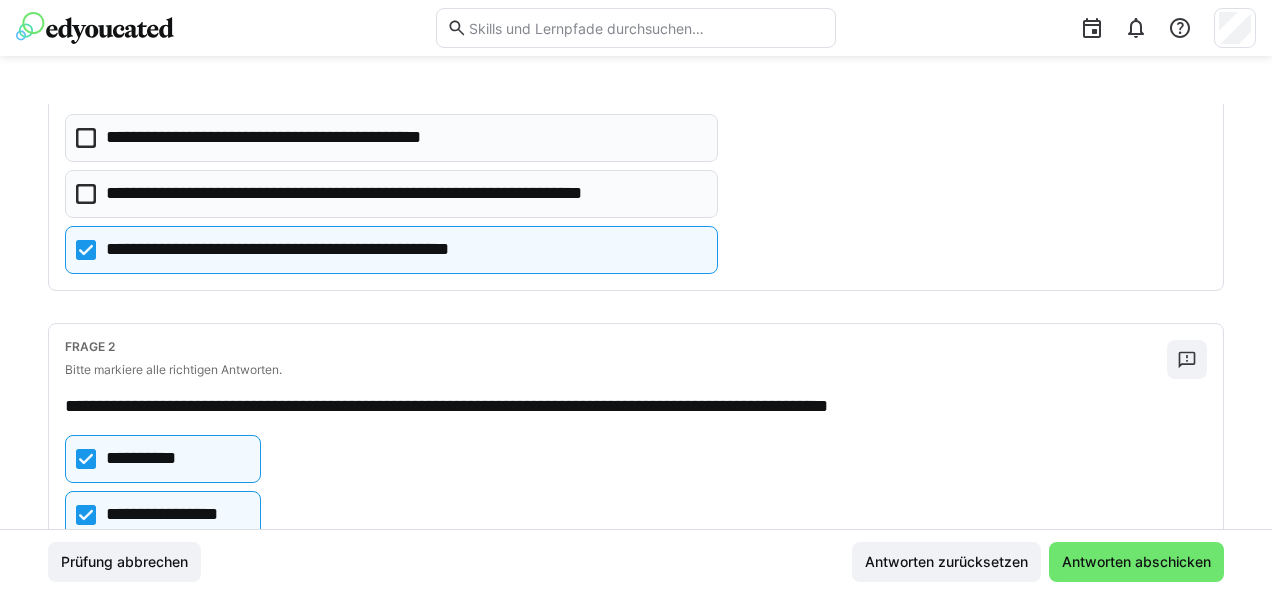 scroll, scrollTop: 176, scrollLeft: 0, axis: vertical 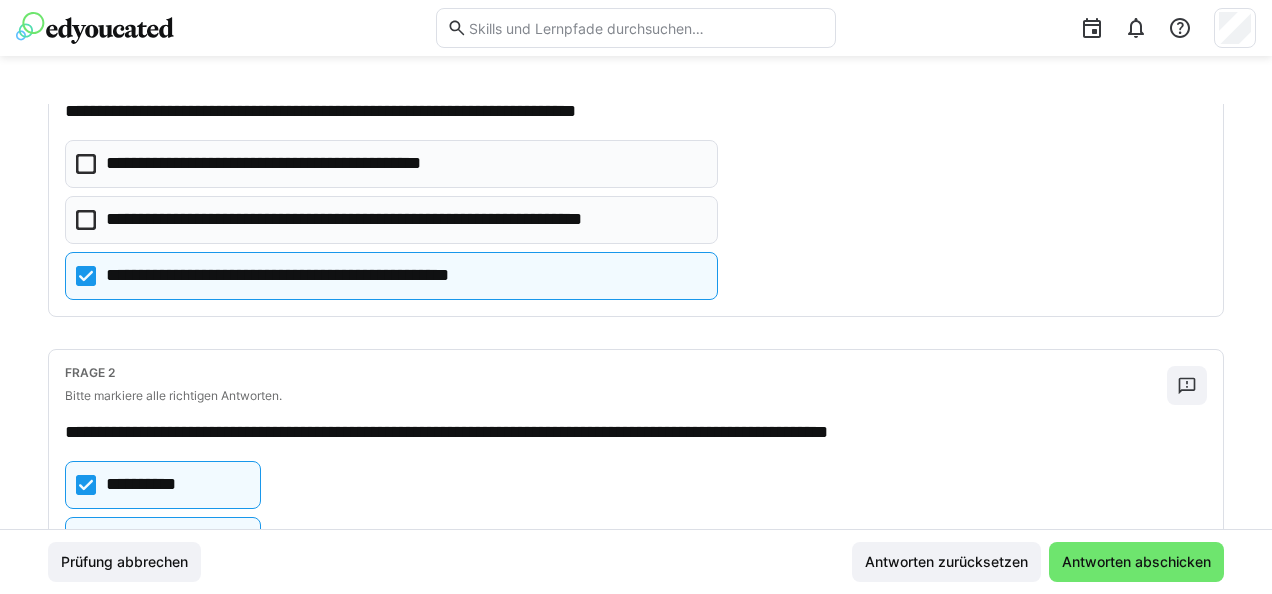 click on "**********" 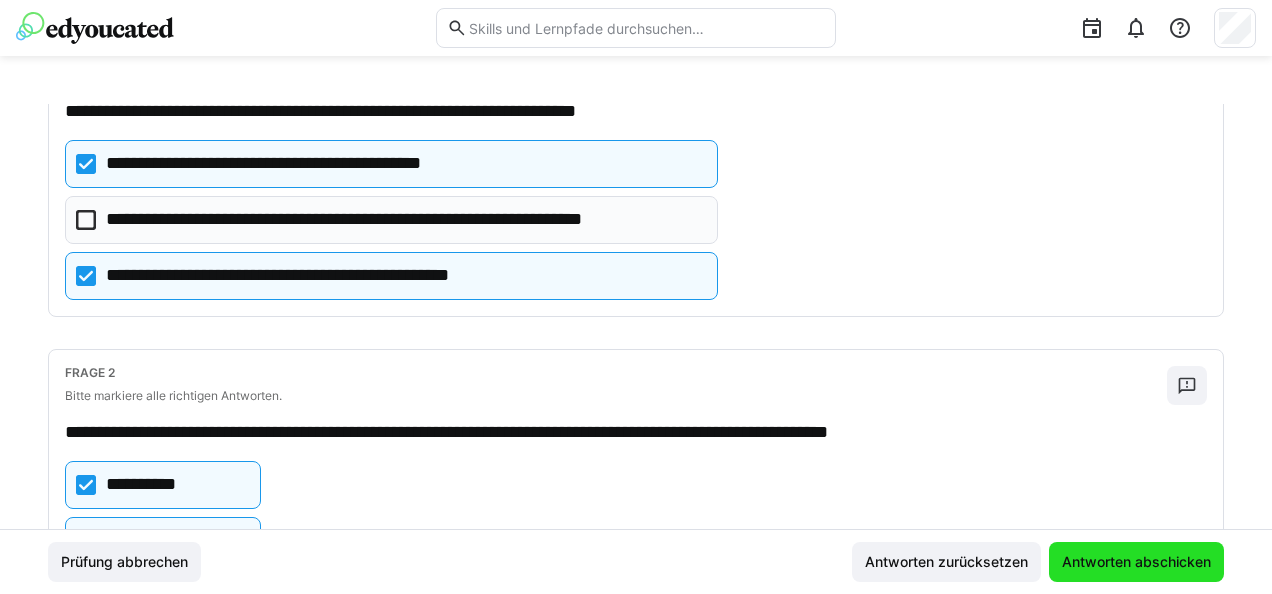 click on "Antworten abschicken" 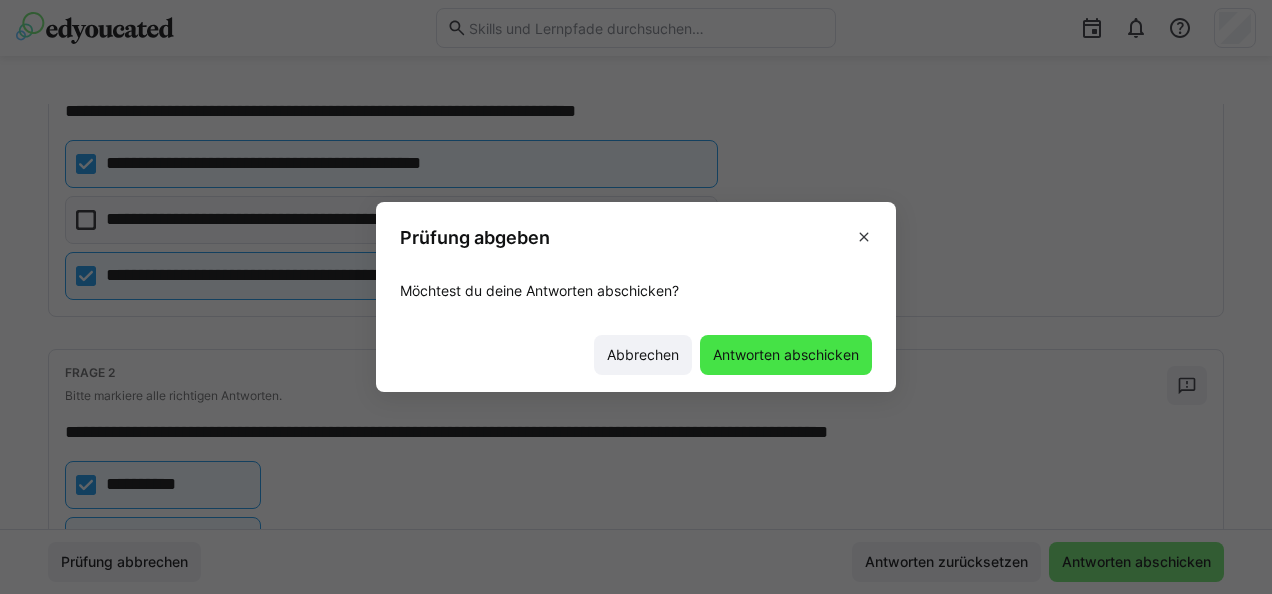 click on "Antworten abschicken" 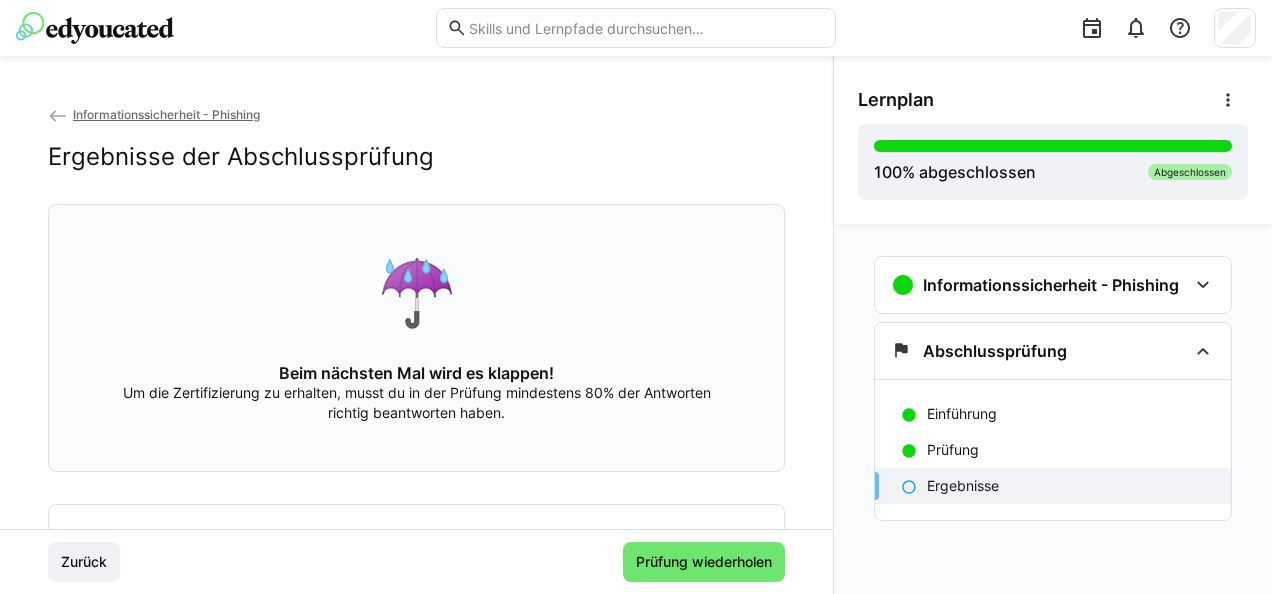 scroll, scrollTop: 173, scrollLeft: 0, axis: vertical 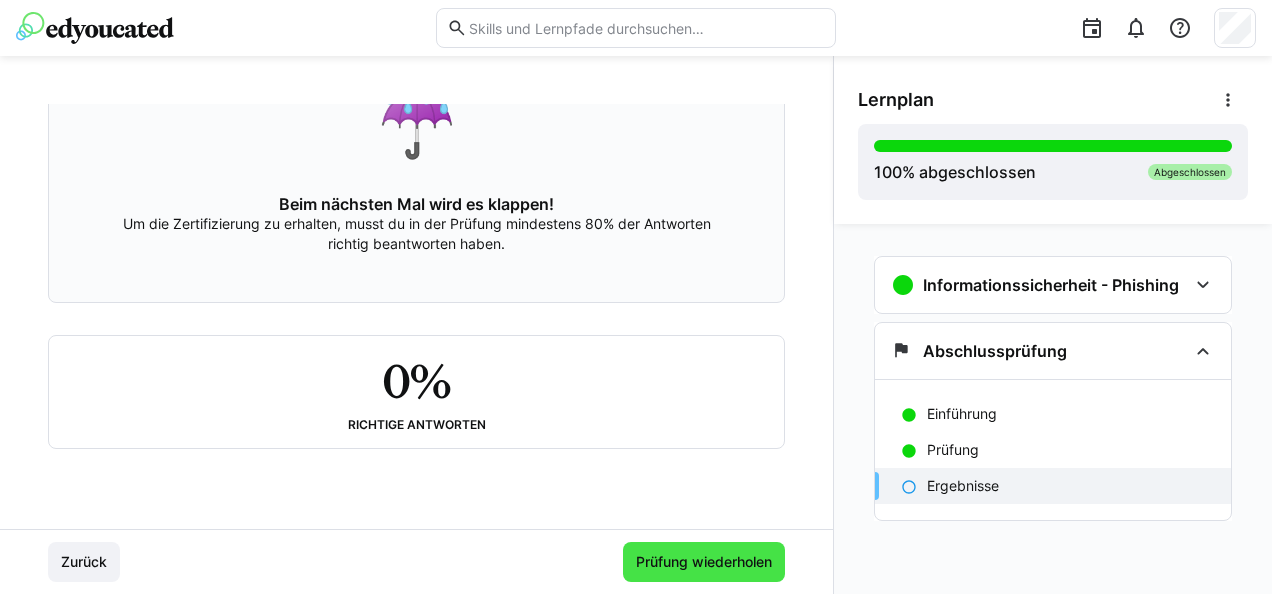 click on "Prüfung wiederholen" 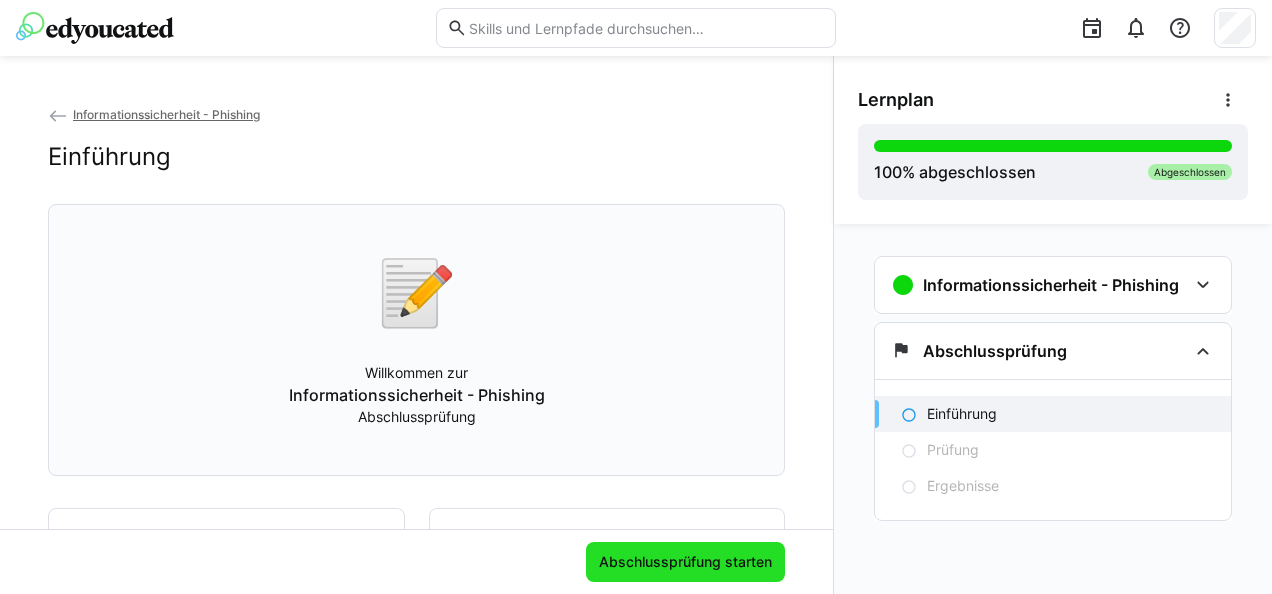 click on "Abschlussprüfung starten" 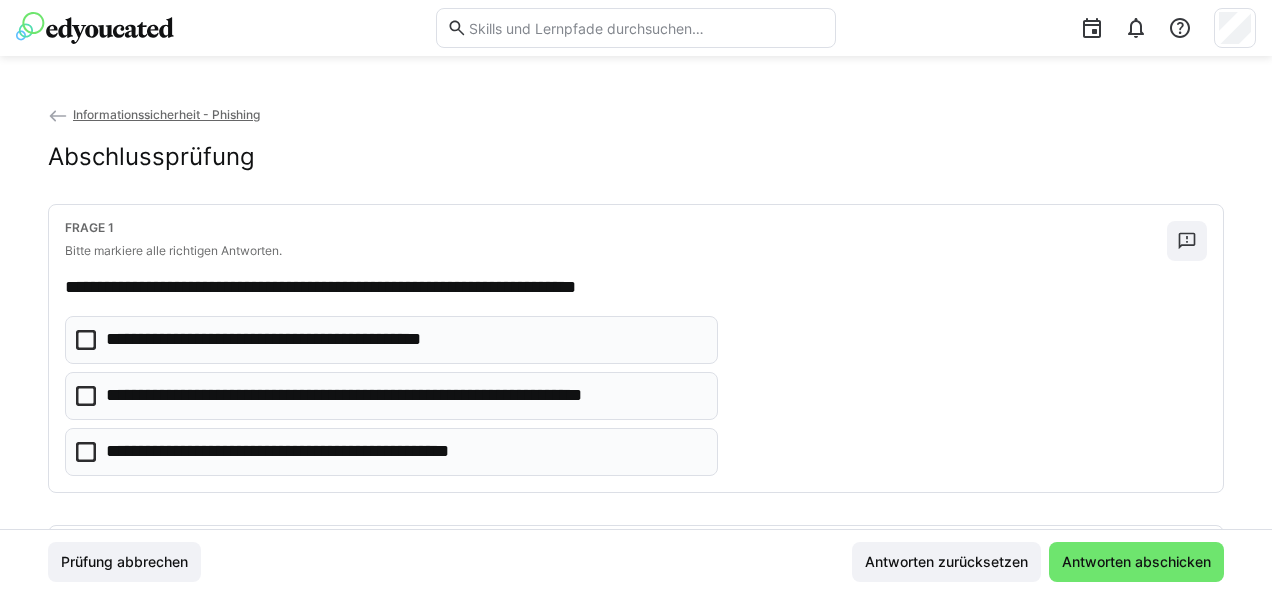 click on "**********" 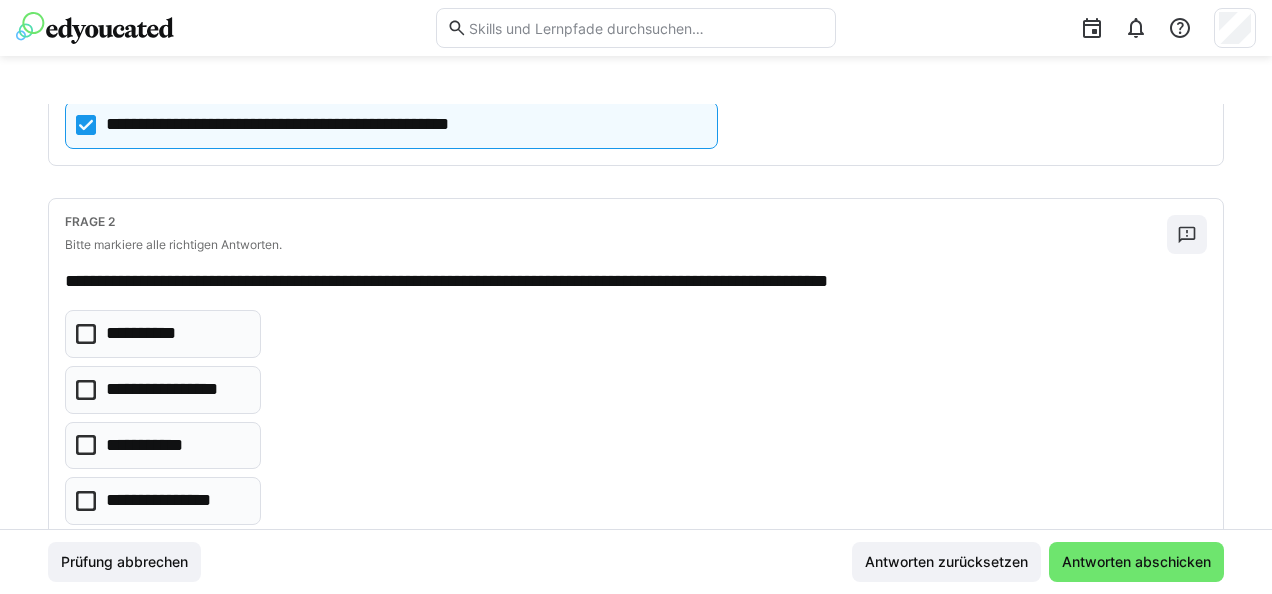 scroll, scrollTop: 370, scrollLeft: 0, axis: vertical 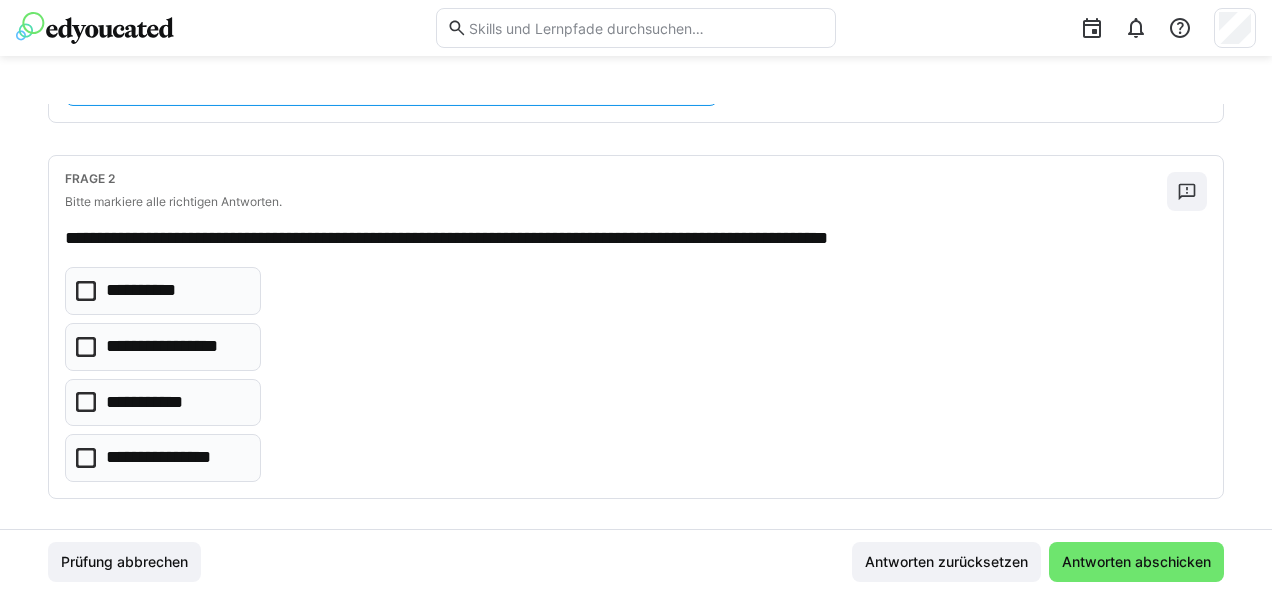 click on "**********" 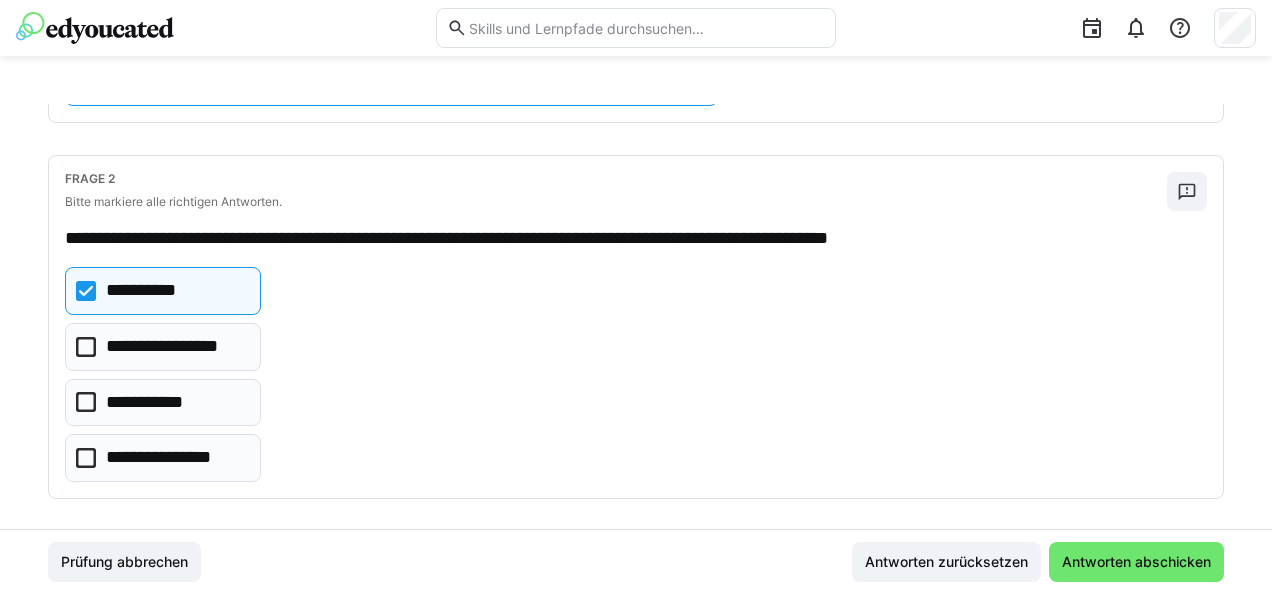 click on "**********" 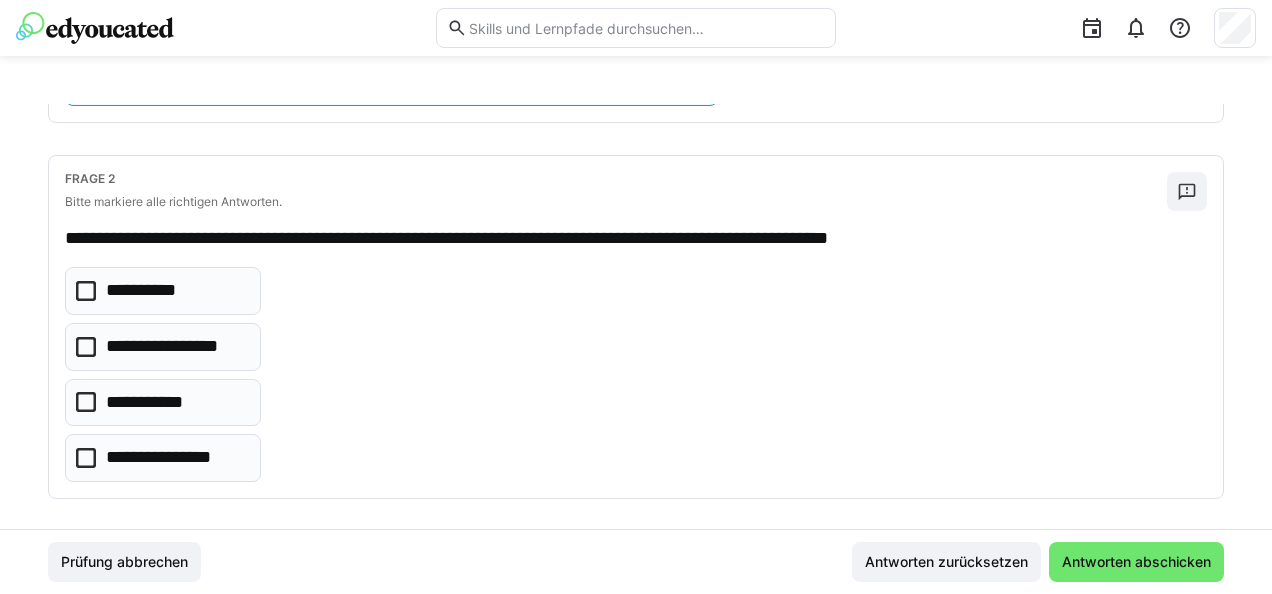 click on "**********" 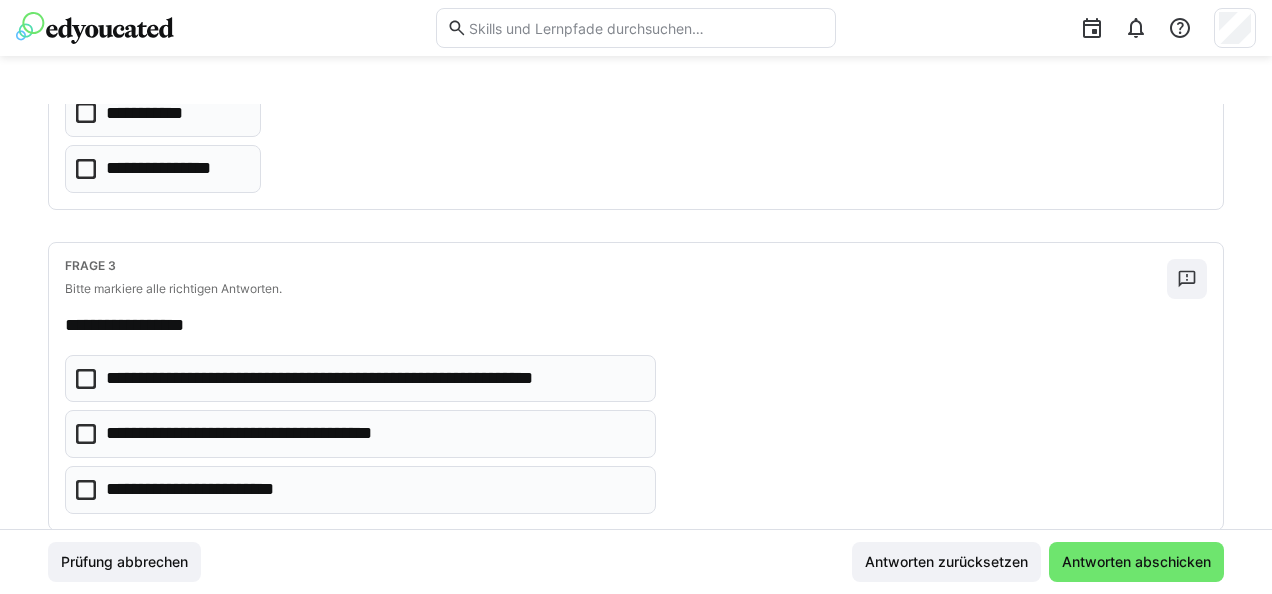 scroll, scrollTop: 661, scrollLeft: 0, axis: vertical 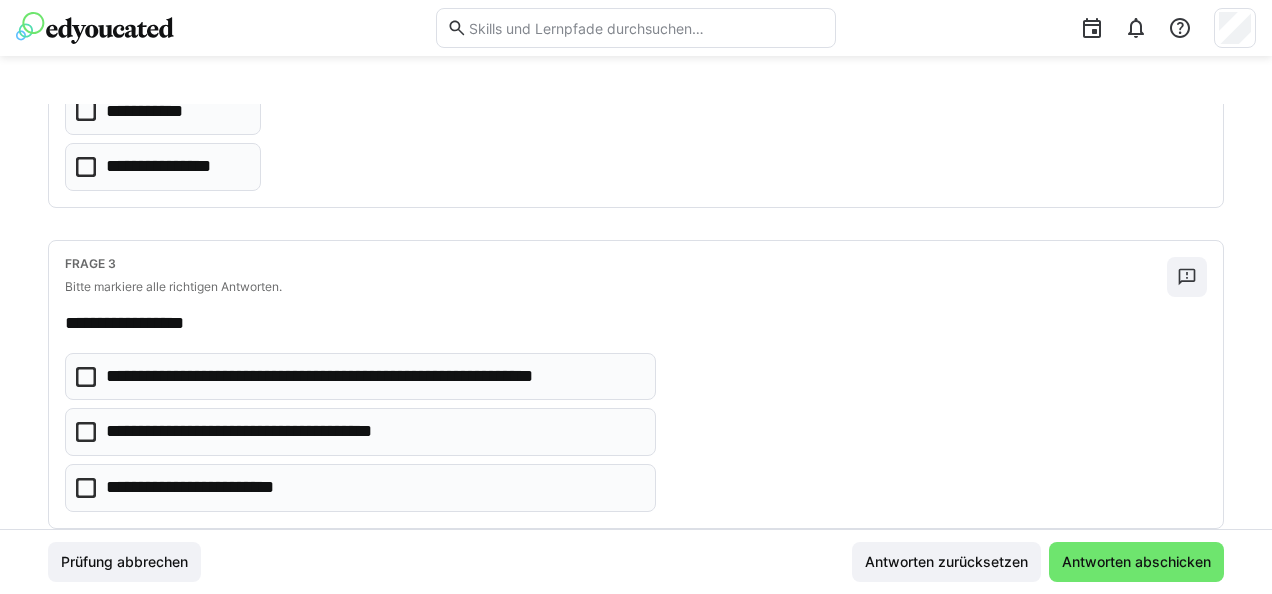 click on "**********" 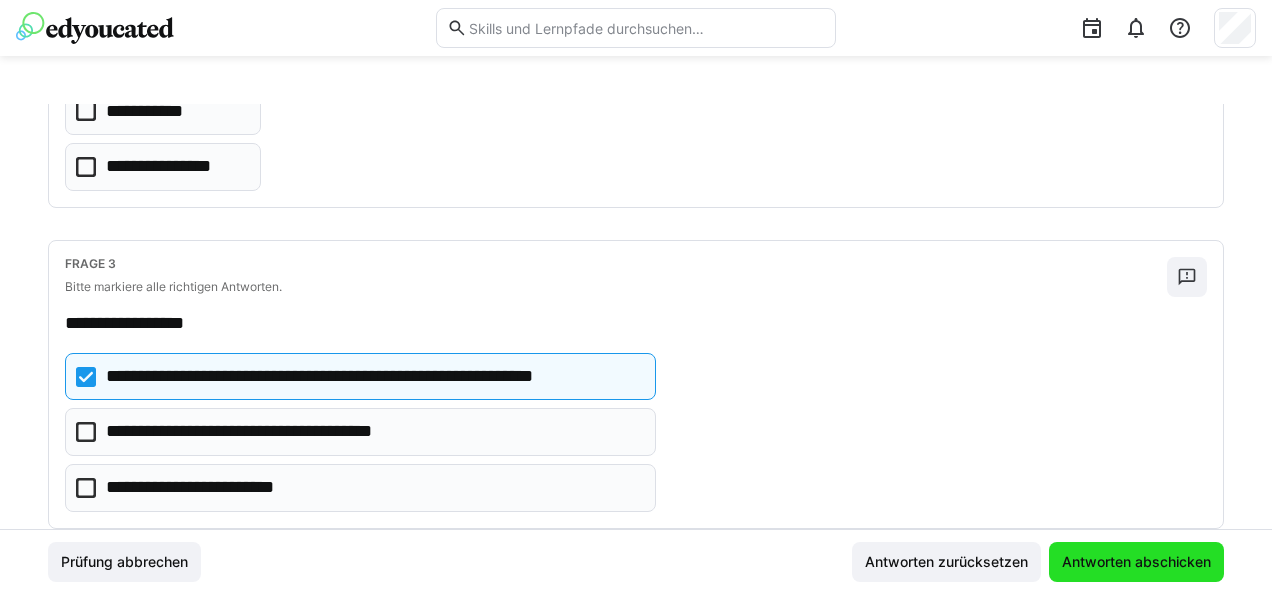 click on "Antworten abschicken" 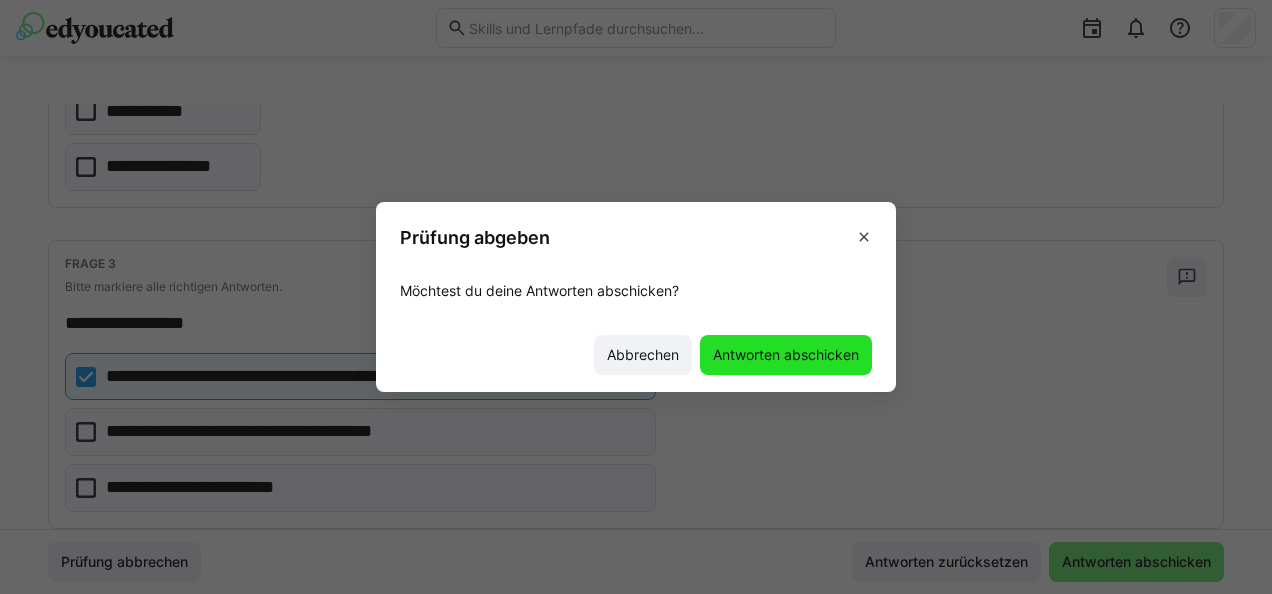click on "Antworten abschicken" 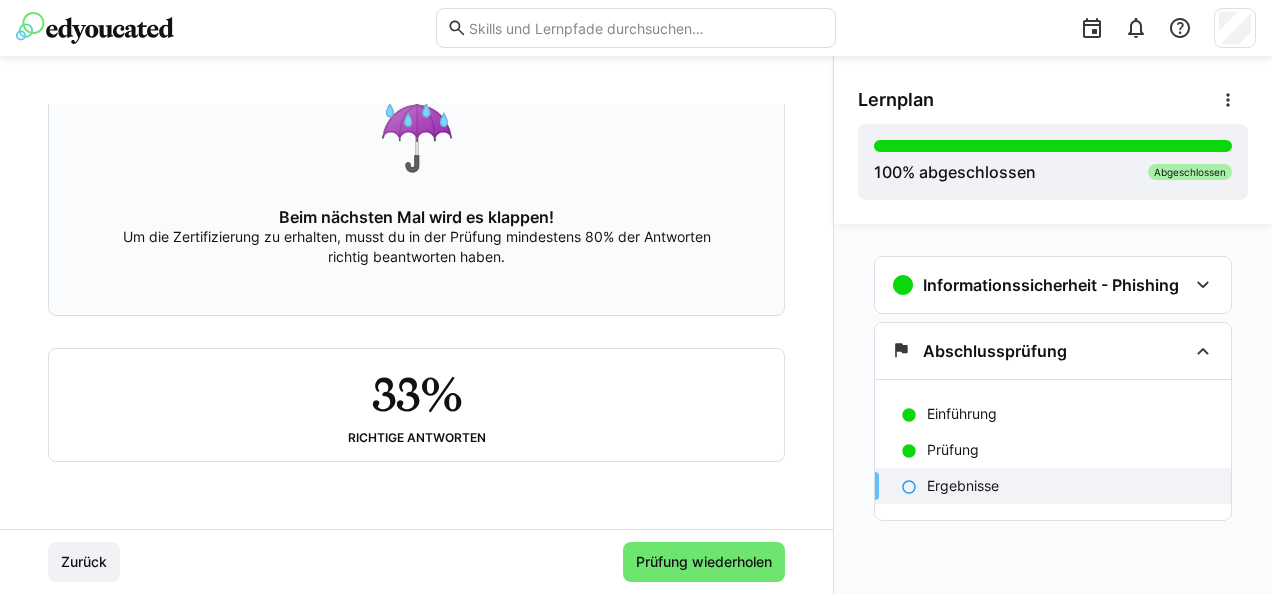 scroll, scrollTop: 173, scrollLeft: 0, axis: vertical 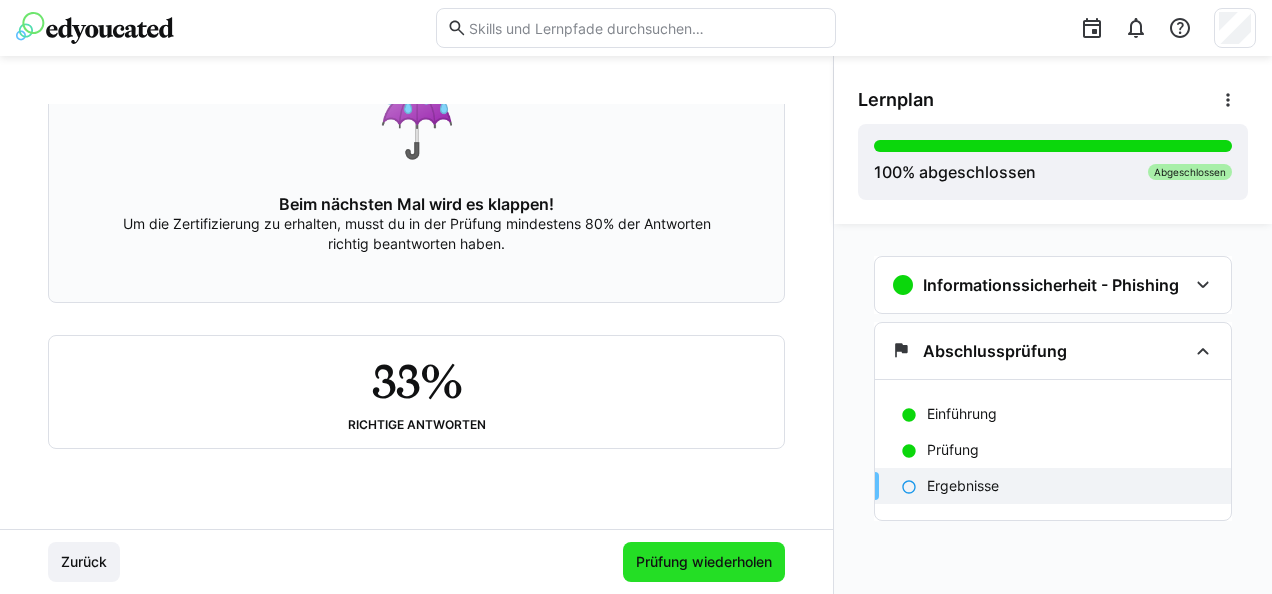 click on "Prüfung wiederholen" 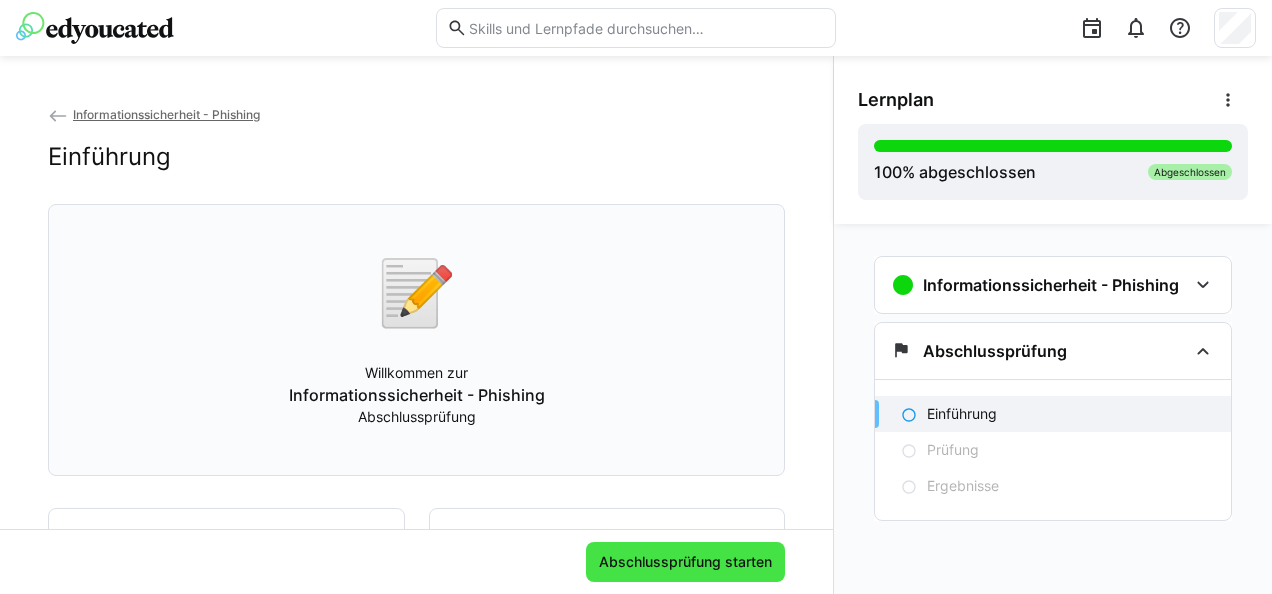 click on "Abschlussprüfung starten" 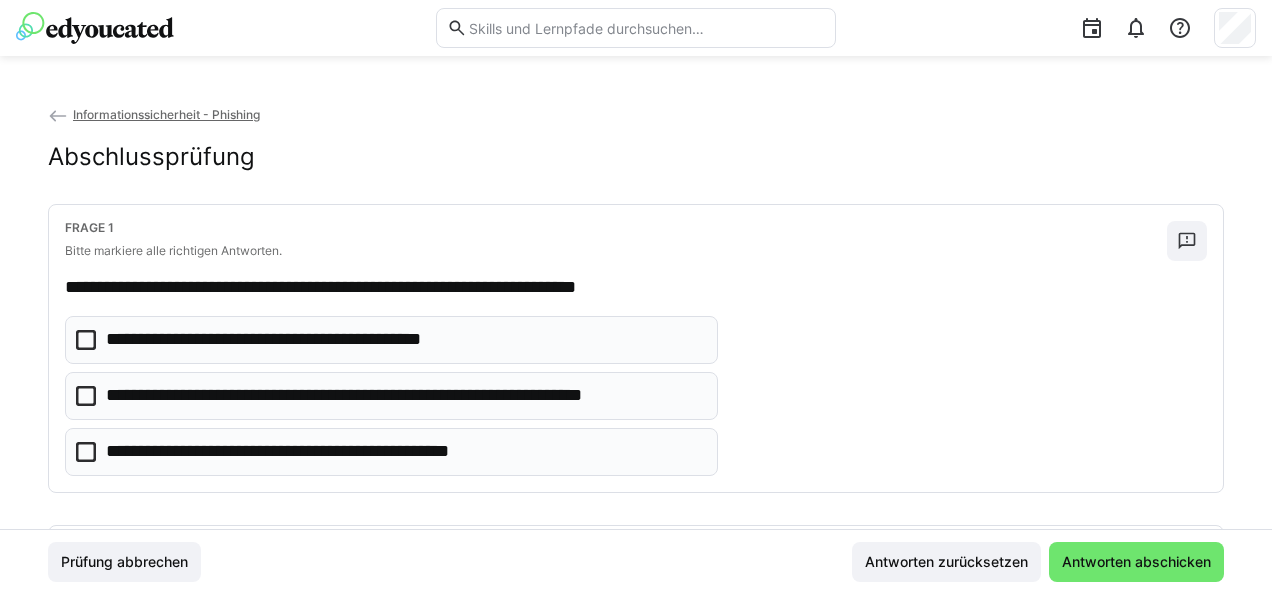 click on "**********" 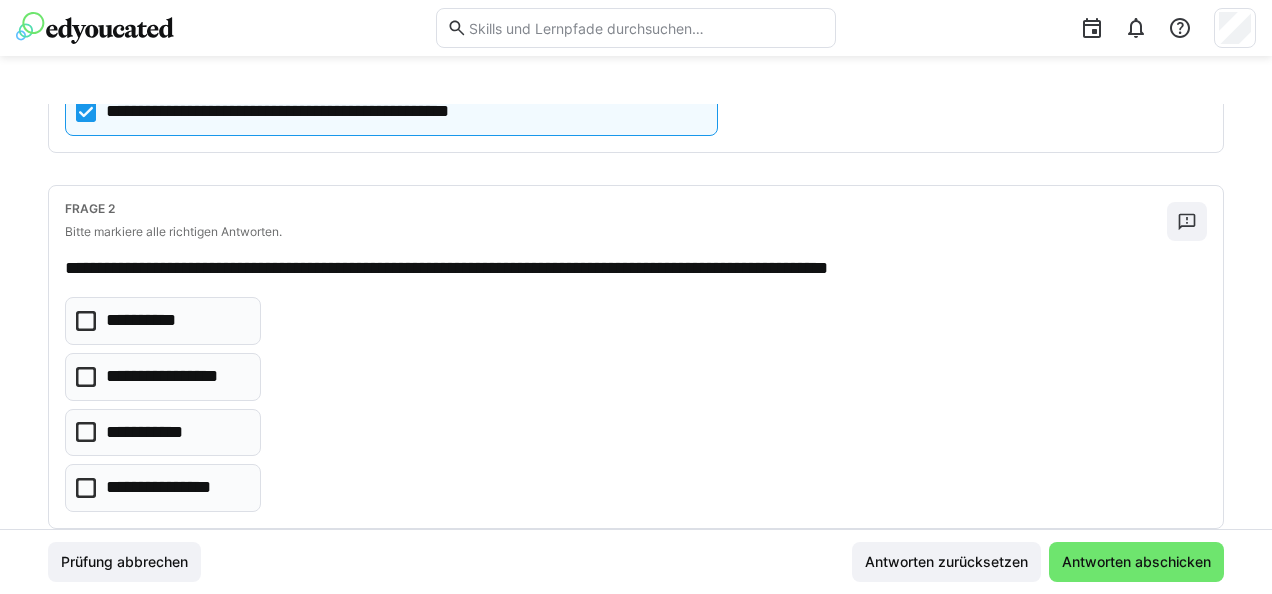 scroll, scrollTop: 343, scrollLeft: 0, axis: vertical 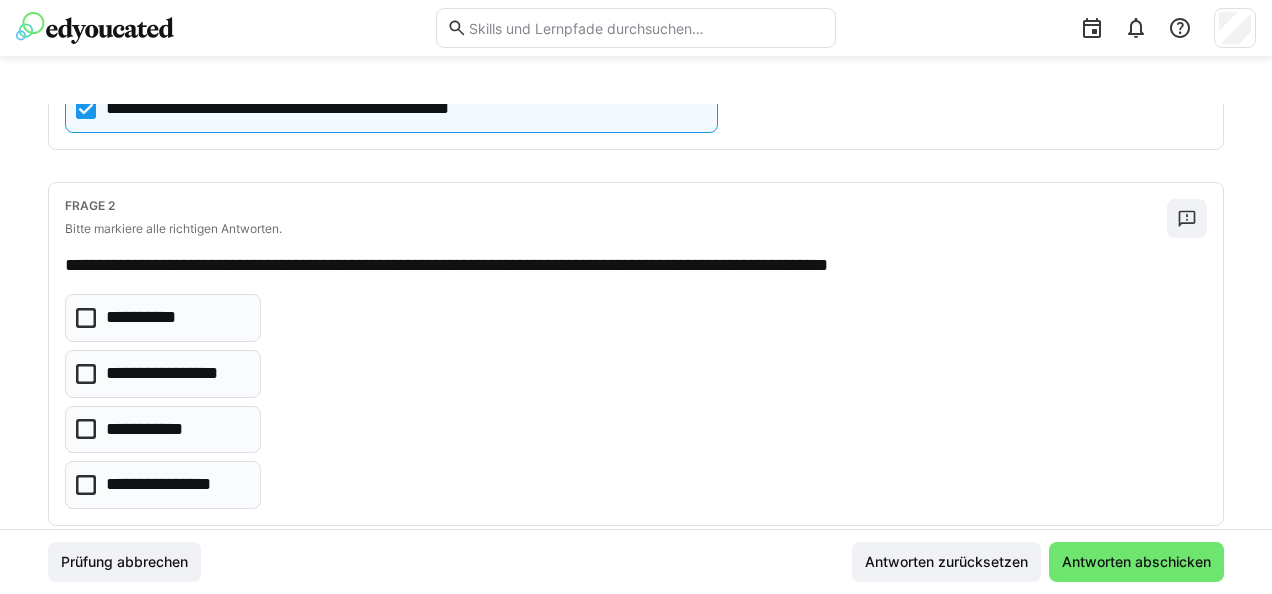 click on "**********" 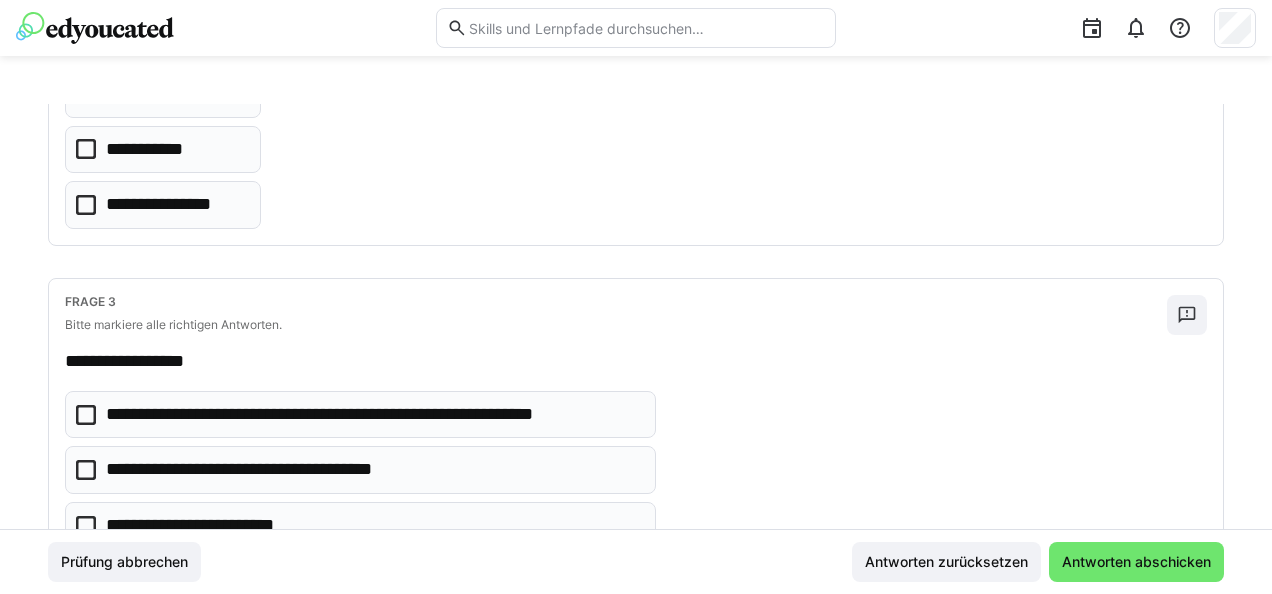 scroll, scrollTop: 635, scrollLeft: 0, axis: vertical 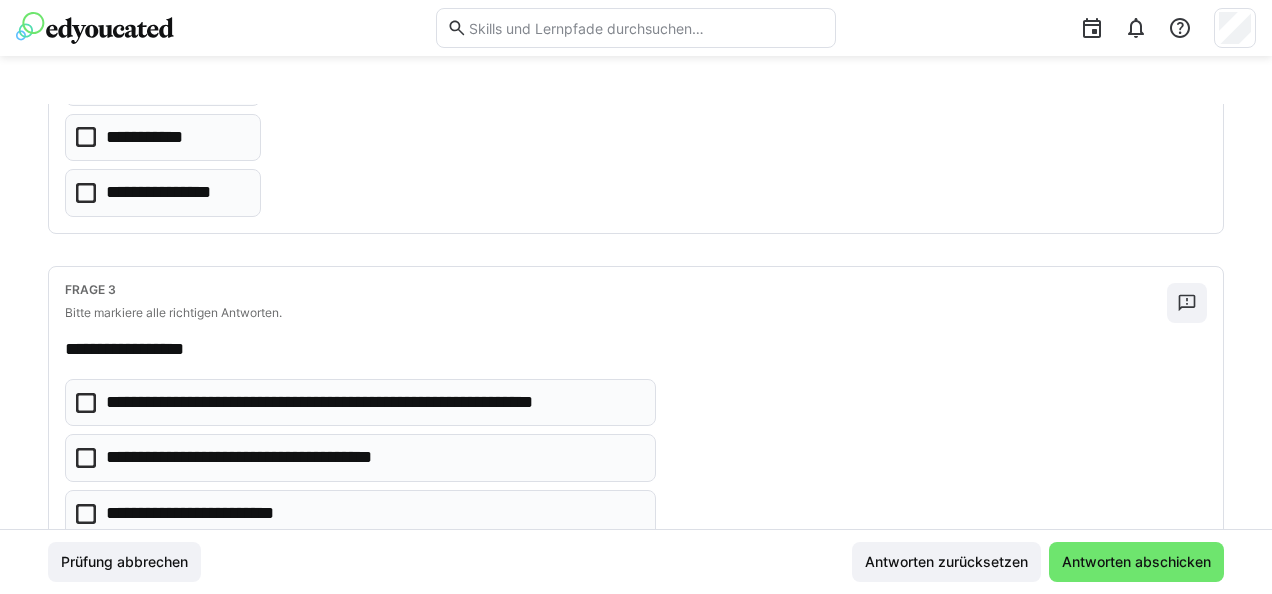 click on "**********" 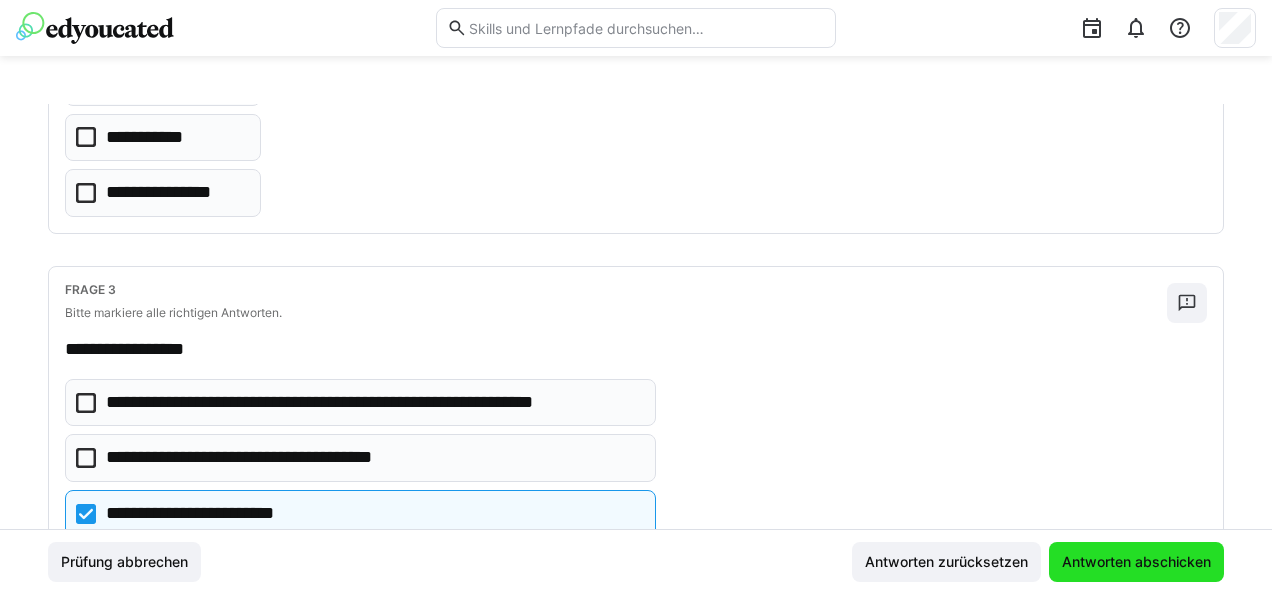click on "Antworten abschicken" 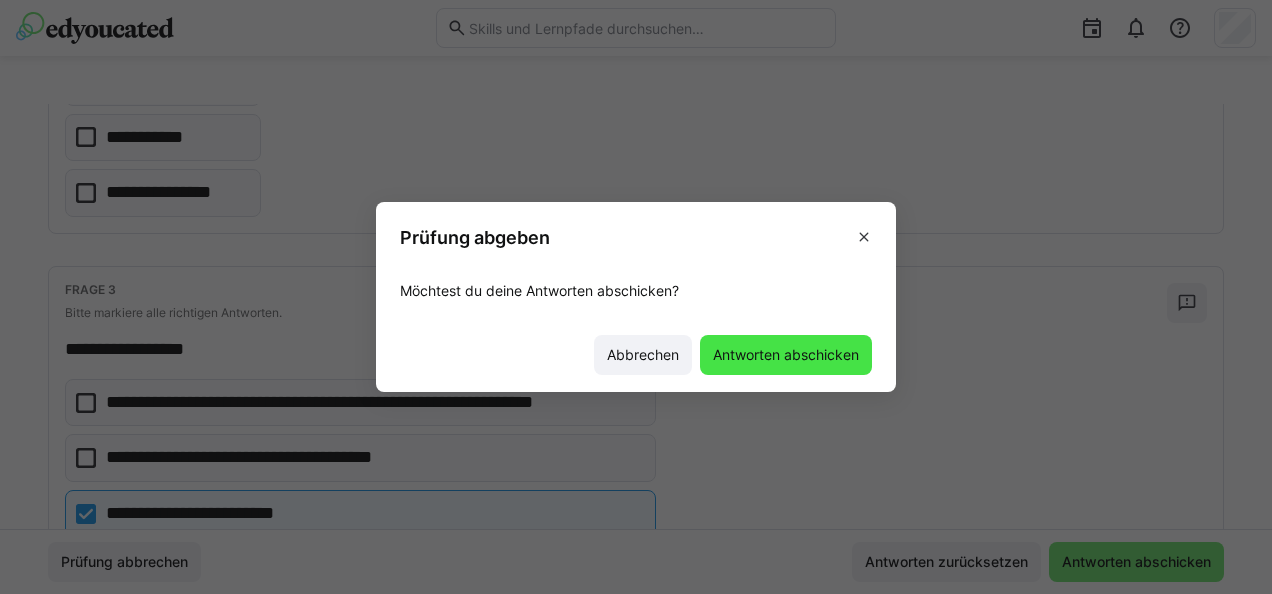 click on "Antworten abschicken" 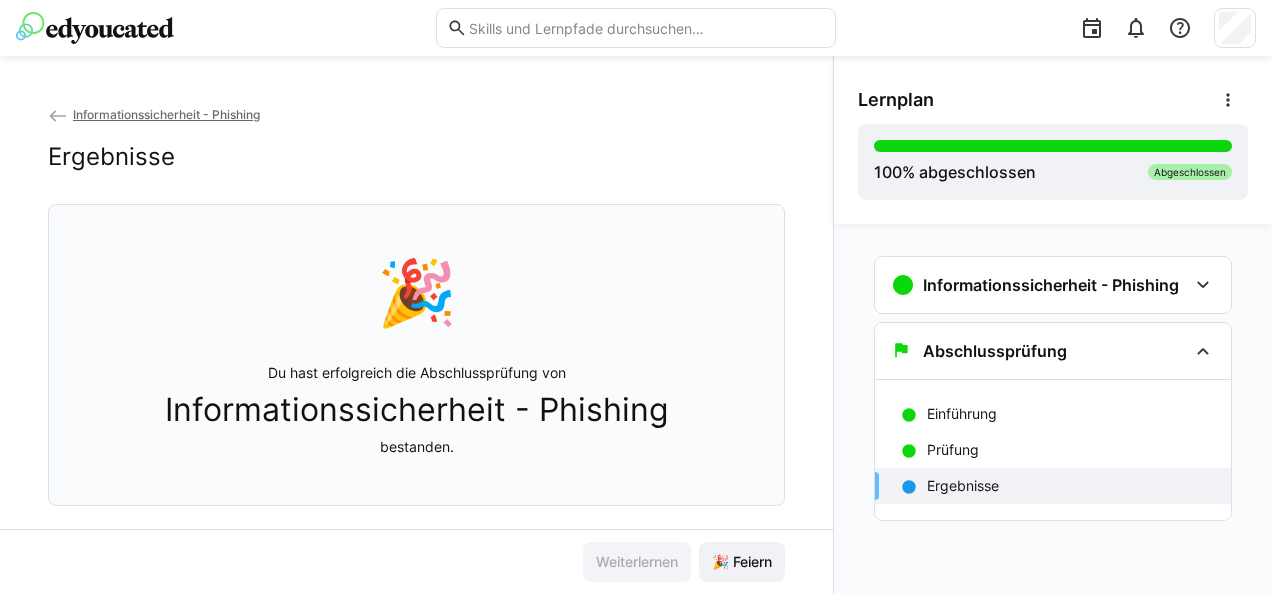 scroll, scrollTop: 175, scrollLeft: 0, axis: vertical 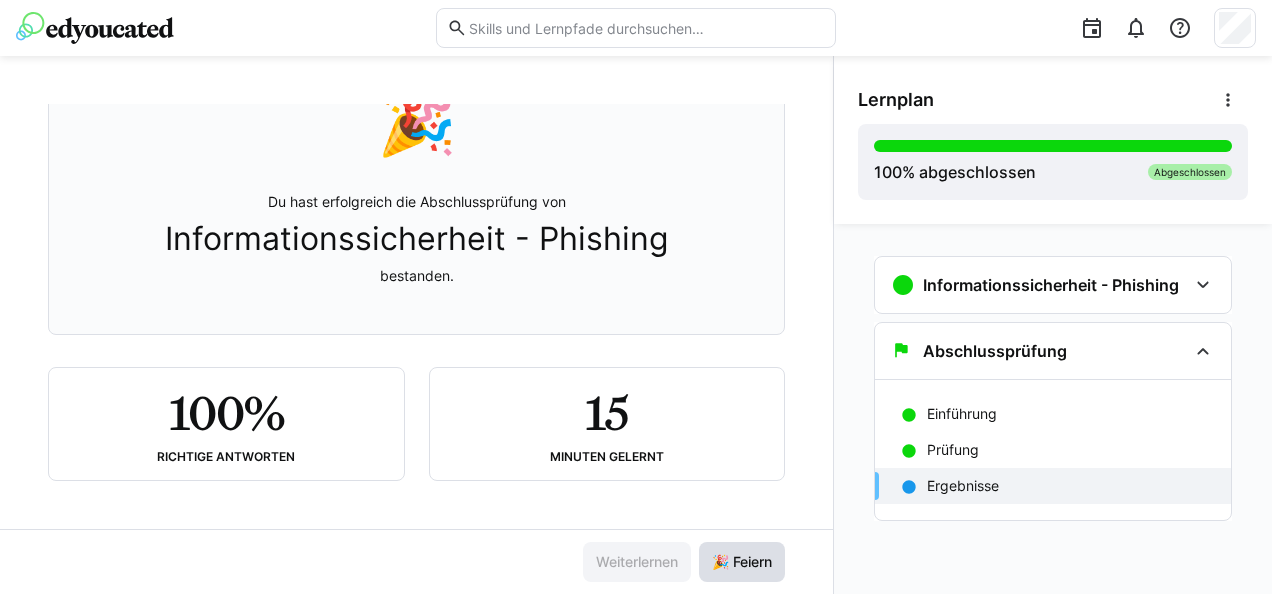 click on "🎉 Feiern" 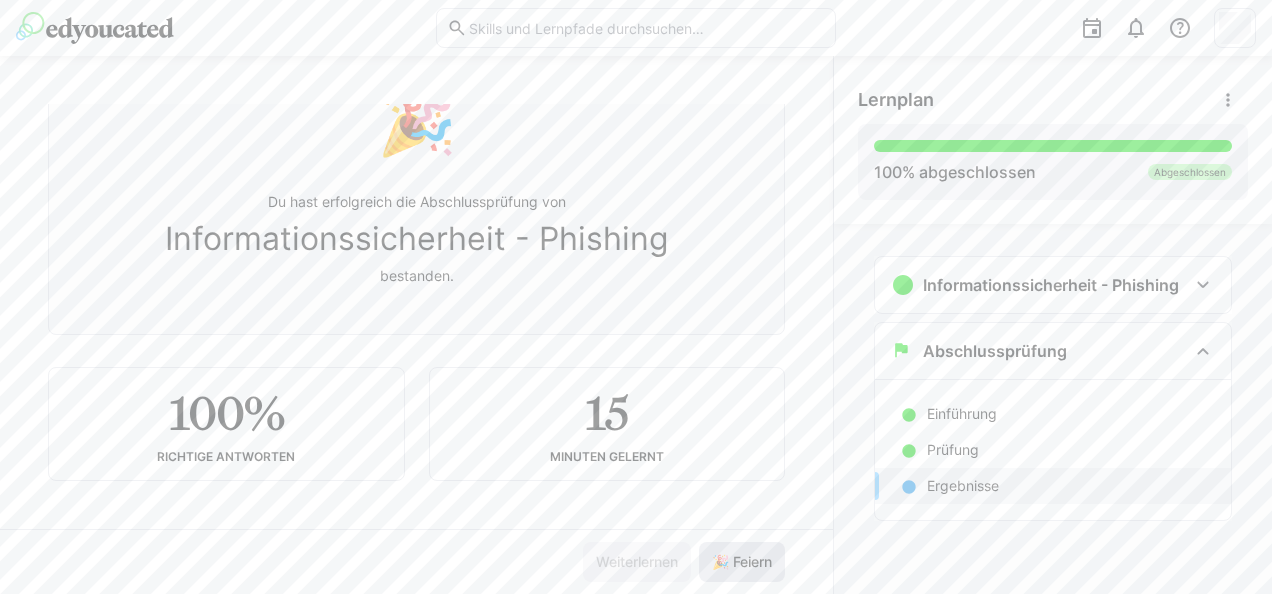 click on "🎉 Feiern" 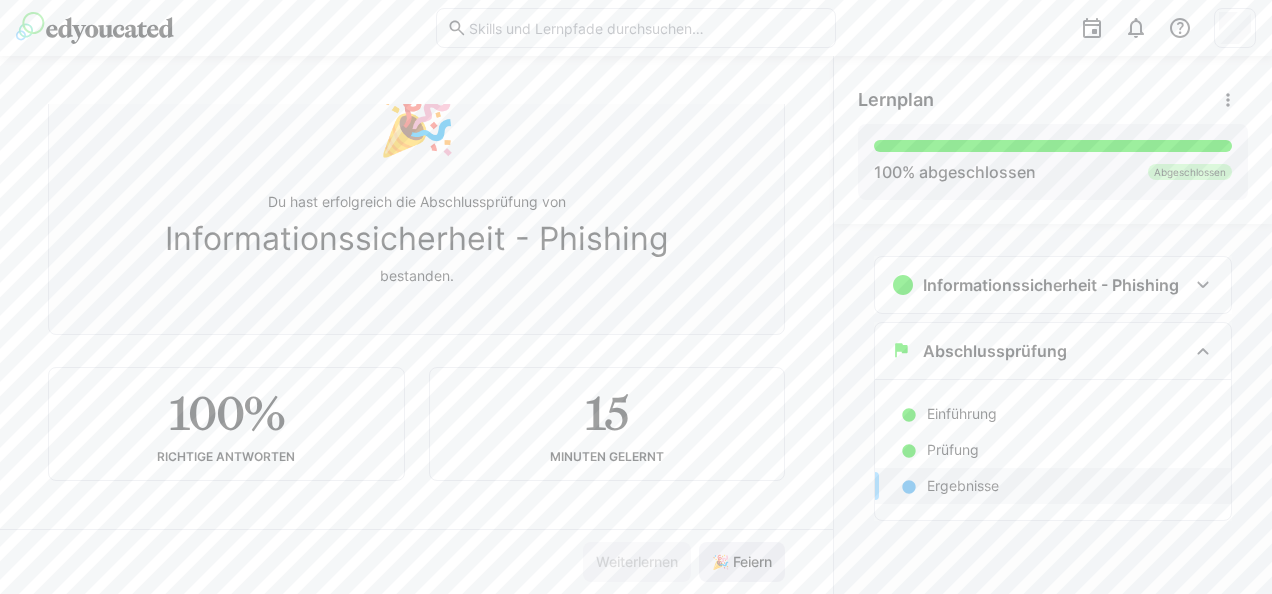 click on "🎉 Feiern" 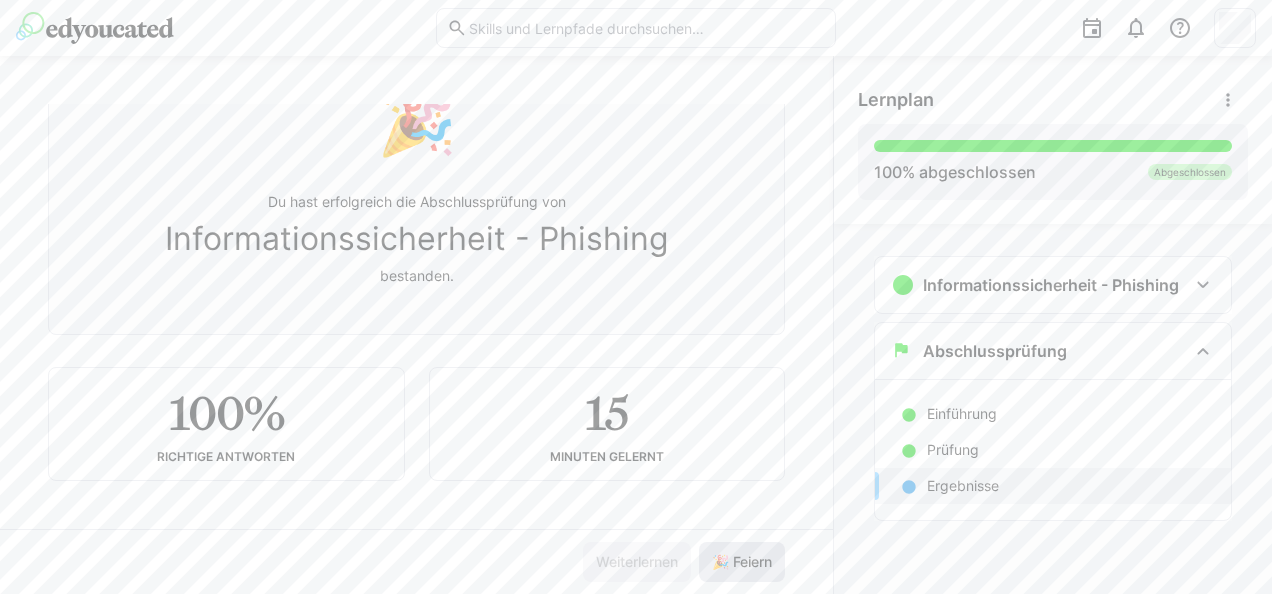 click on "🎉 Feiern" 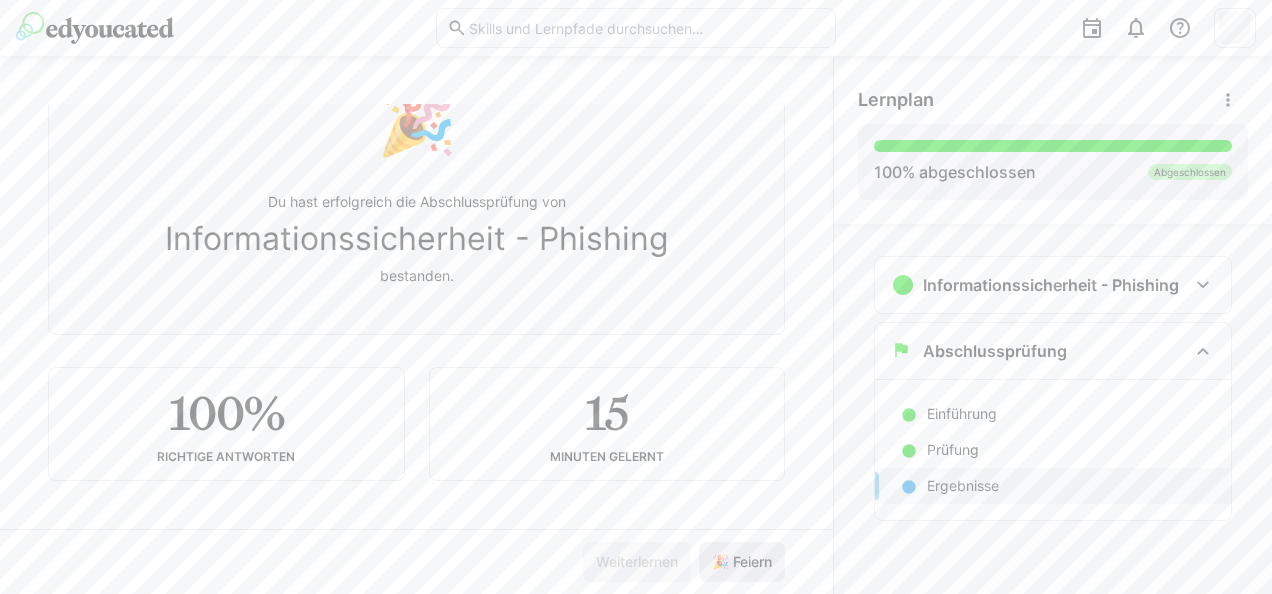 click on "🎉 Feiern" 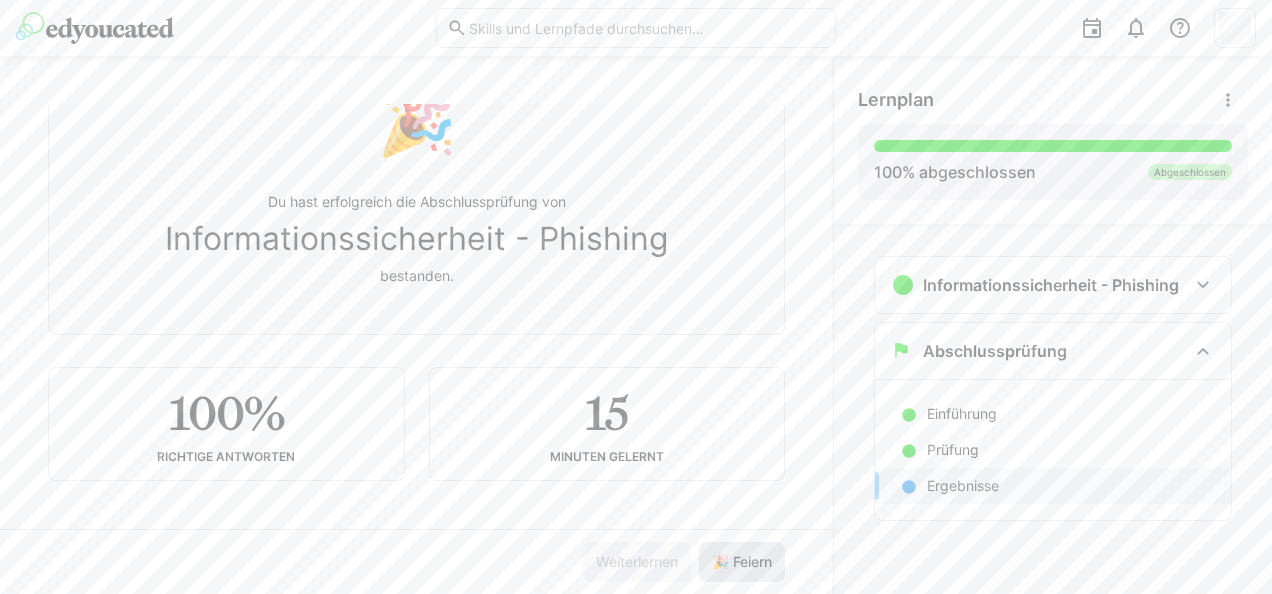 click on "🎉 Feiern" 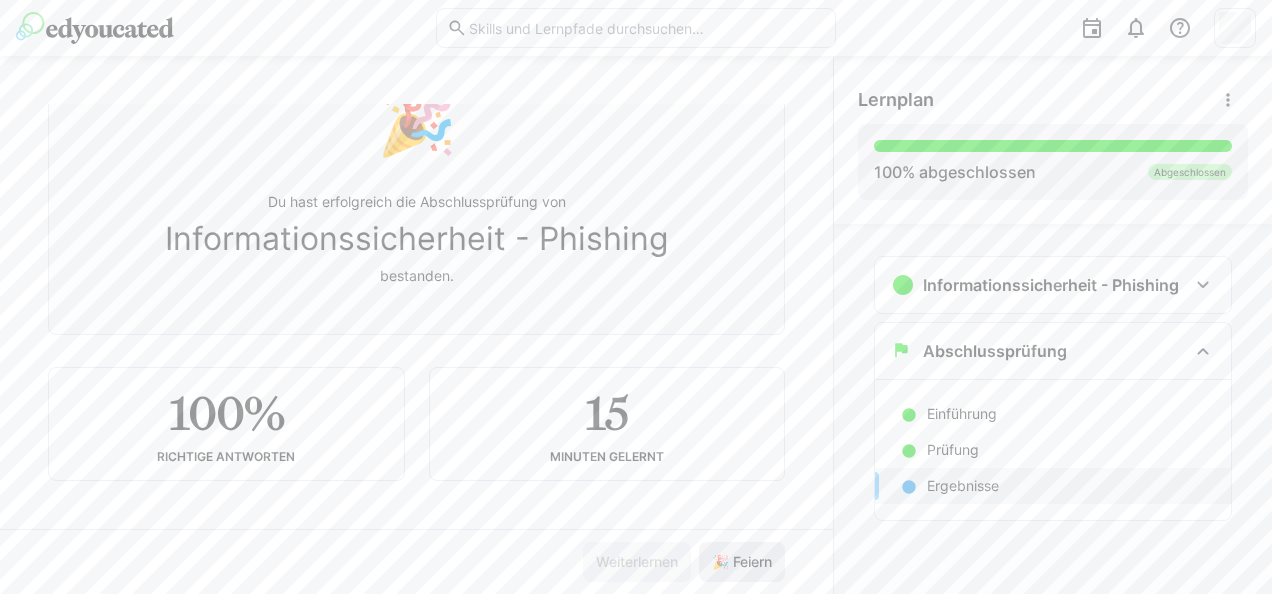 click on "🎉 Feiern" 